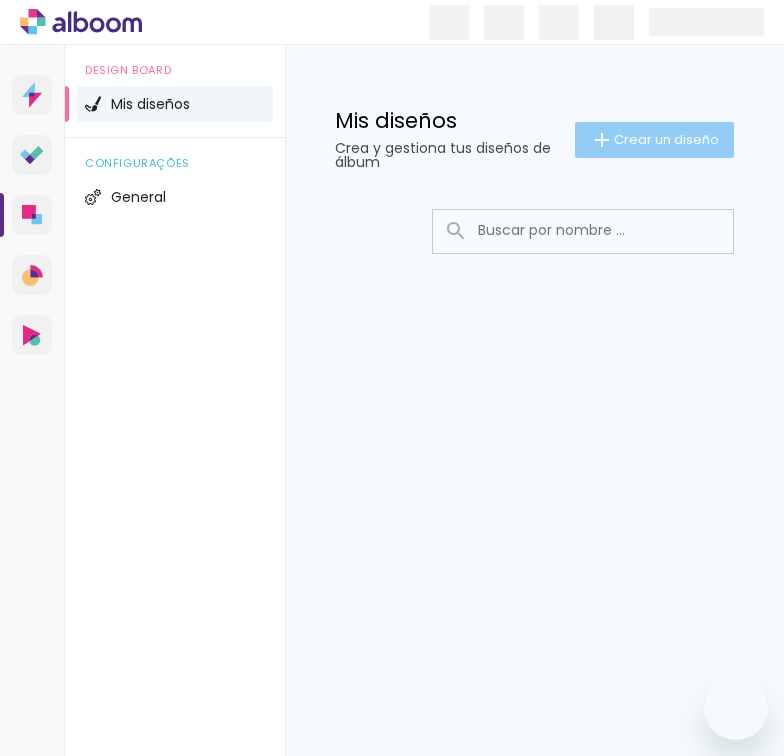scroll, scrollTop: 0, scrollLeft: 0, axis: both 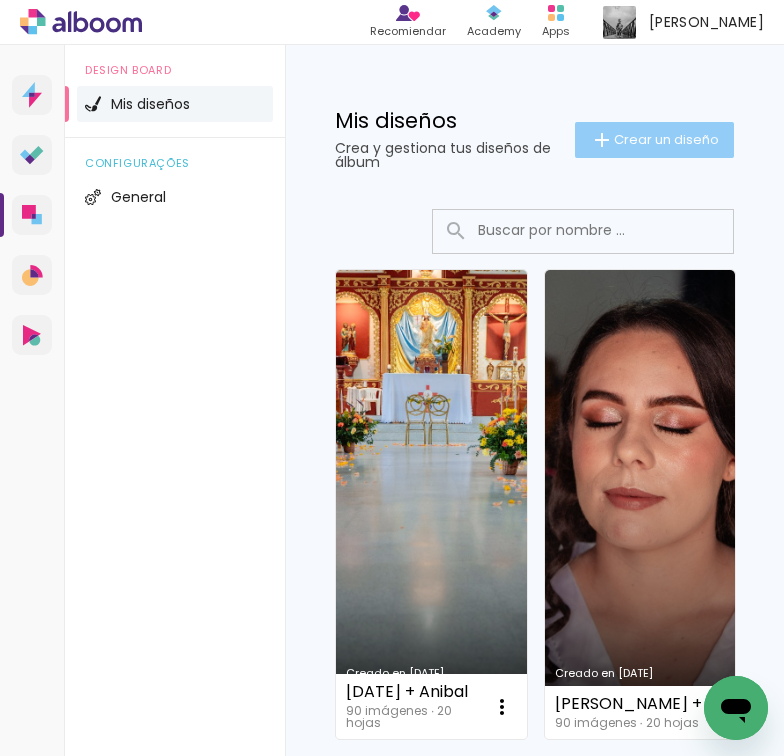 click 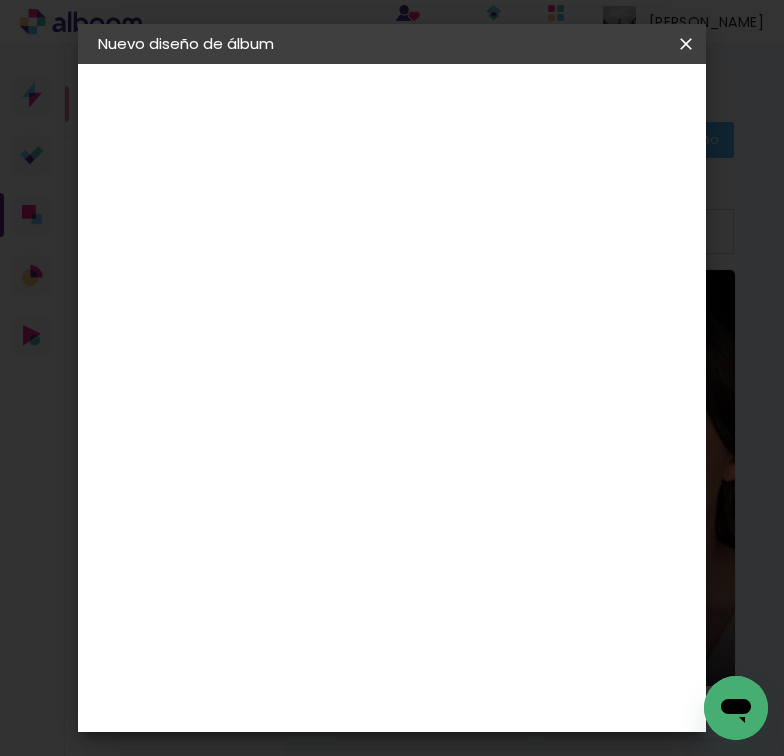 click at bounding box center [425, 268] 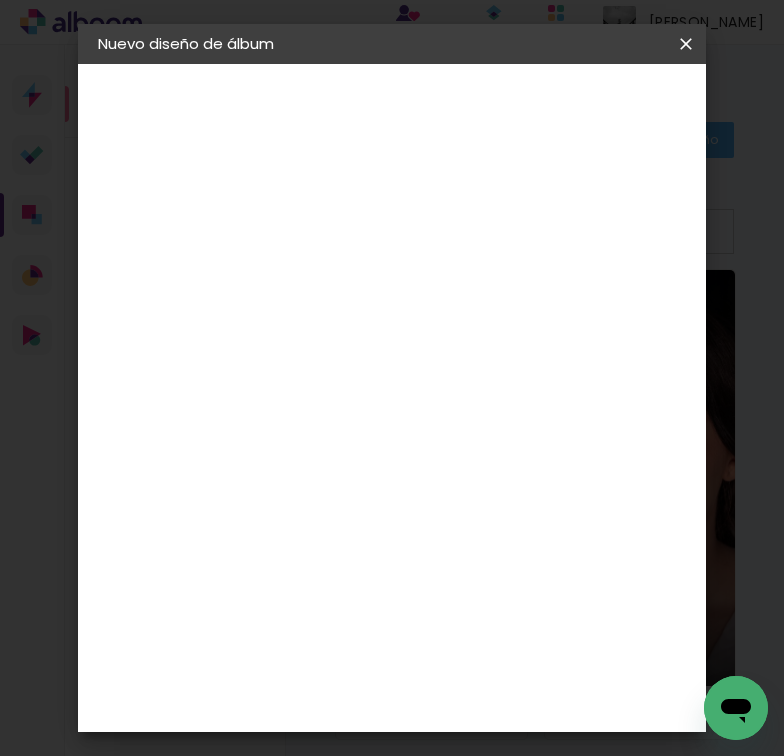 type on "Avril" 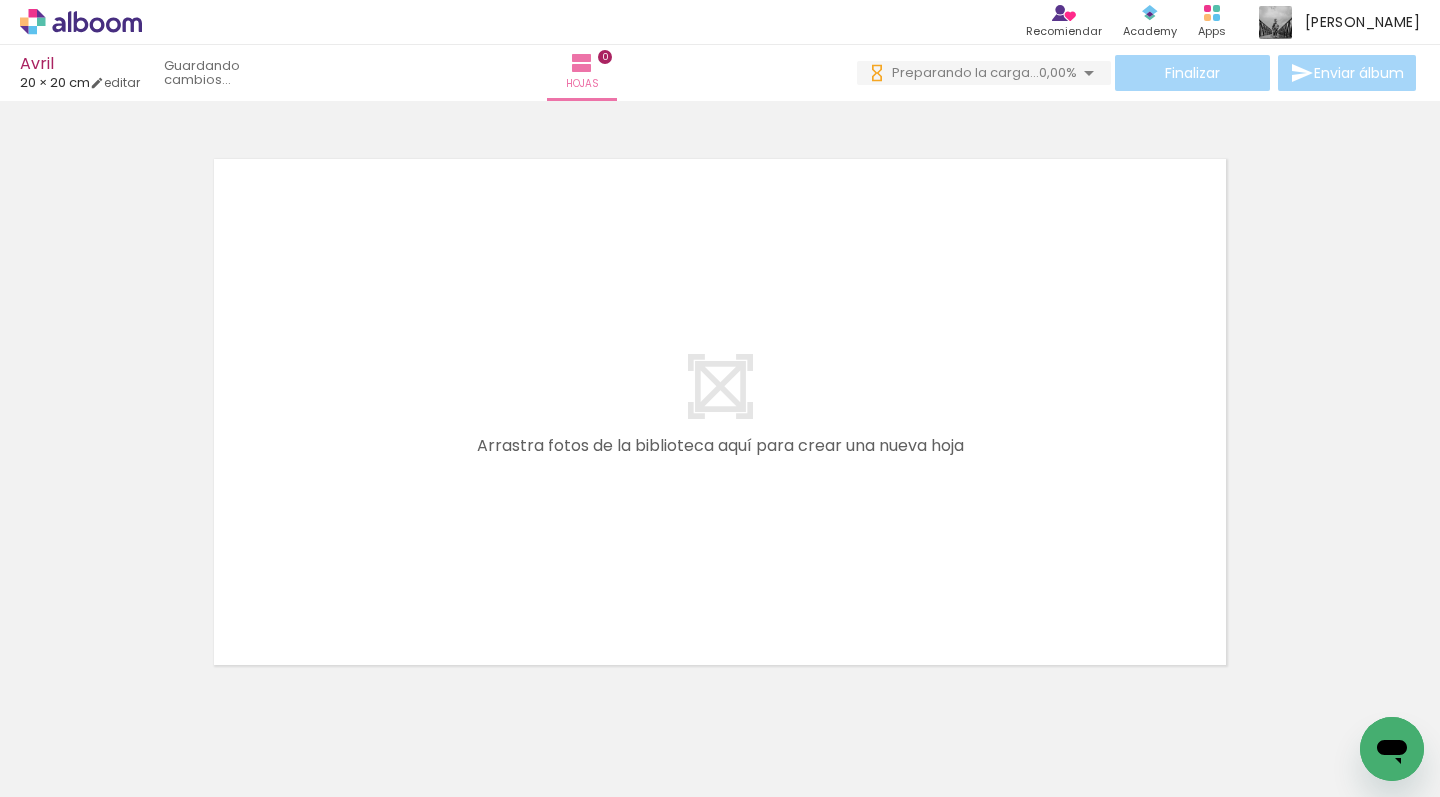 scroll, scrollTop: 0, scrollLeft: 0, axis: both 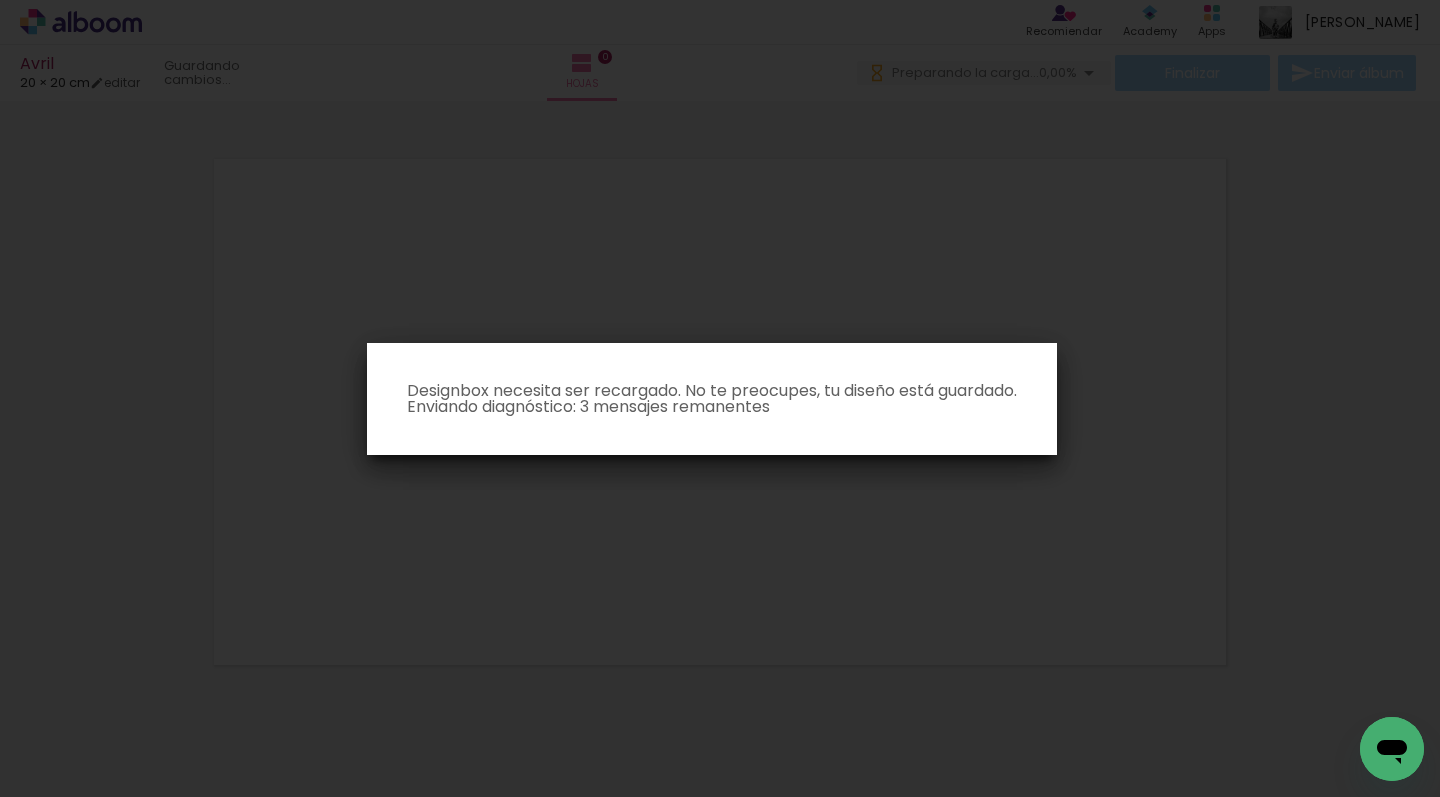 click 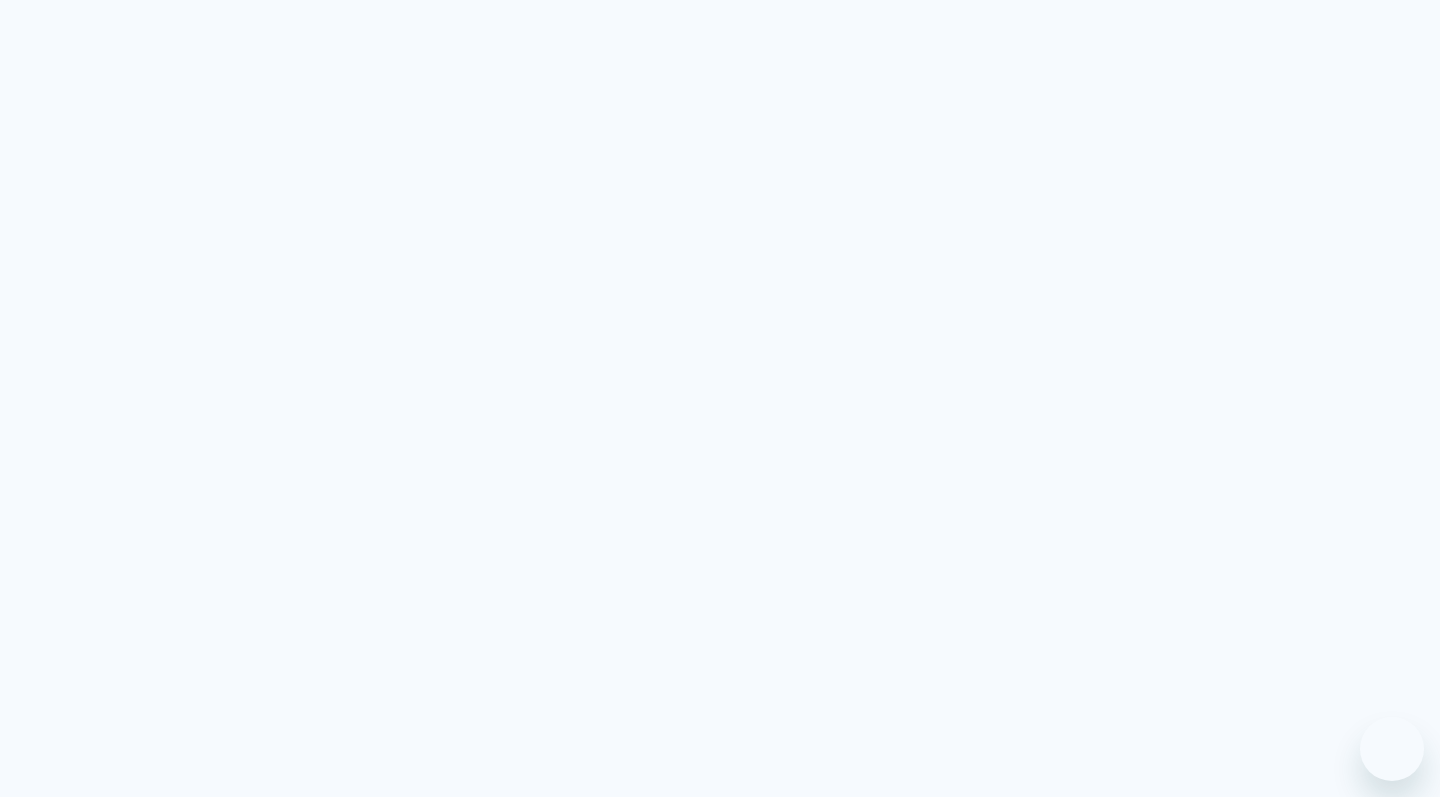 scroll, scrollTop: 0, scrollLeft: 0, axis: both 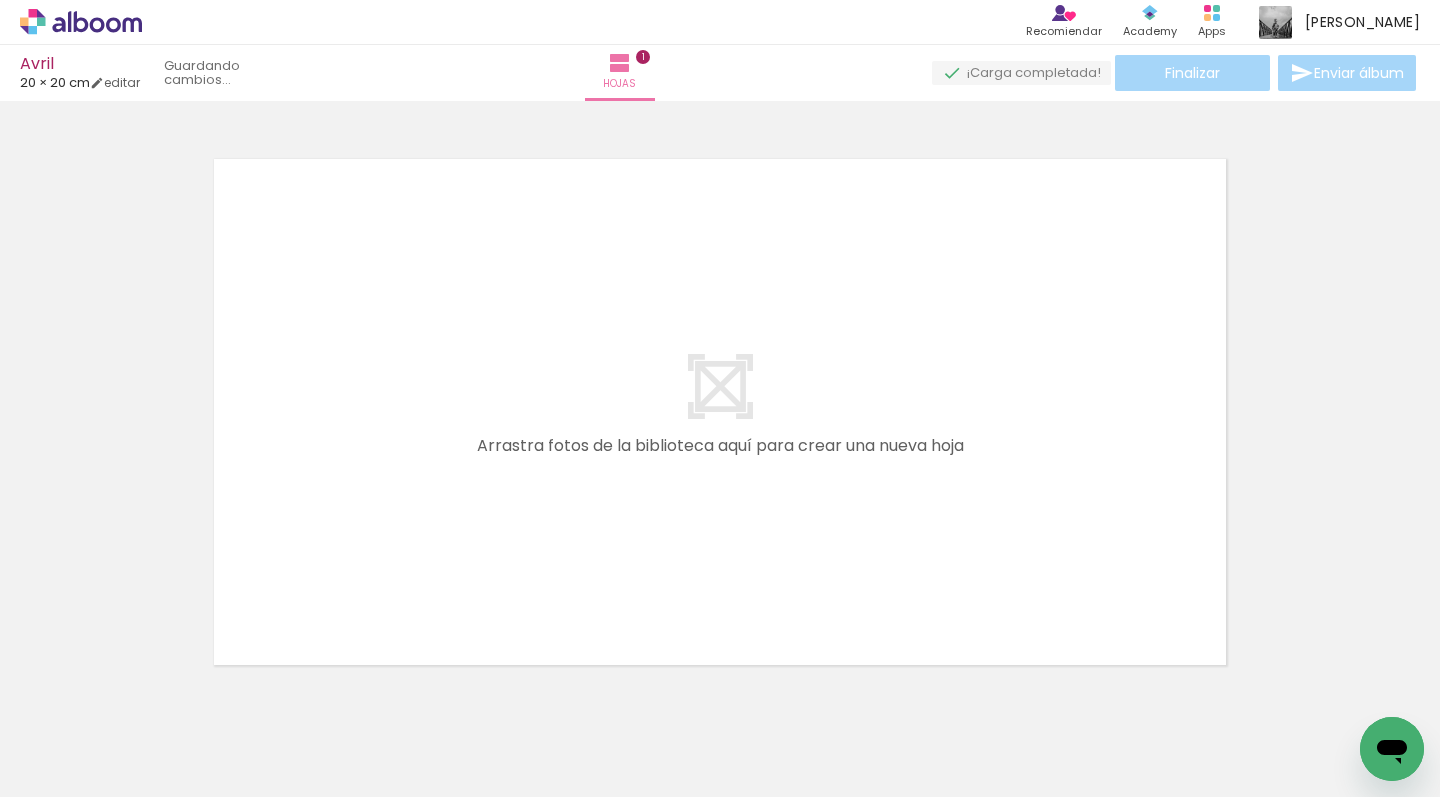 drag, startPoint x: 709, startPoint y: 742, endPoint x: 748, endPoint y: 609, distance: 138.60014 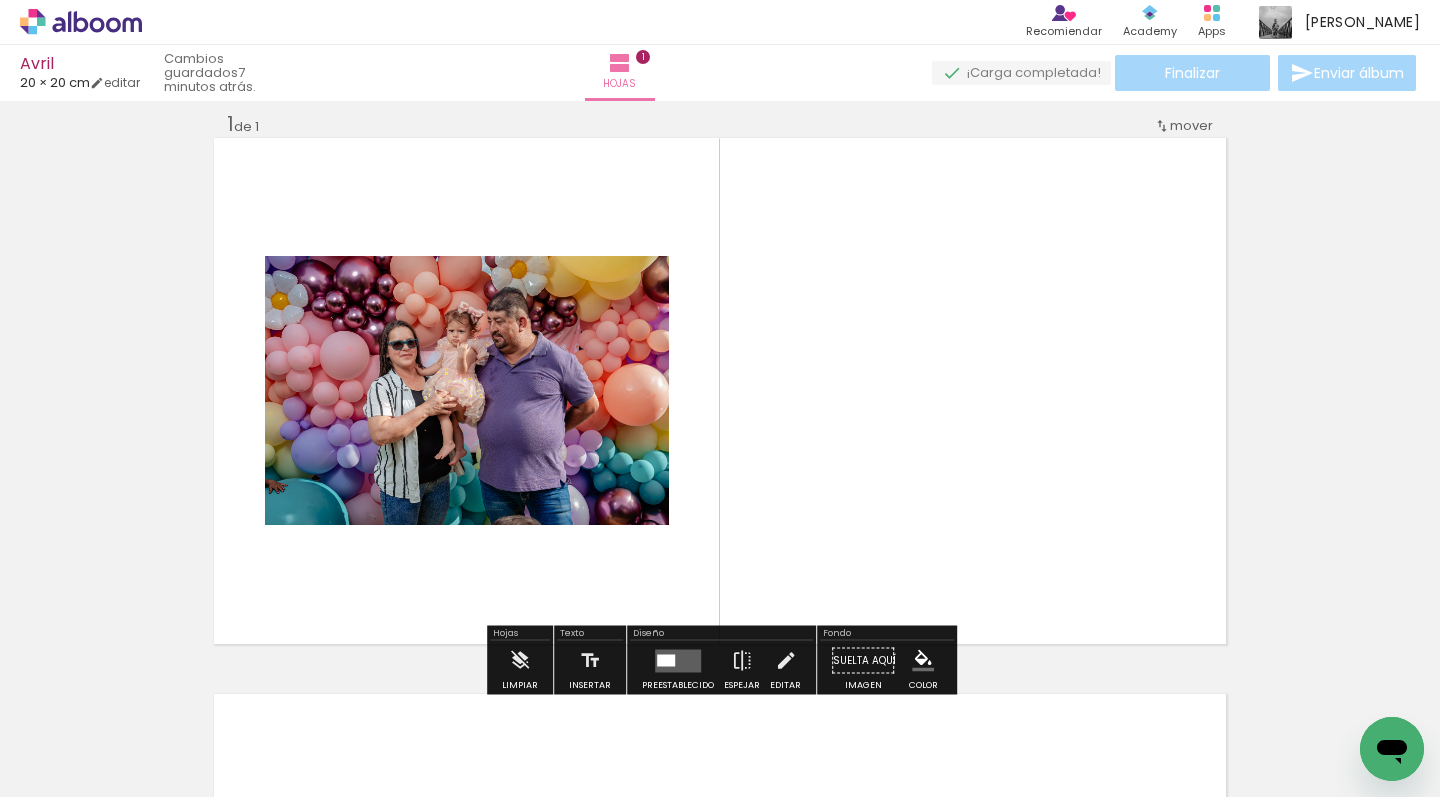 scroll, scrollTop: 25, scrollLeft: 0, axis: vertical 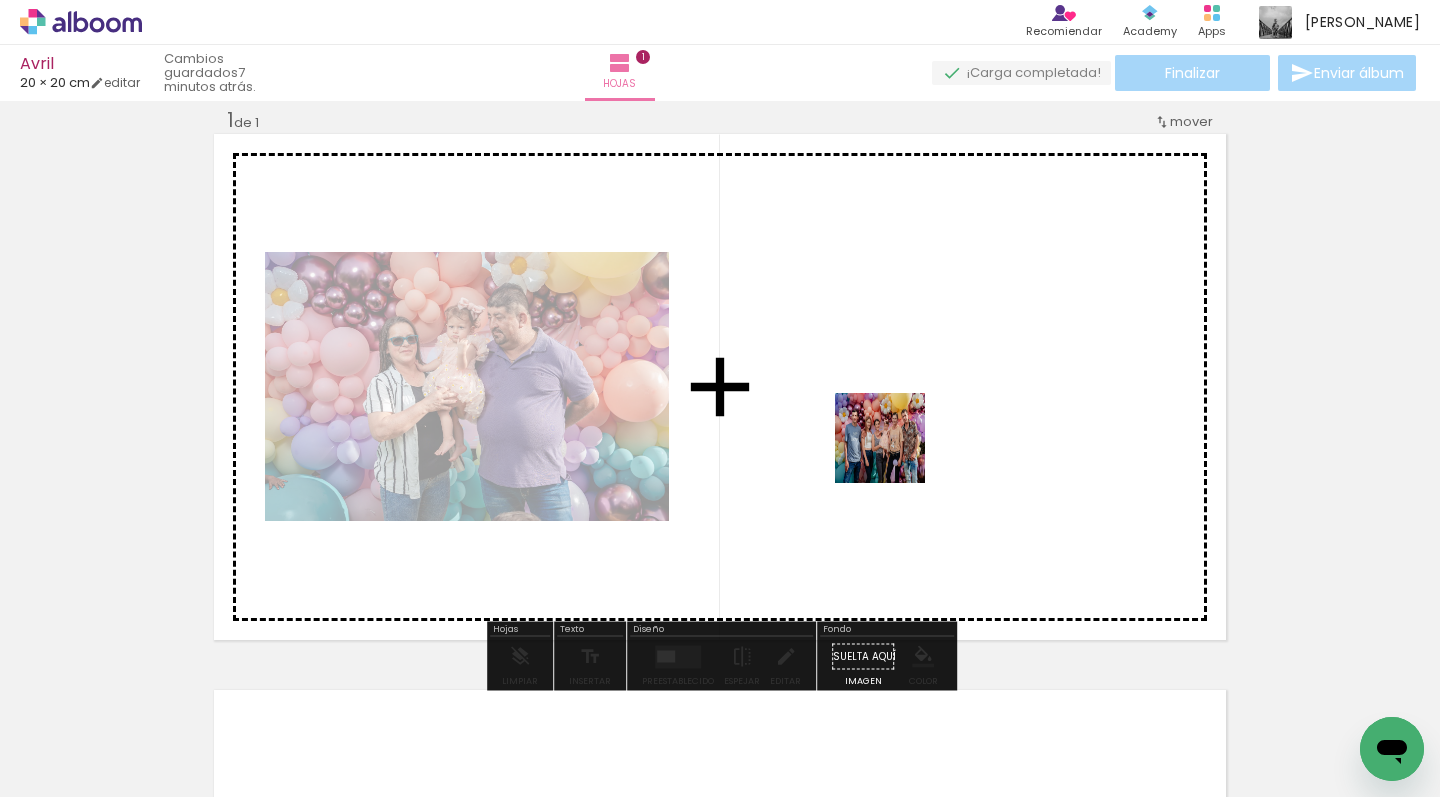 click at bounding box center (720, 398) 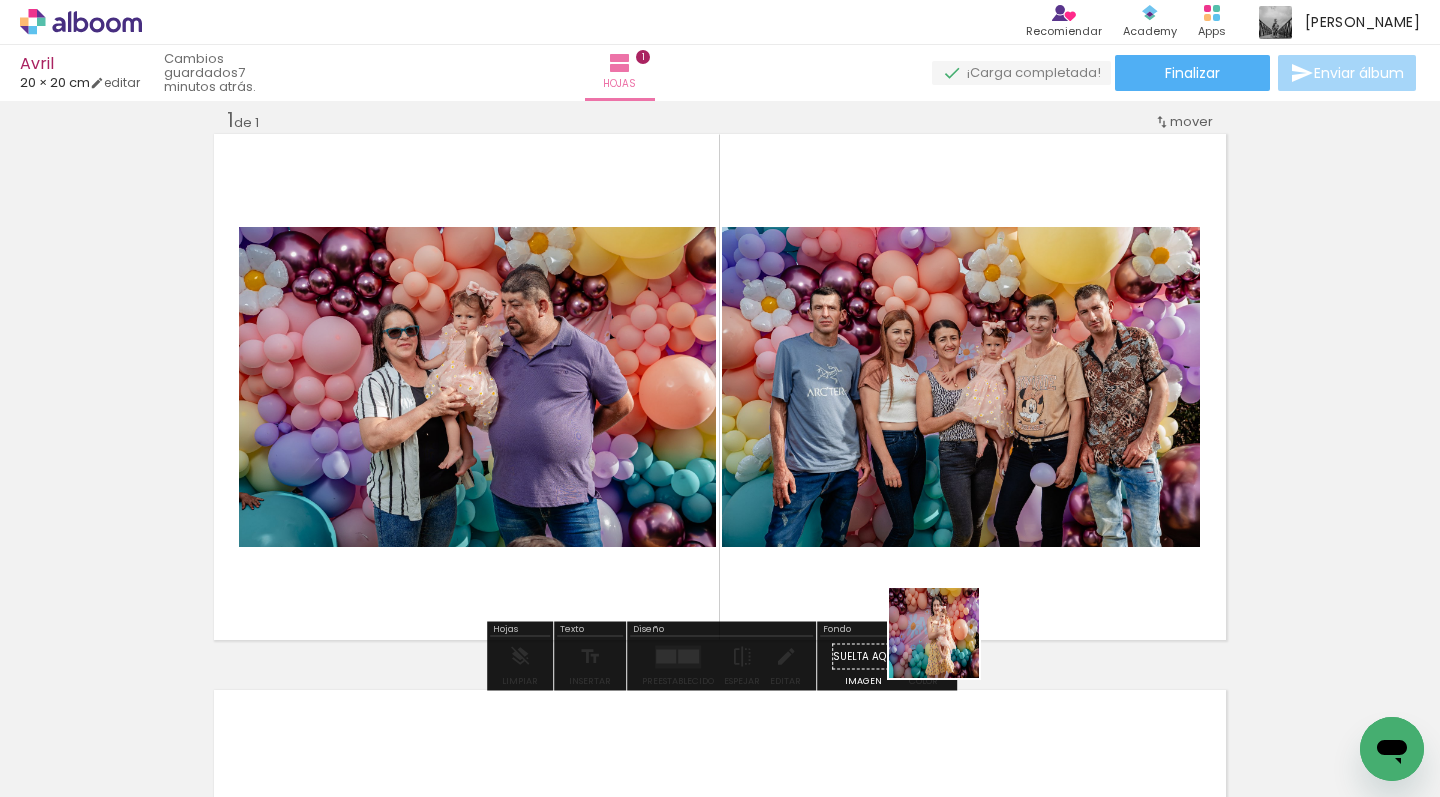 drag, startPoint x: 949, startPoint y: 648, endPoint x: 1053, endPoint y: 449, distance: 224.53731 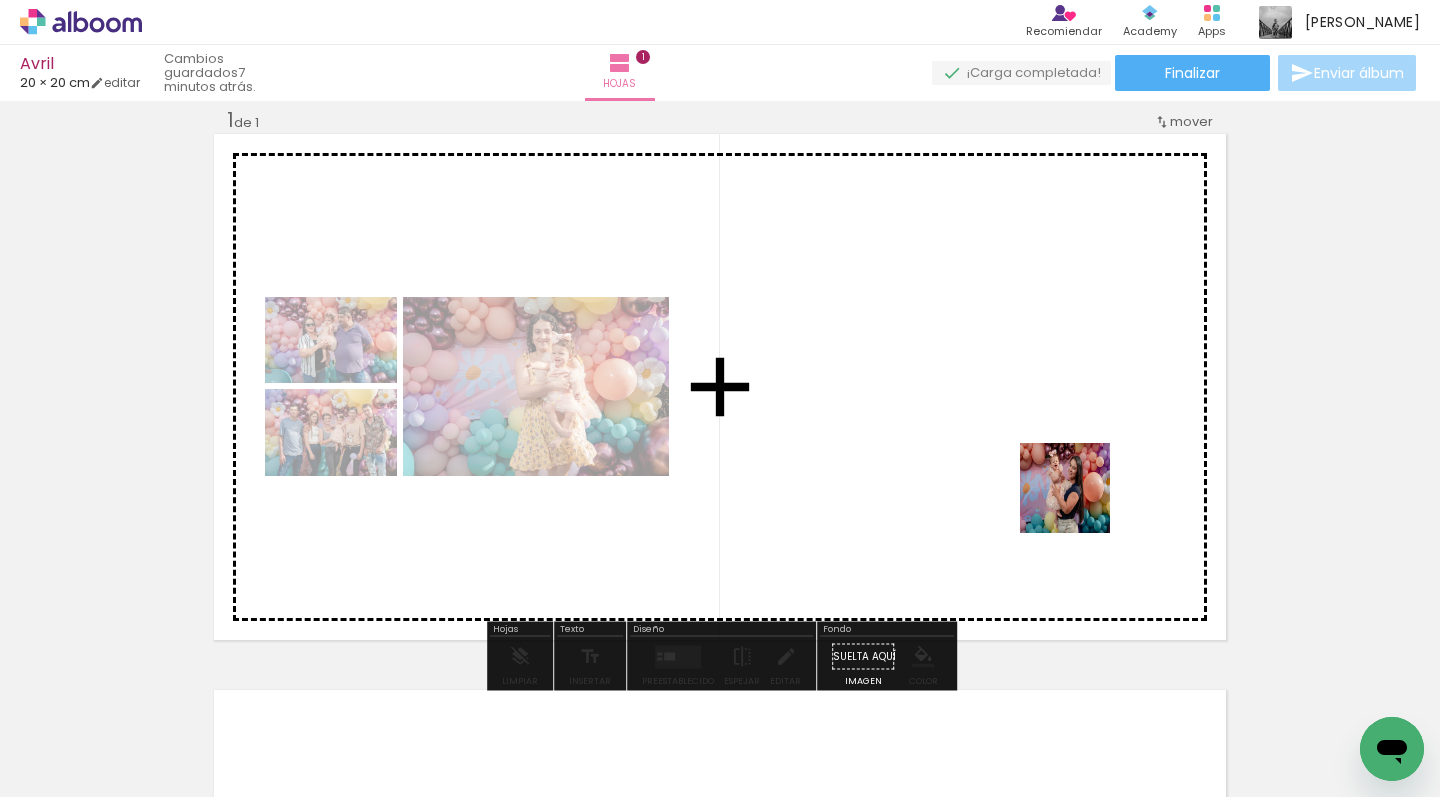 drag, startPoint x: 1046, startPoint y: 738, endPoint x: 1081, endPoint y: 488, distance: 252.43811 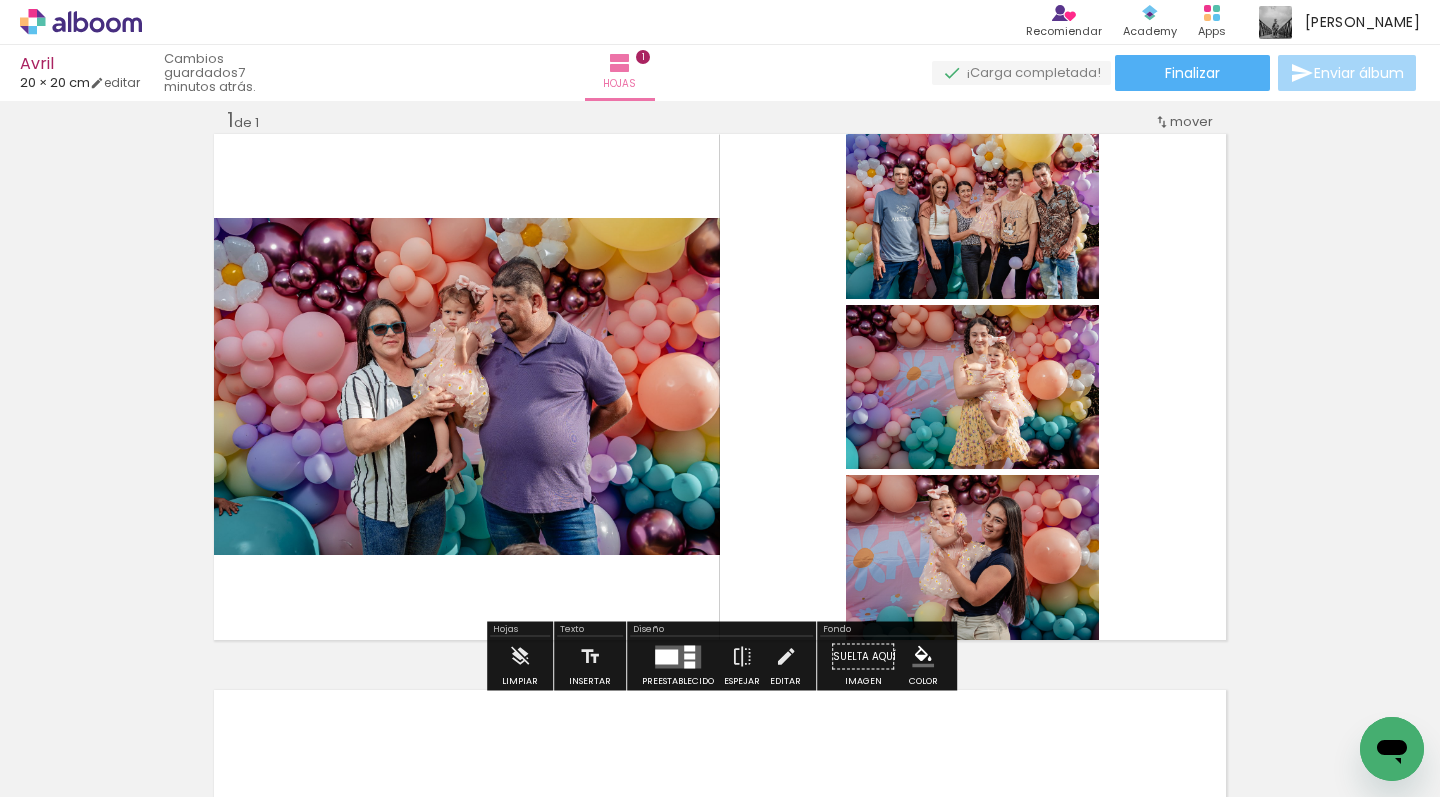scroll, scrollTop: 0, scrollLeft: 0, axis: both 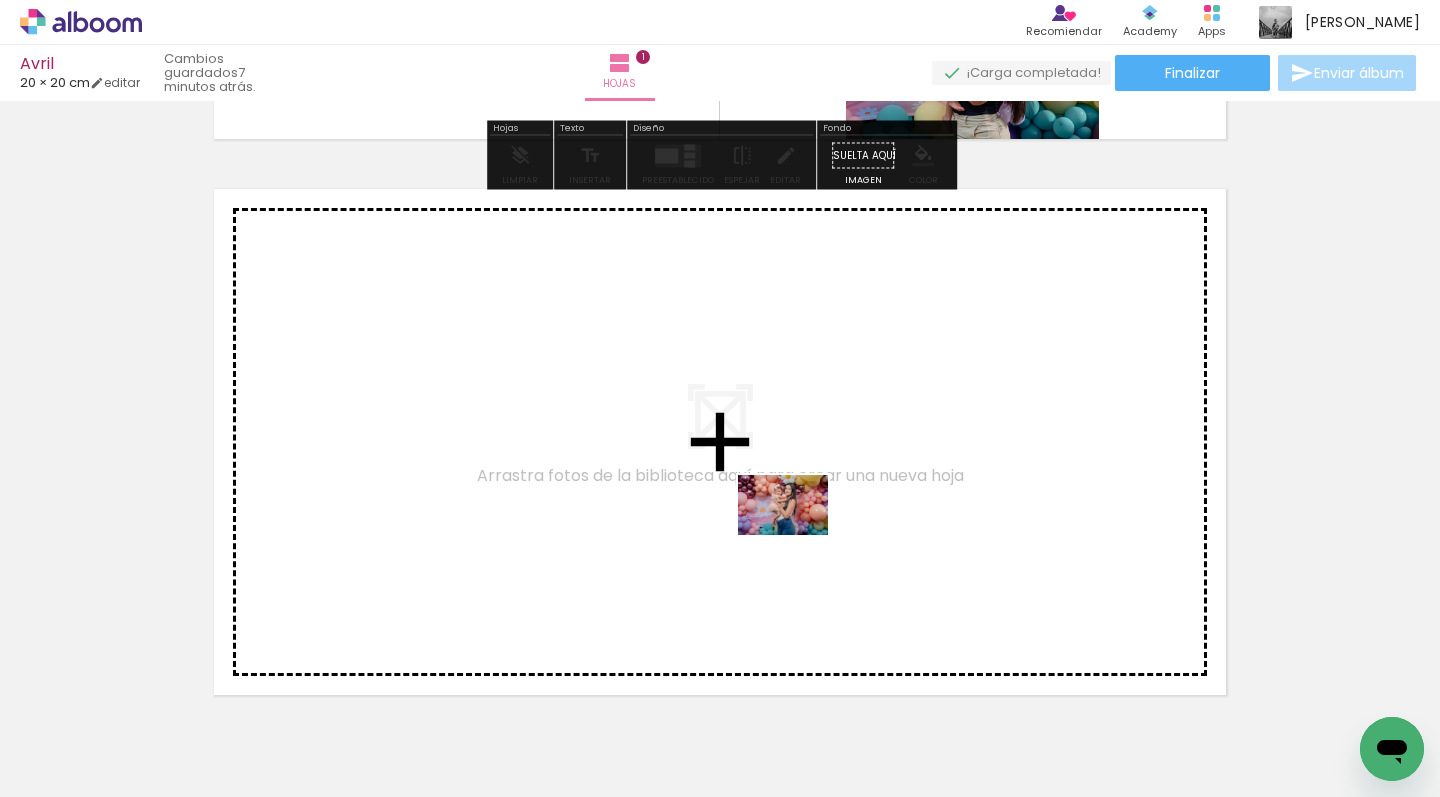 click at bounding box center [720, 398] 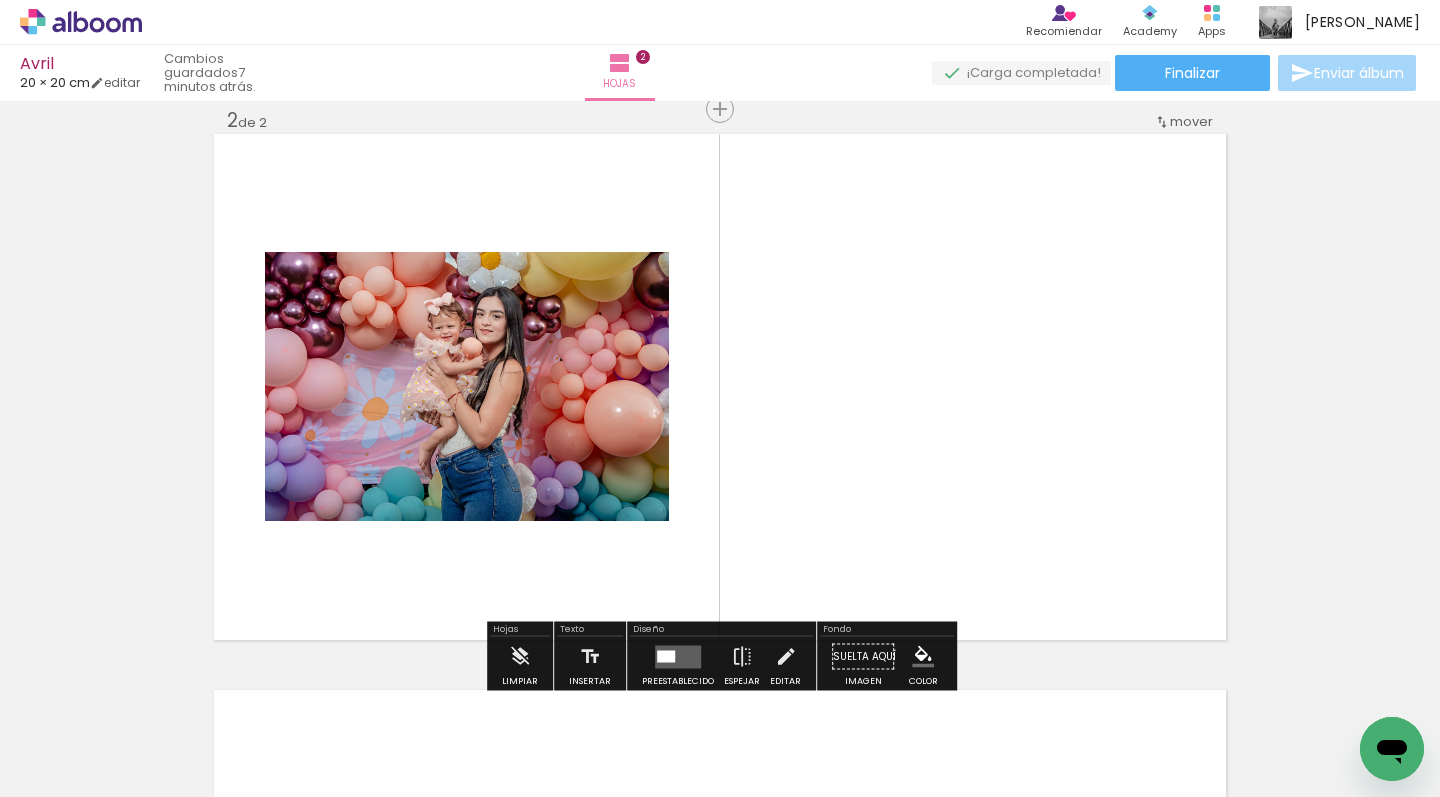 scroll, scrollTop: 581, scrollLeft: 0, axis: vertical 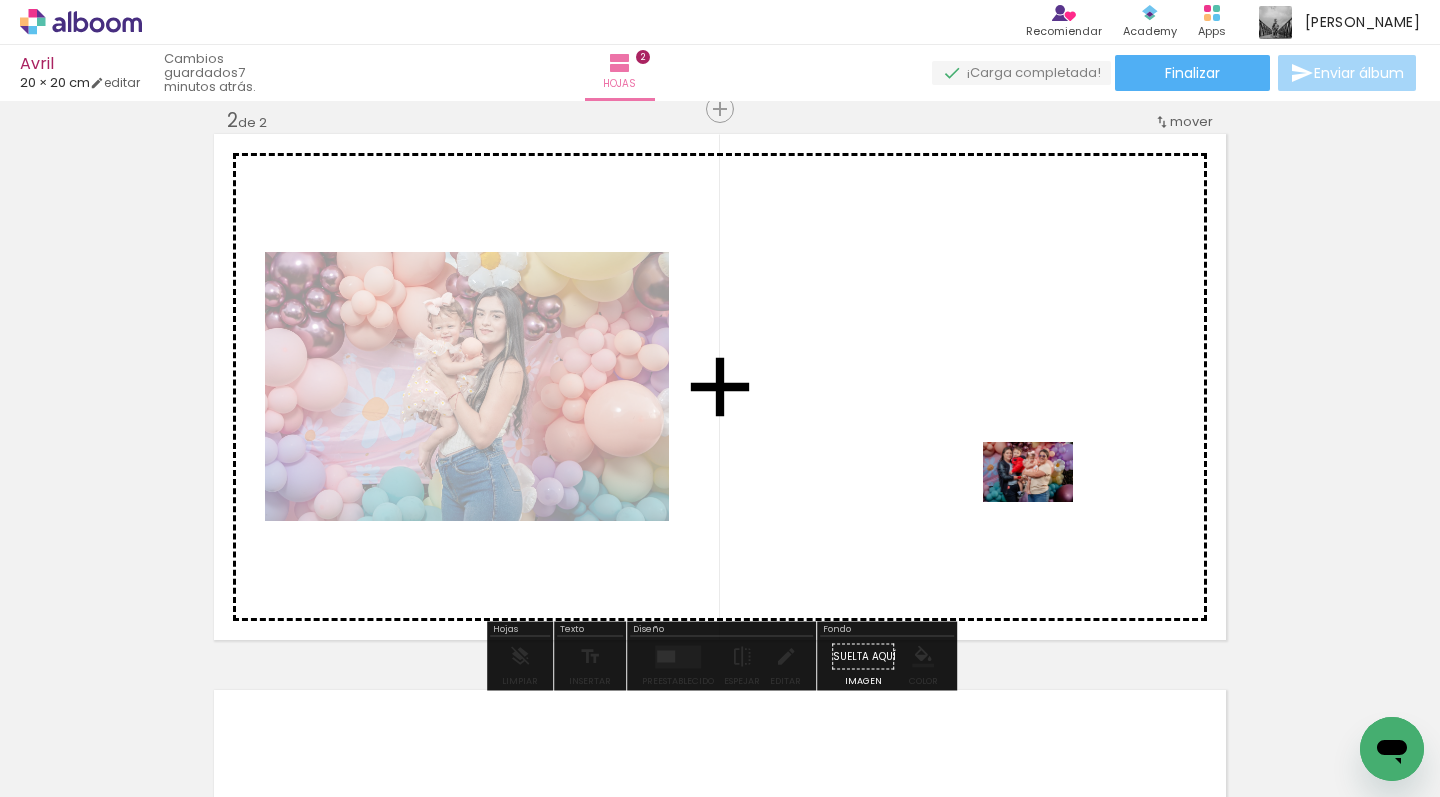 drag, startPoint x: 1090, startPoint y: 737, endPoint x: 1043, endPoint y: 502, distance: 239.65392 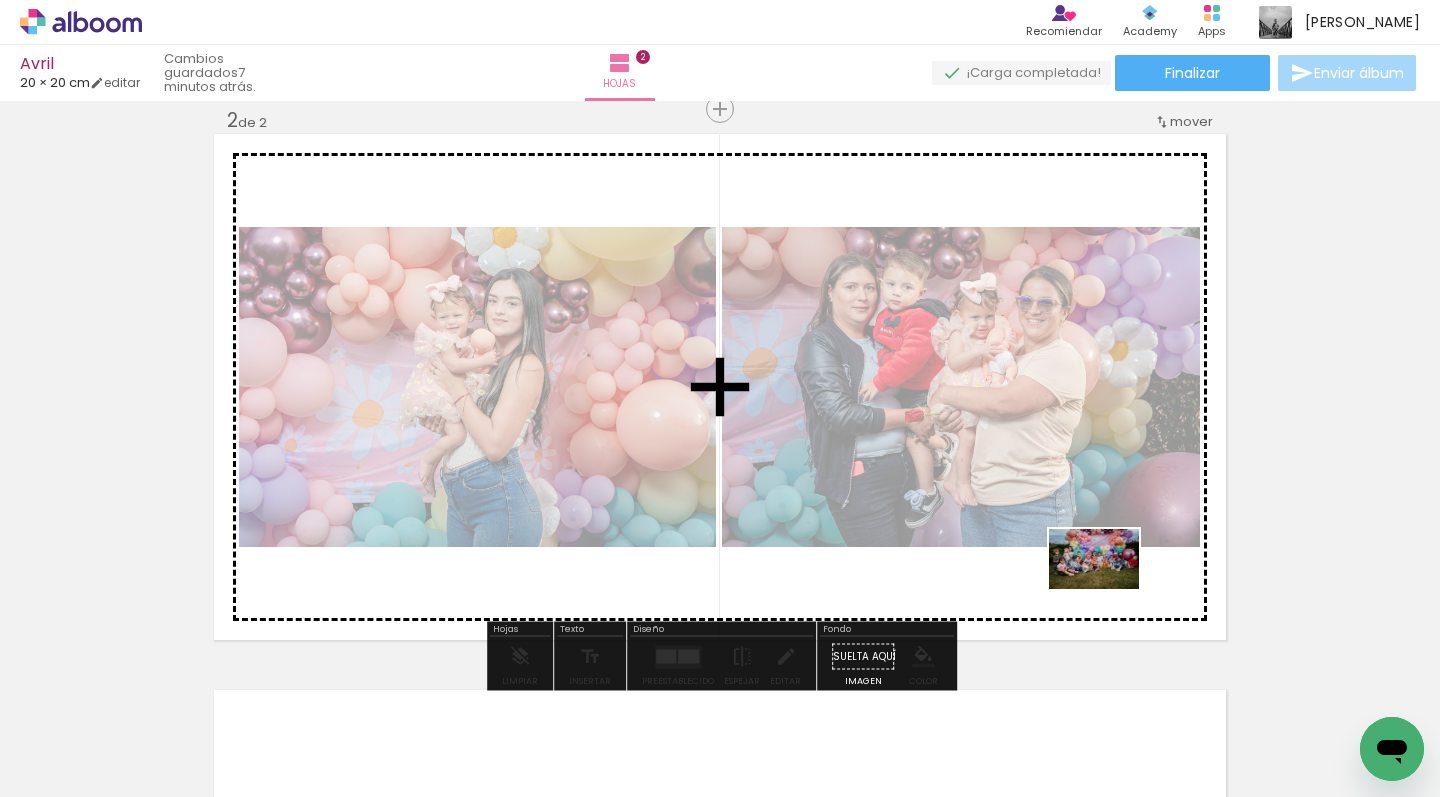 drag, startPoint x: 1016, startPoint y: 732, endPoint x: 1110, endPoint y: 588, distance: 171.96512 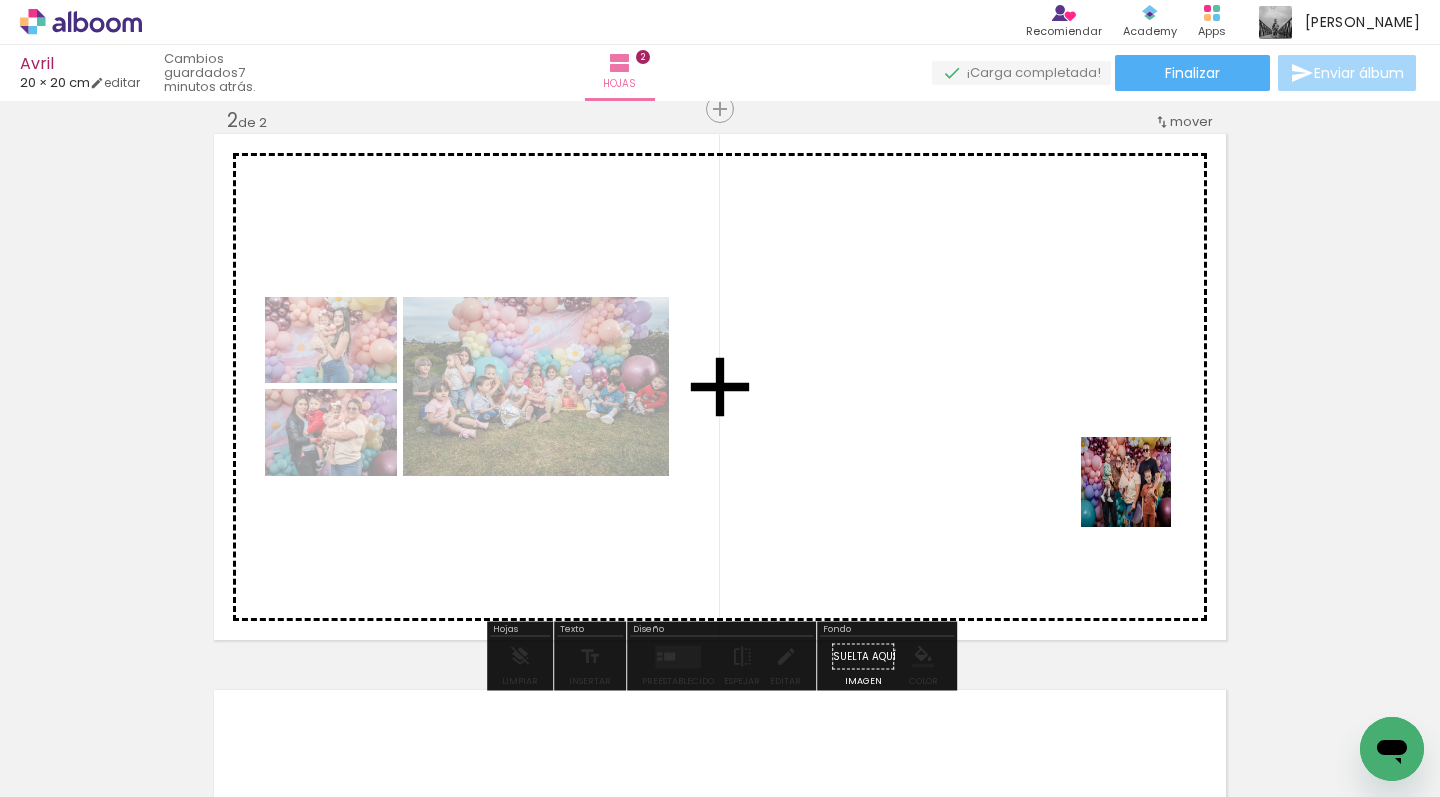 drag, startPoint x: 1230, startPoint y: 661, endPoint x: 1117, endPoint y: 463, distance: 227.97588 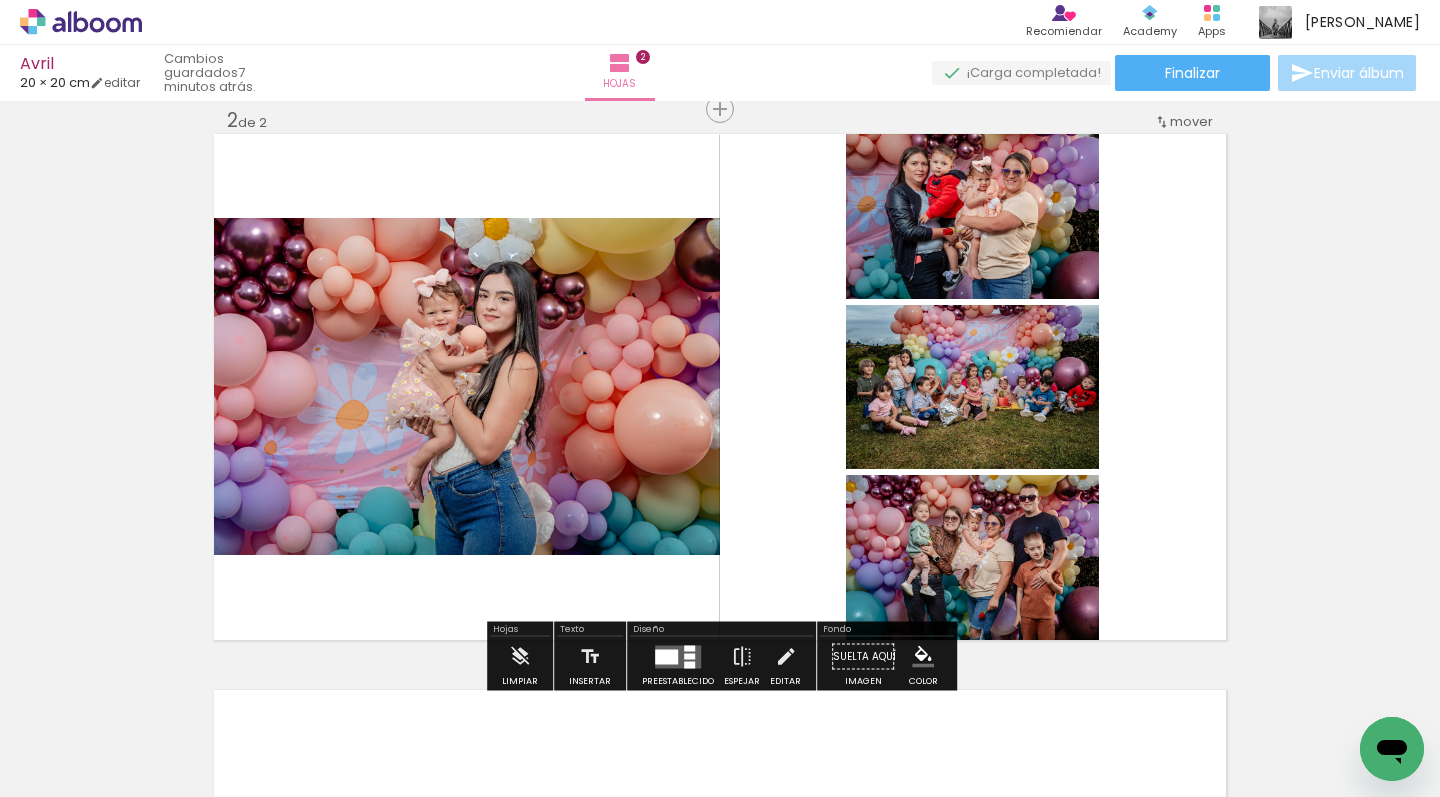 scroll, scrollTop: 0, scrollLeft: 3191, axis: horizontal 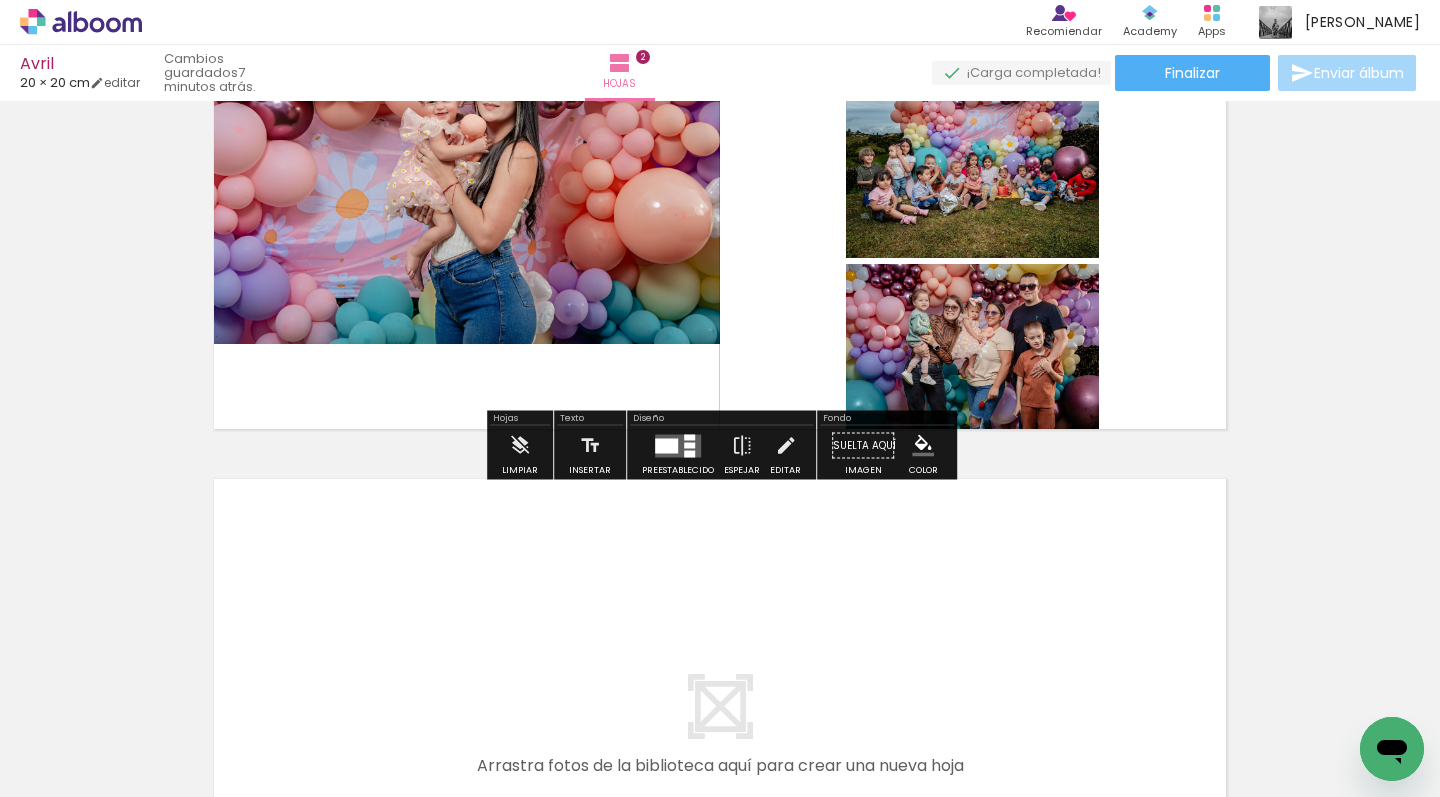 click at bounding box center [720, 398] 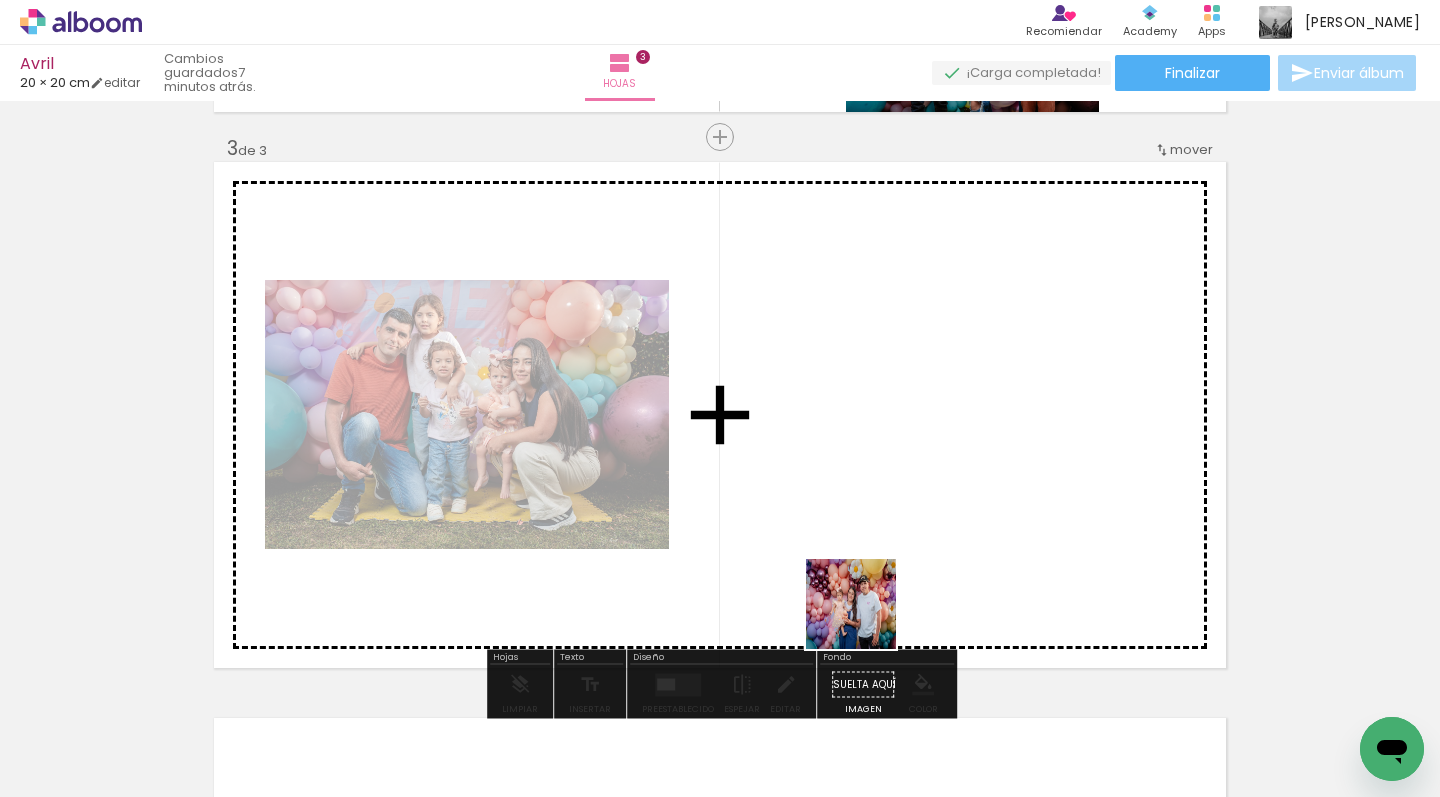 scroll, scrollTop: 1137, scrollLeft: 0, axis: vertical 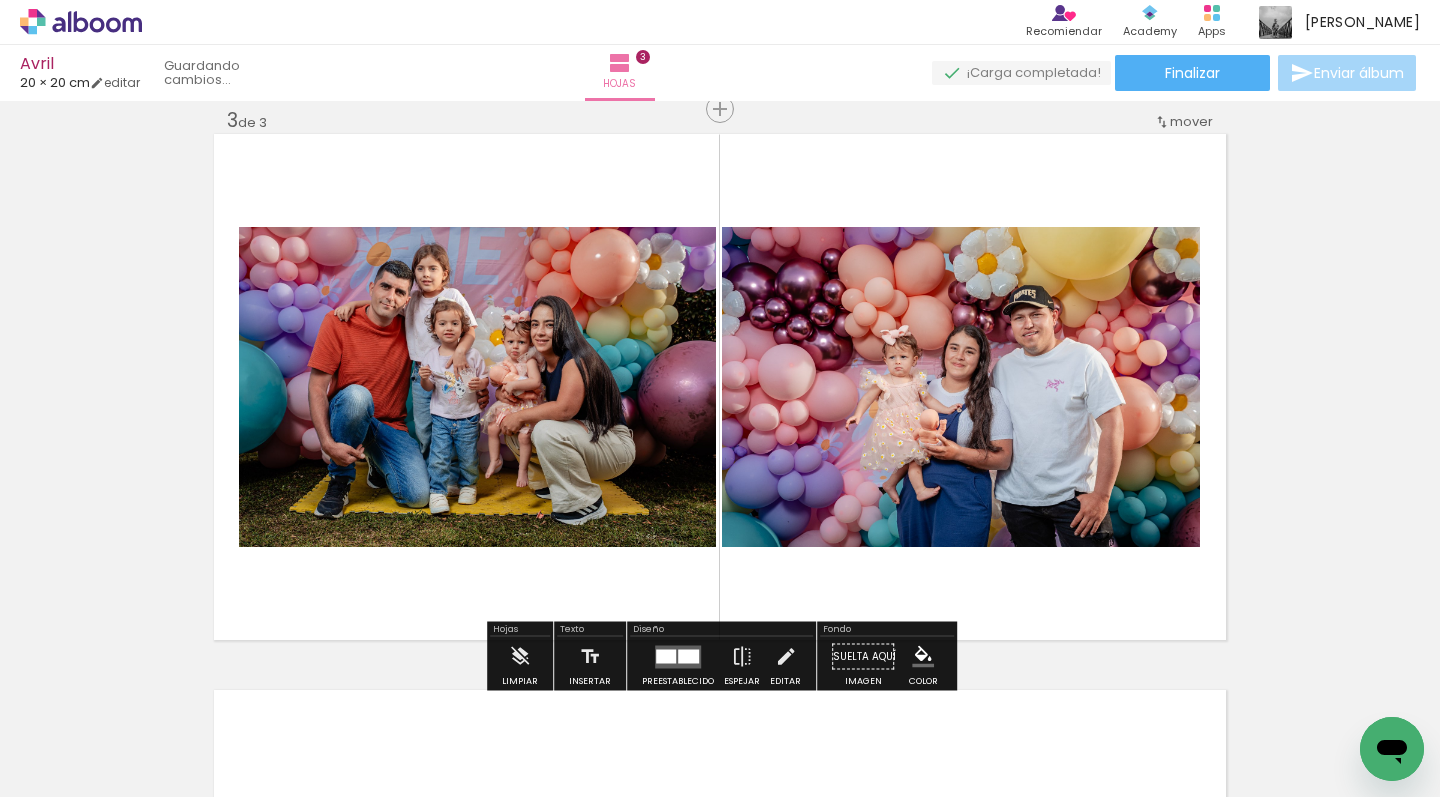 drag, startPoint x: 822, startPoint y: 710, endPoint x: 982, endPoint y: 423, distance: 328.58636 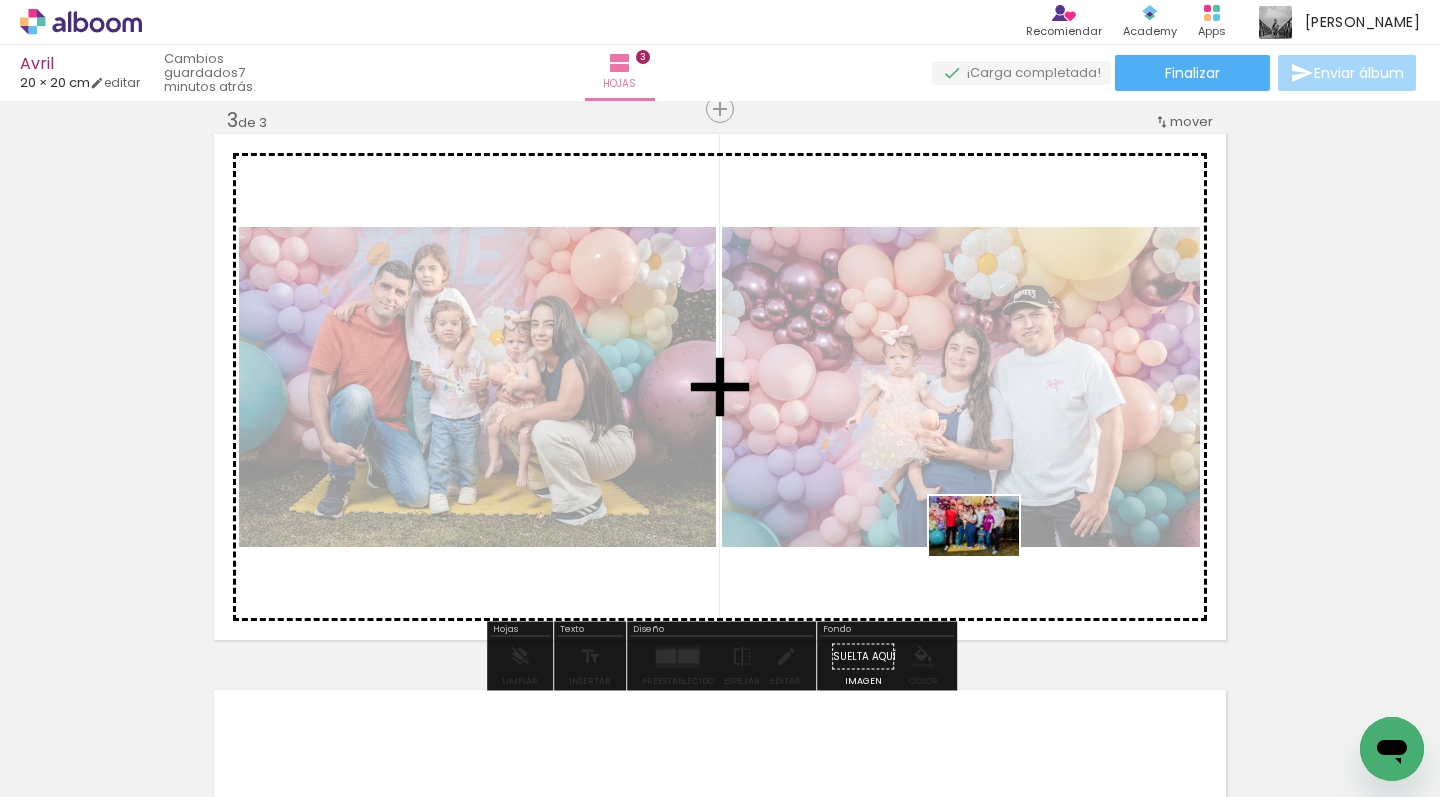 drag, startPoint x: 922, startPoint y: 737, endPoint x: 989, endPoint y: 557, distance: 192.0651 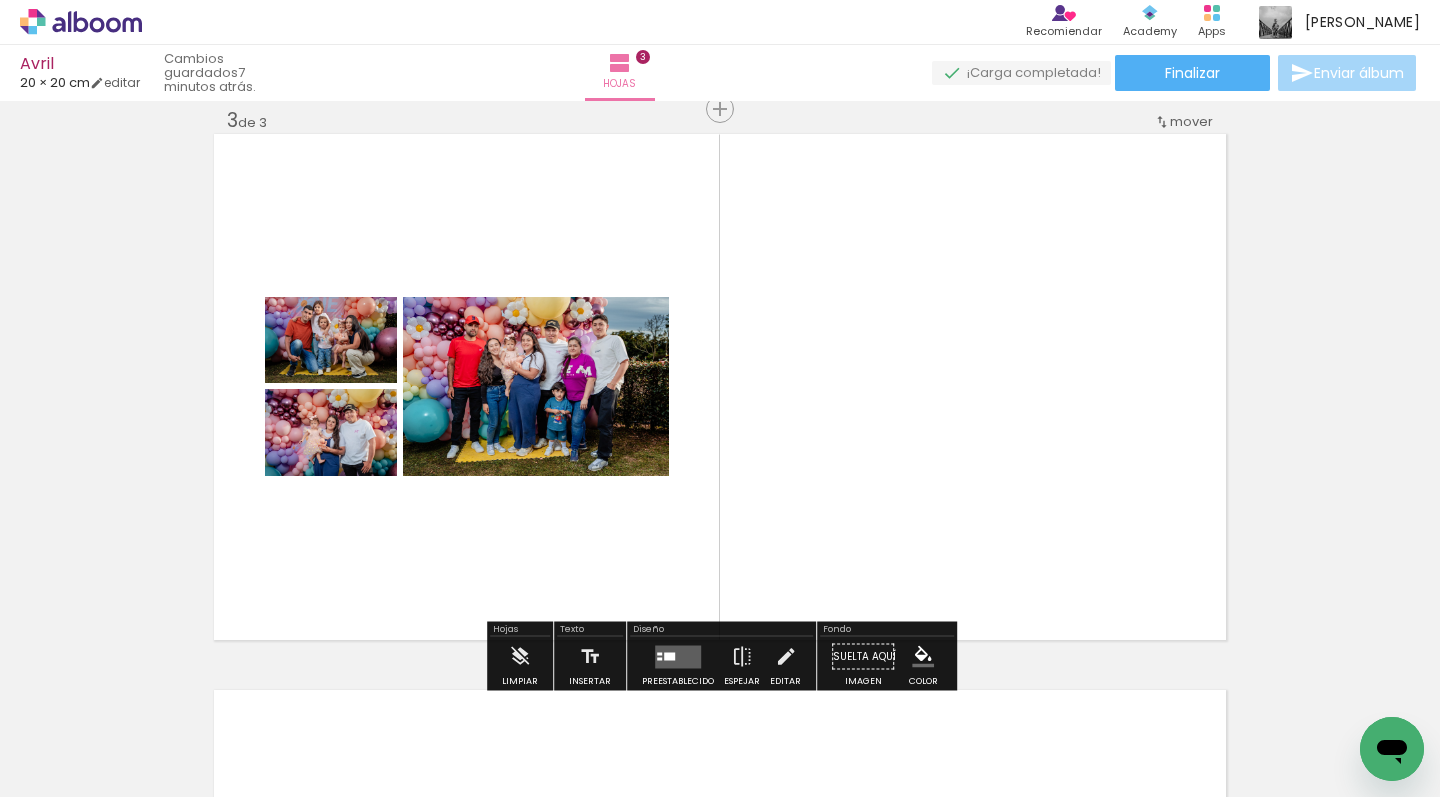drag, startPoint x: 1062, startPoint y: 730, endPoint x: 1027, endPoint y: 456, distance: 276.22635 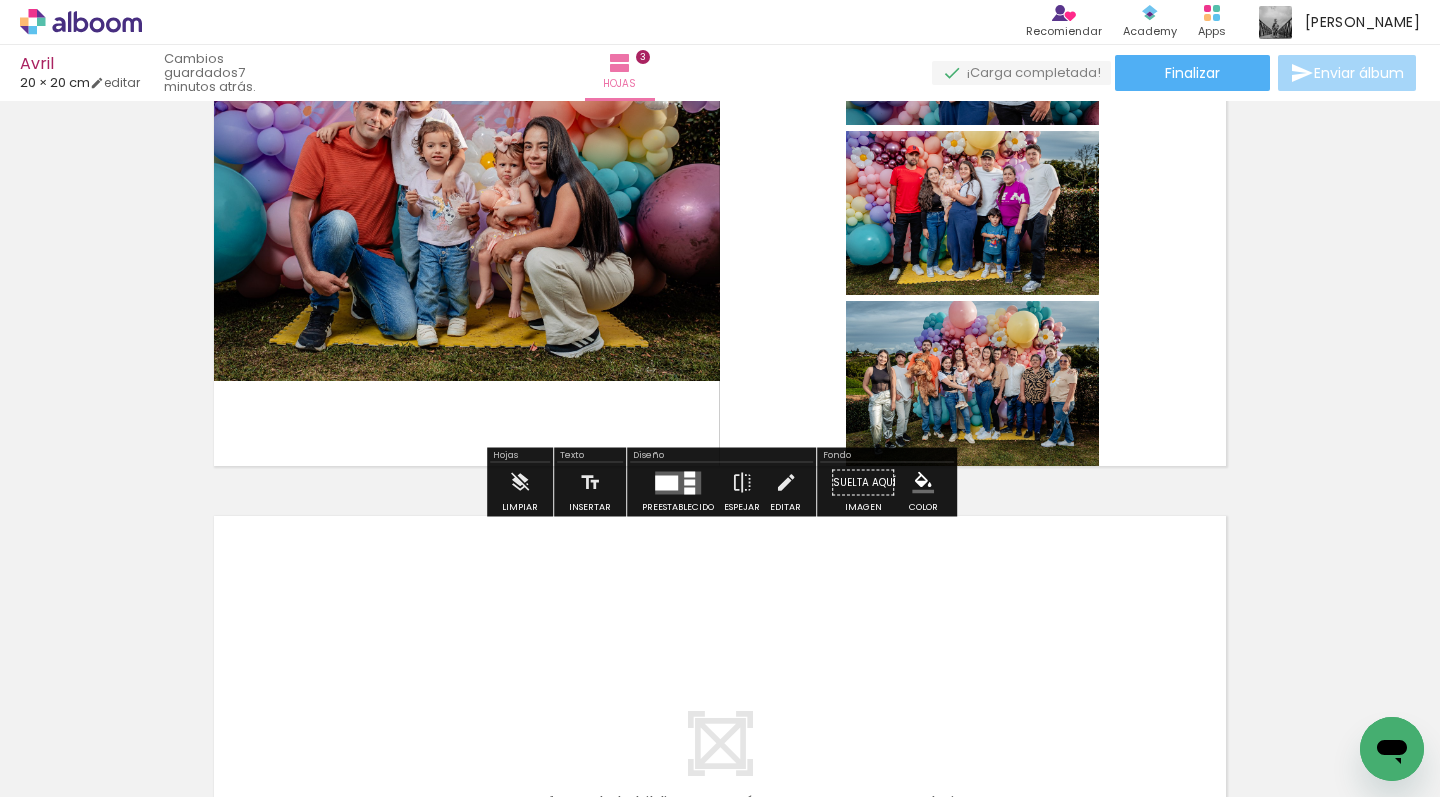 scroll, scrollTop: 1313, scrollLeft: 0, axis: vertical 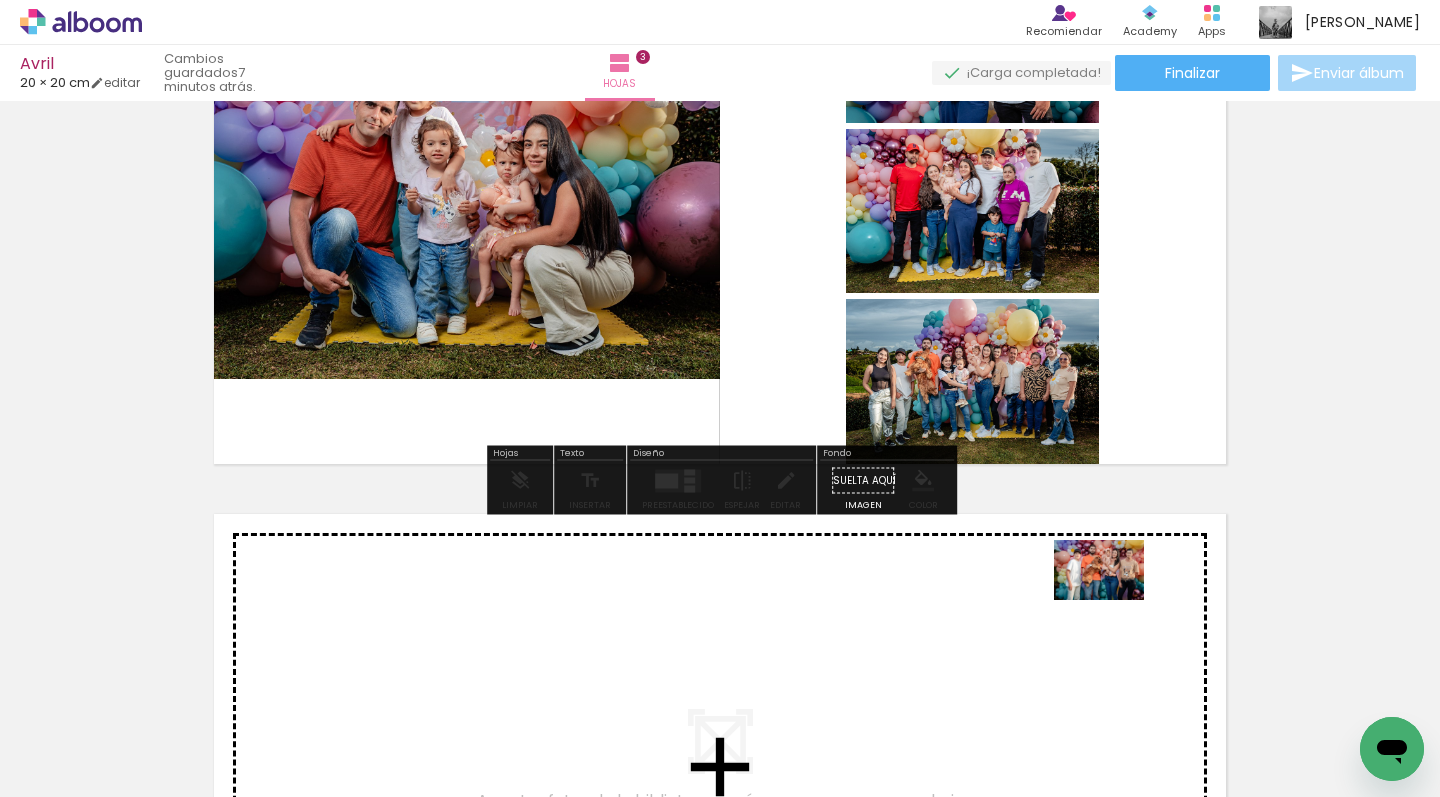 drag, startPoint x: 1154, startPoint y: 699, endPoint x: 1114, endPoint y: 600, distance: 106.77547 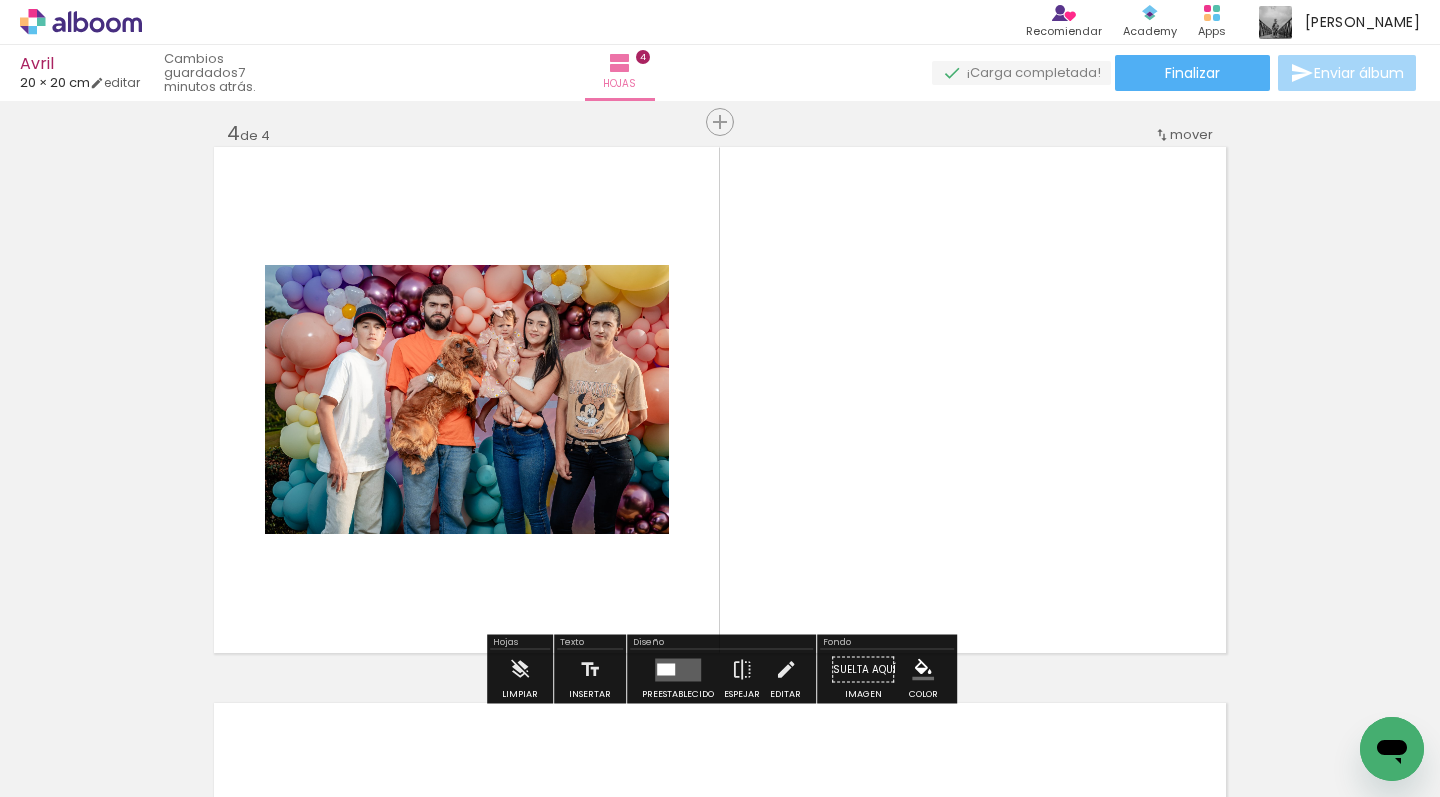 scroll, scrollTop: 1693, scrollLeft: 0, axis: vertical 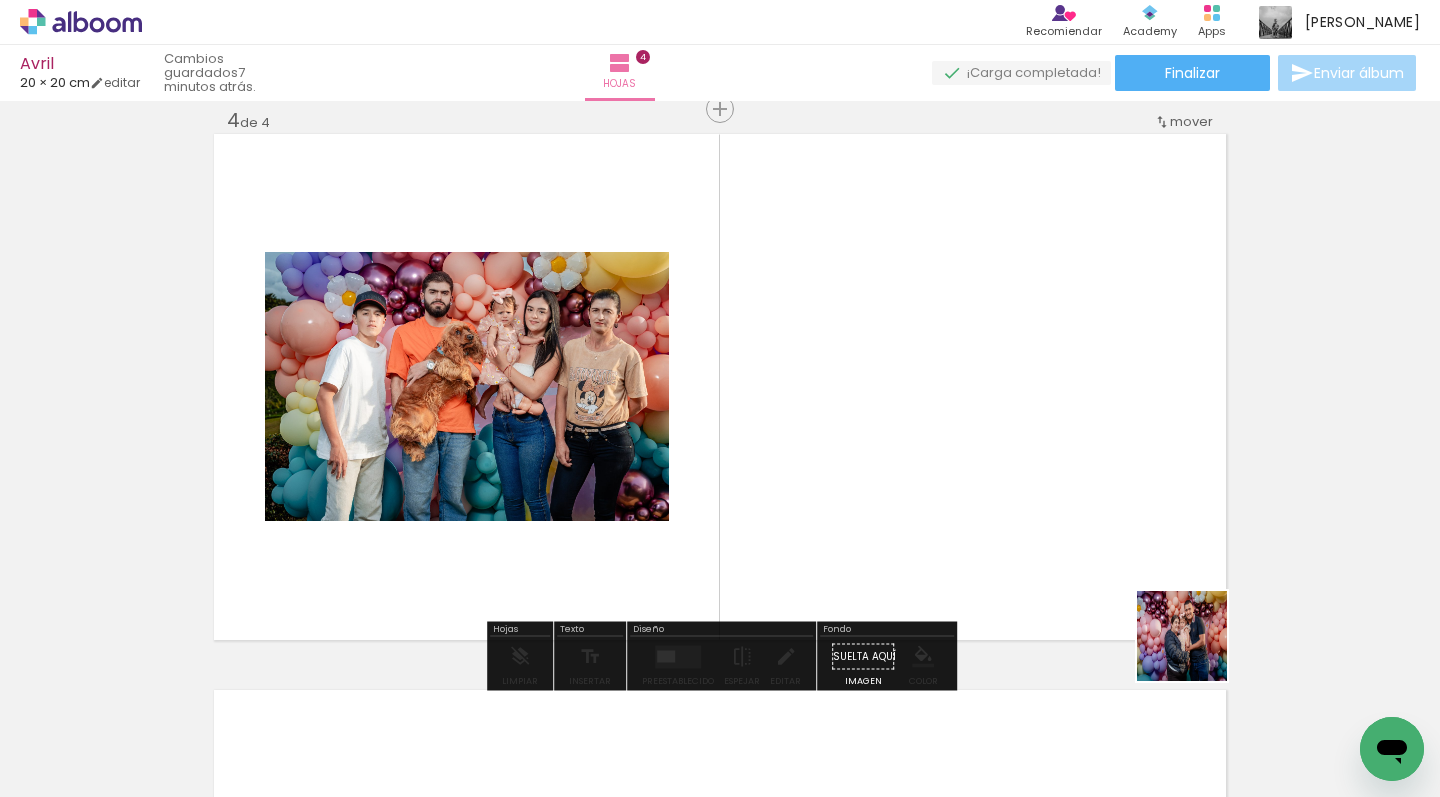 drag, startPoint x: 1247, startPoint y: 705, endPoint x: 920, endPoint y: 406, distance: 443.0914 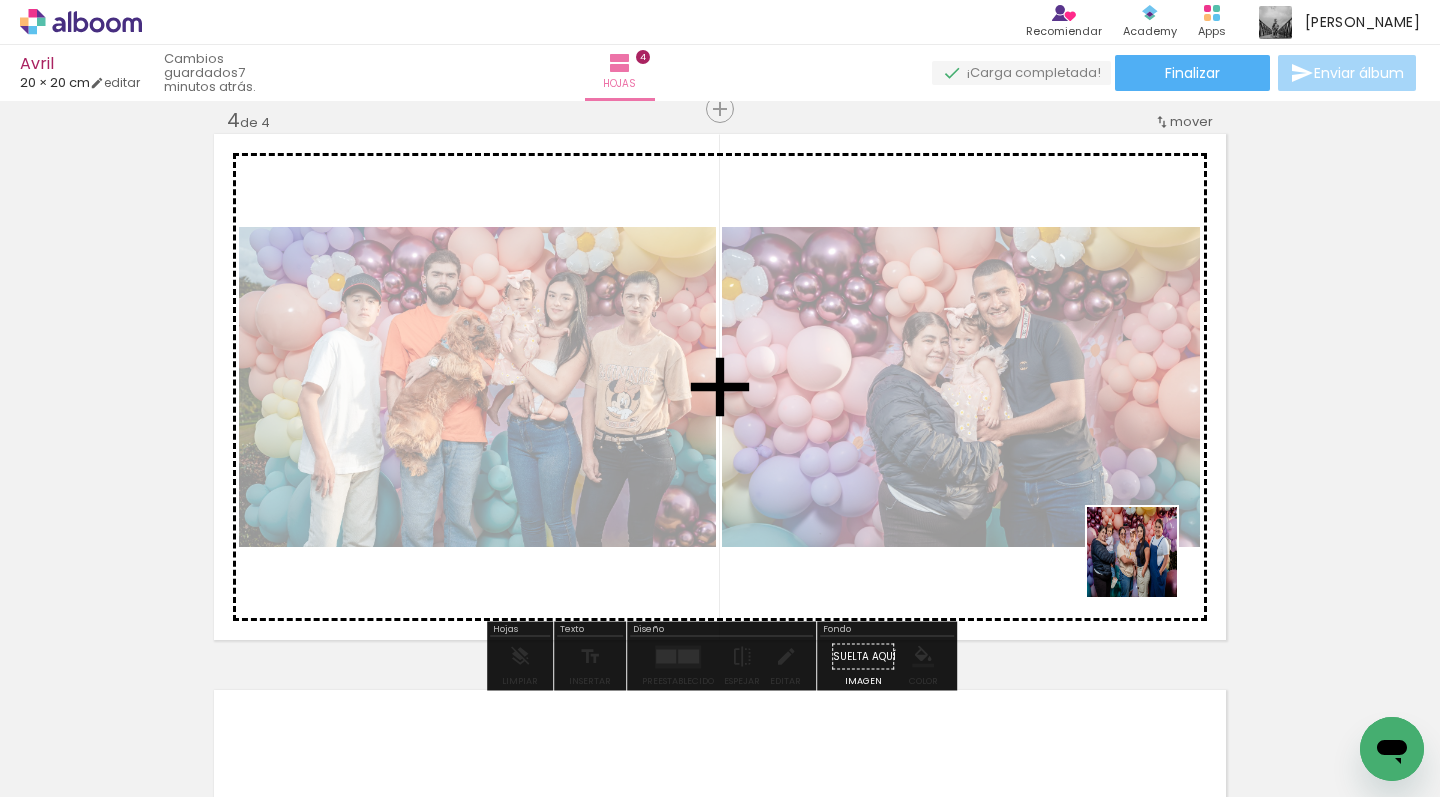 drag, startPoint x: 1354, startPoint y: 714, endPoint x: 1101, endPoint y: 563, distance: 294.63538 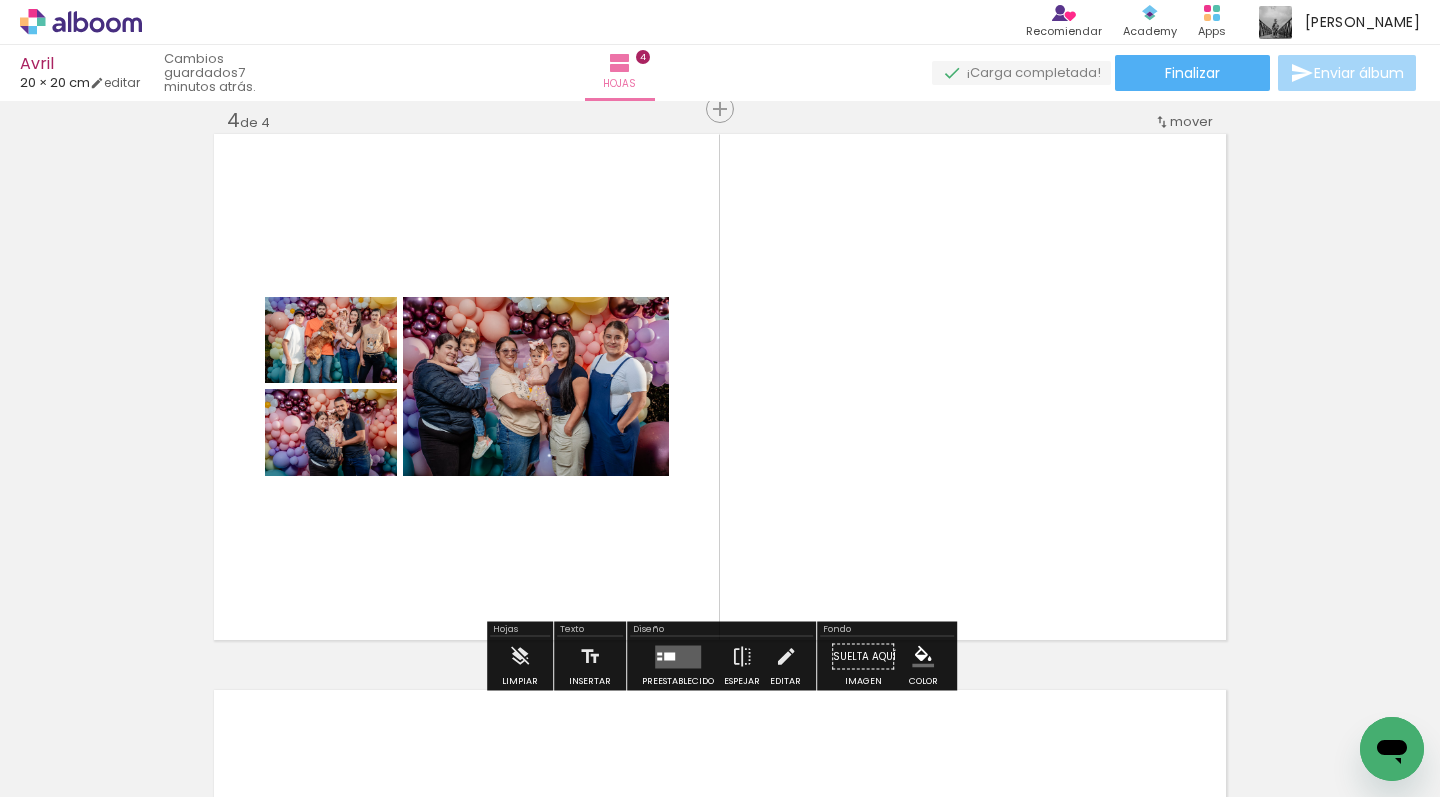 scroll, scrollTop: 0, scrollLeft: 2680, axis: horizontal 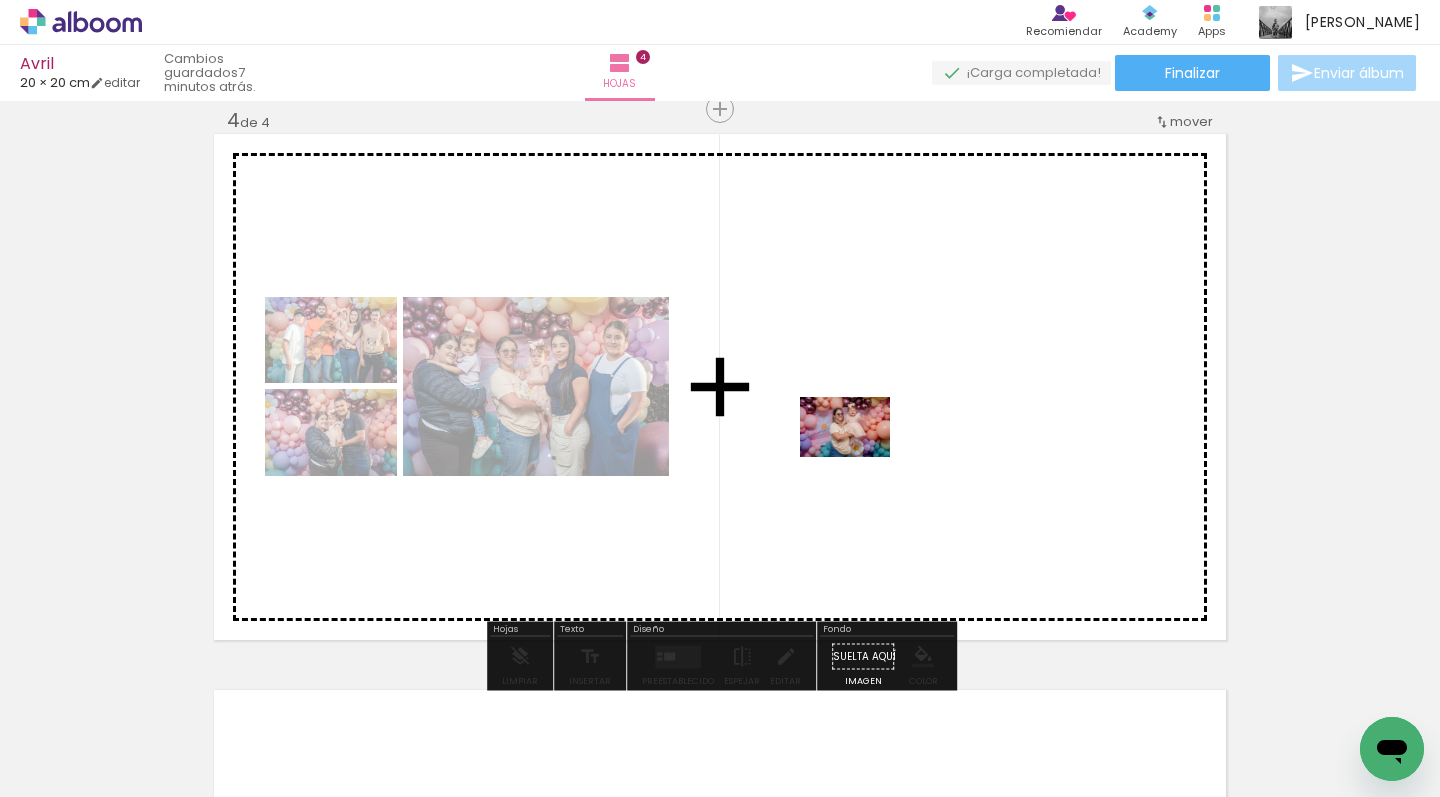 drag, startPoint x: 643, startPoint y: 744, endPoint x: 860, endPoint y: 457, distance: 359.80273 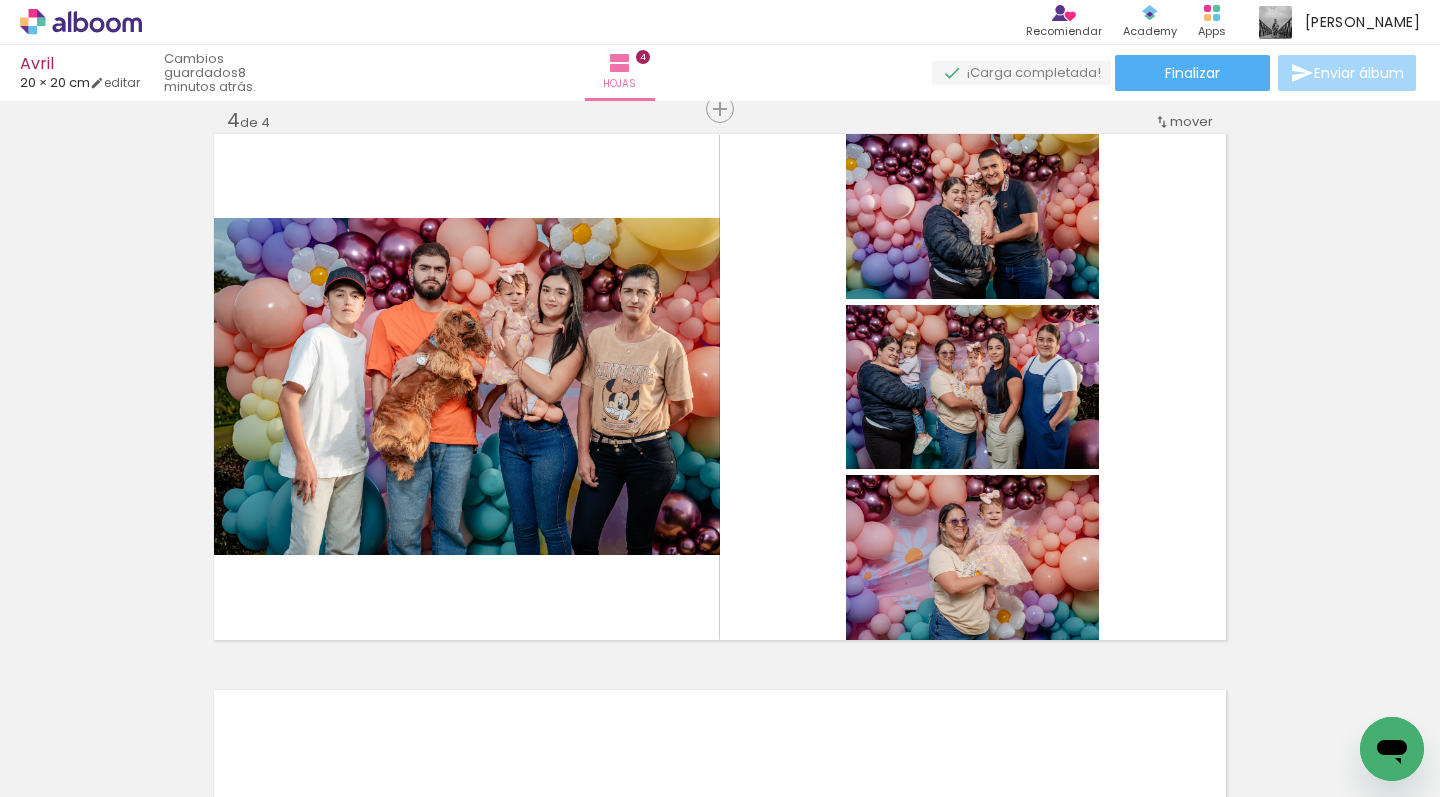 scroll, scrollTop: 0, scrollLeft: 1742, axis: horizontal 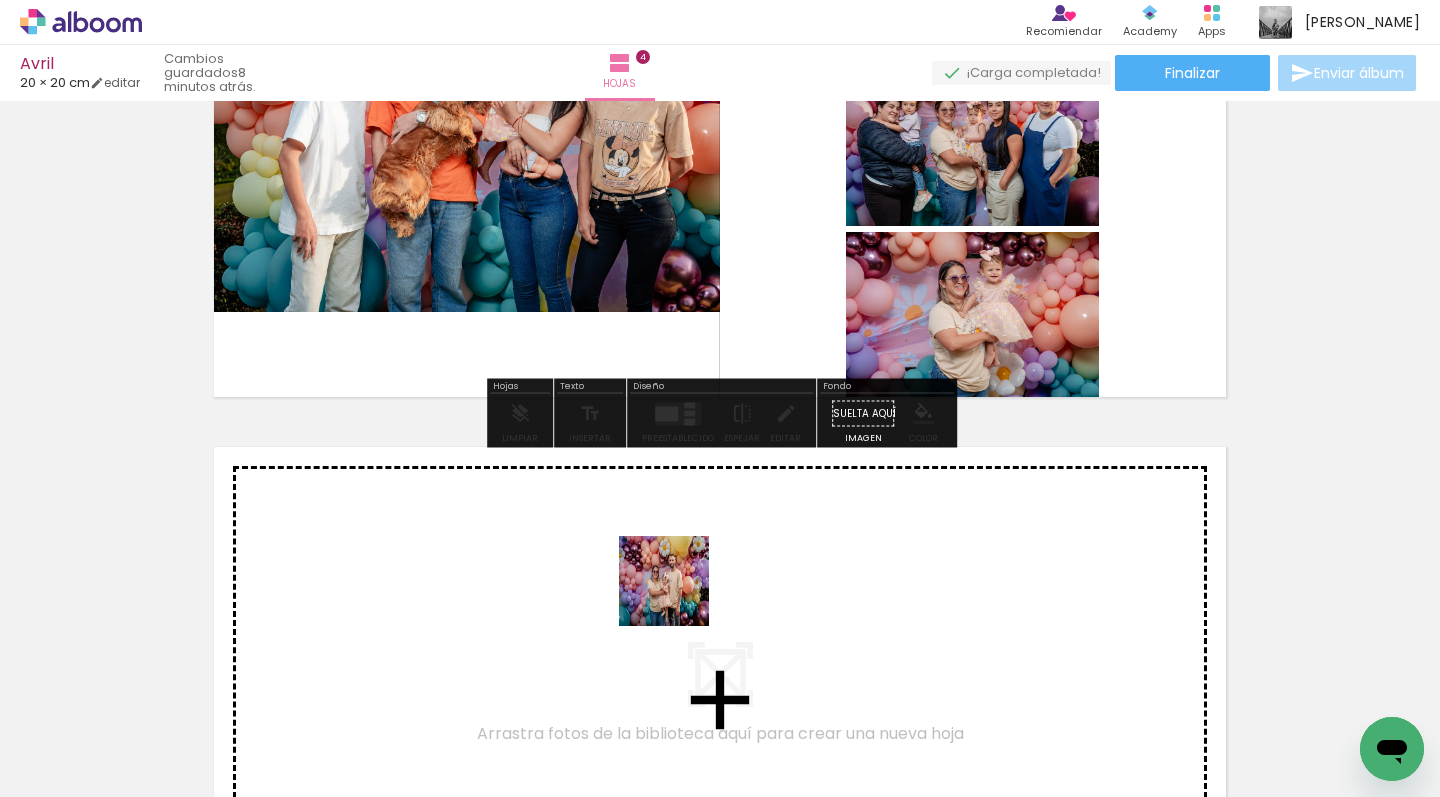 click at bounding box center (720, 398) 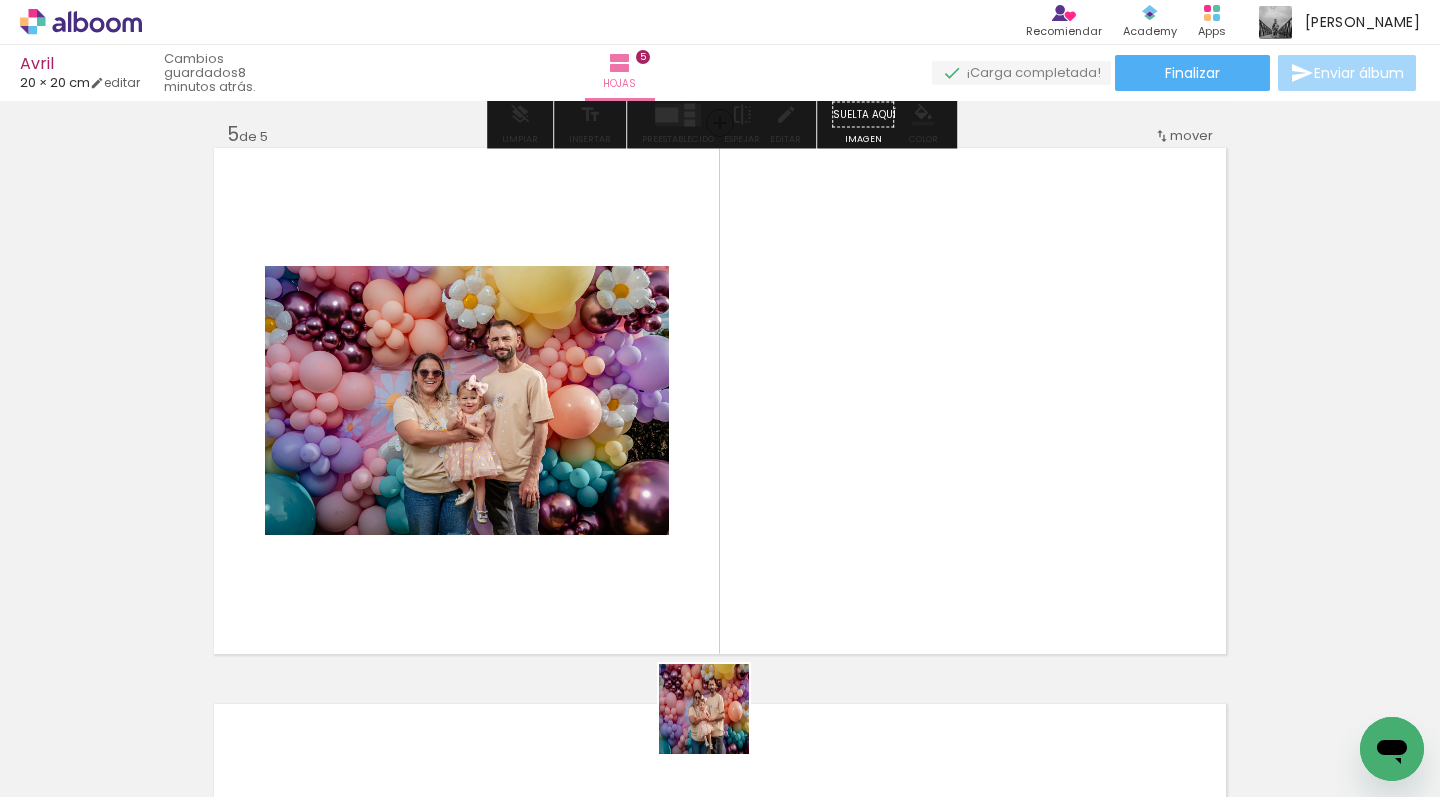 scroll, scrollTop: 2249, scrollLeft: 0, axis: vertical 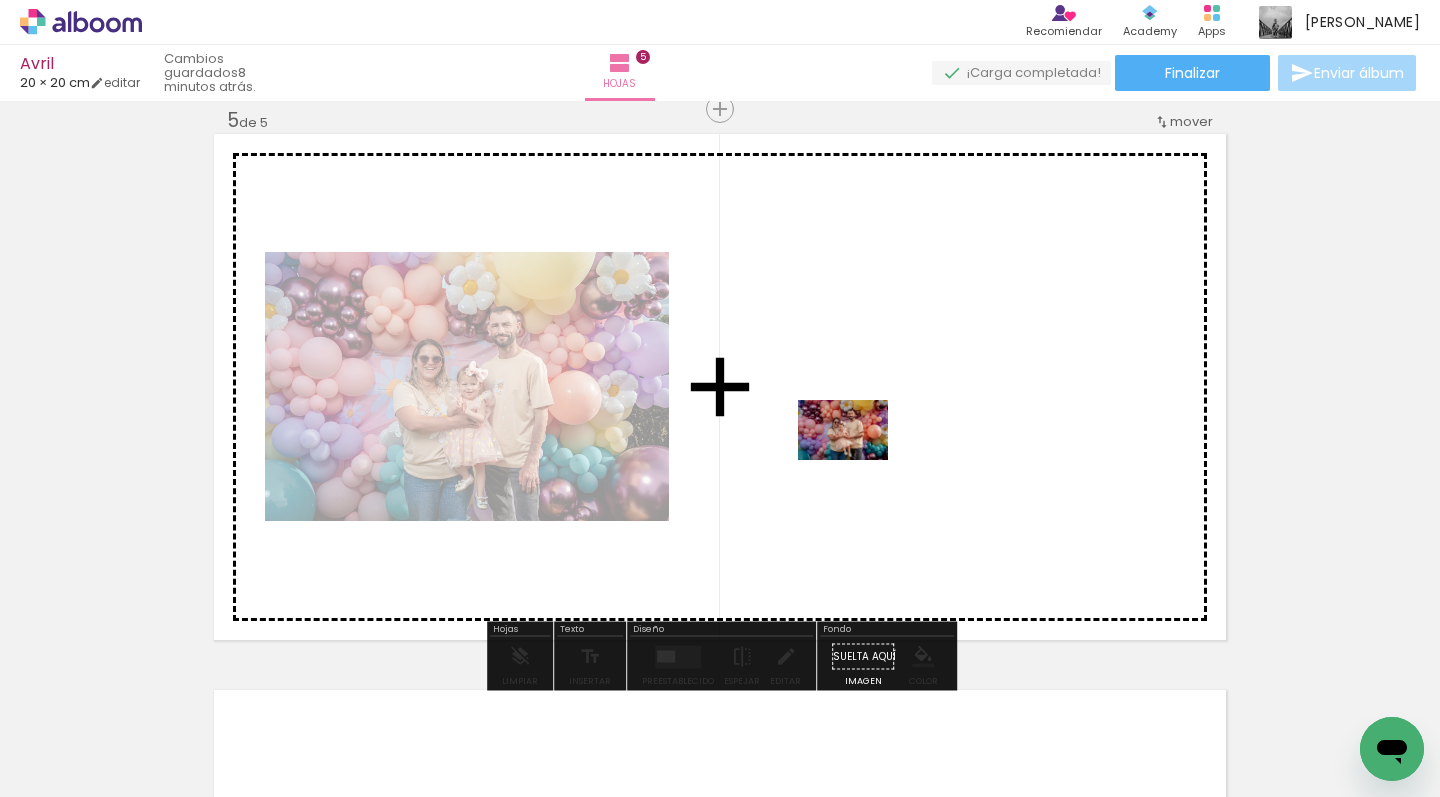 click at bounding box center [720, 398] 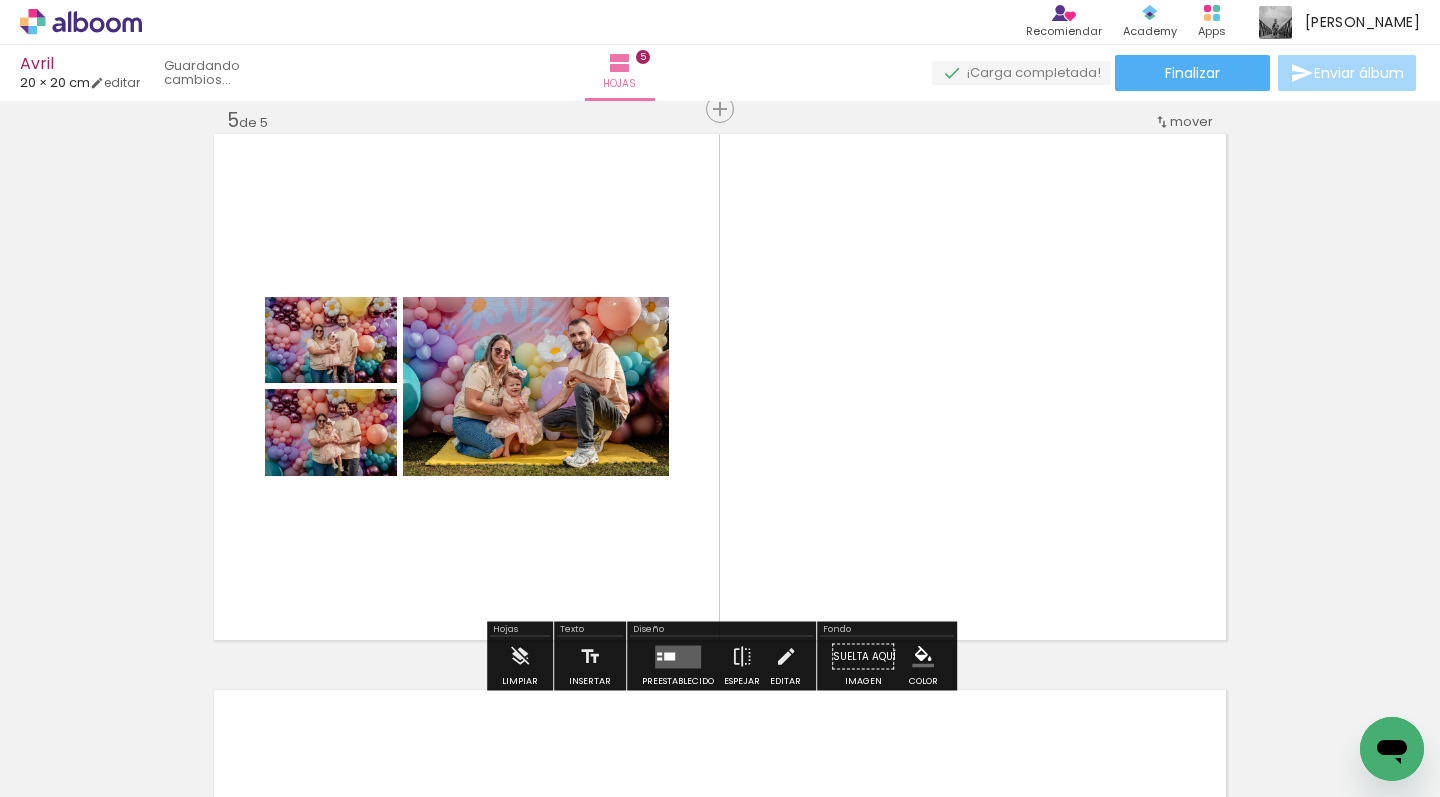 drag, startPoint x: 818, startPoint y: 718, endPoint x: 943, endPoint y: 556, distance: 204.61916 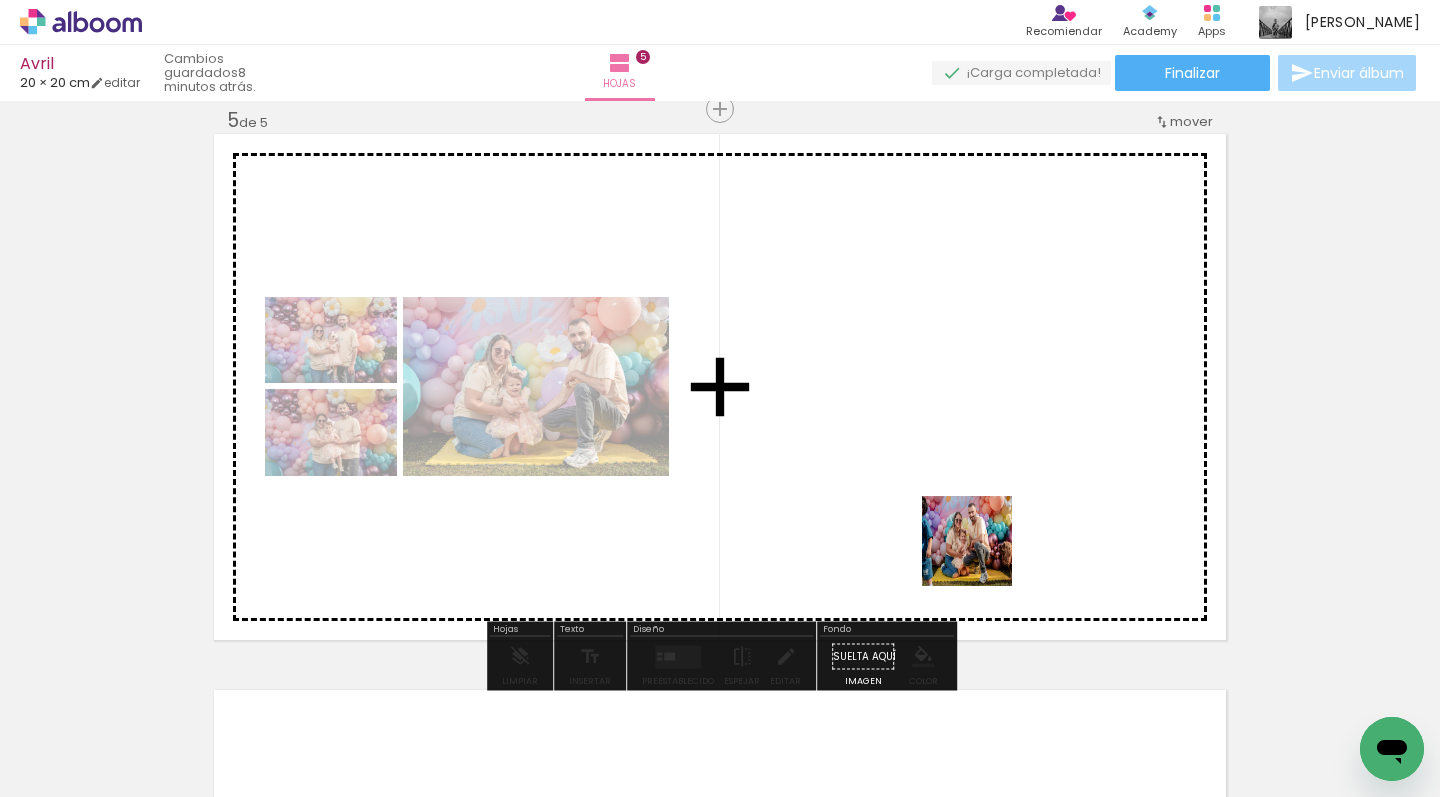 drag, startPoint x: 957, startPoint y: 653, endPoint x: 1003, endPoint y: 473, distance: 185.78482 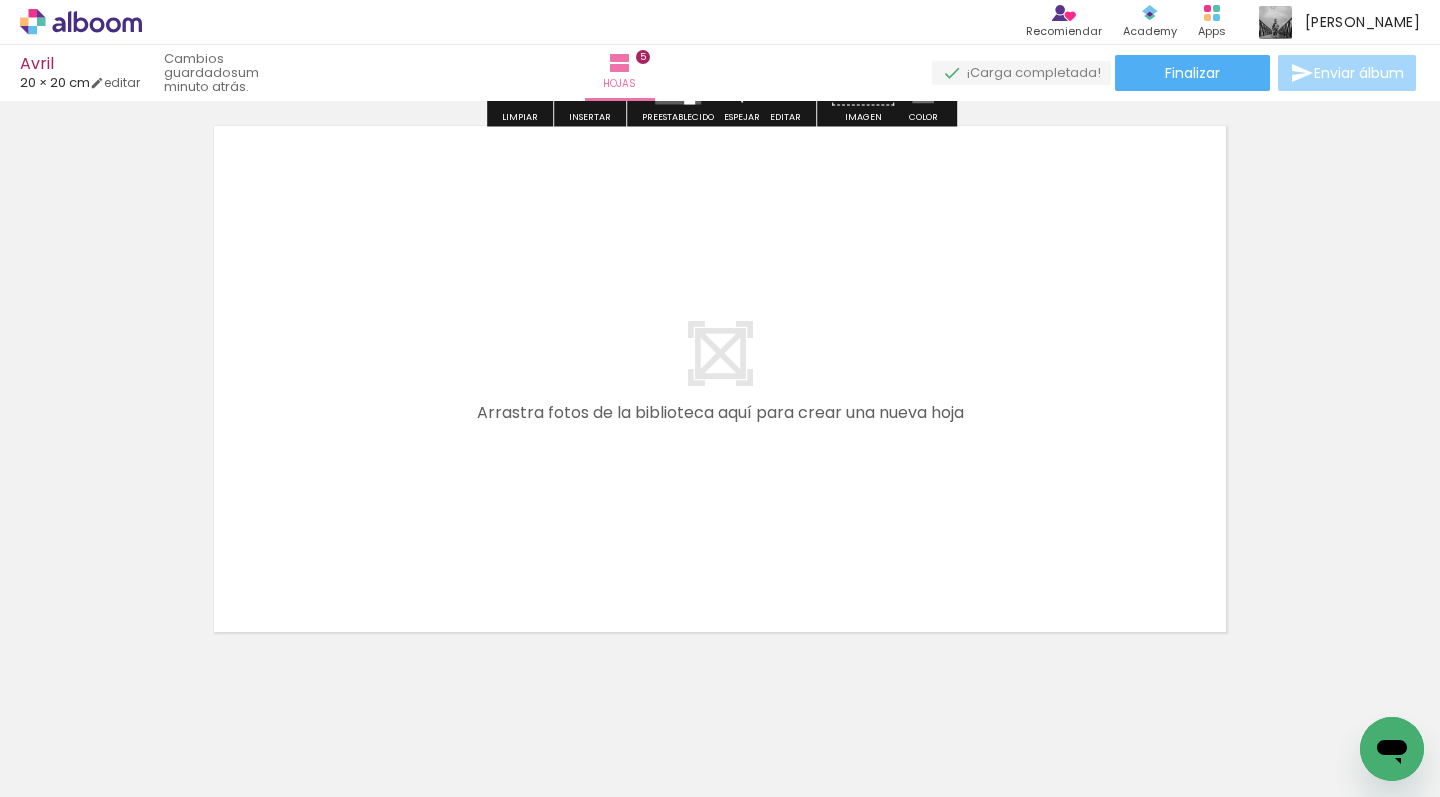 scroll, scrollTop: 2814, scrollLeft: 0, axis: vertical 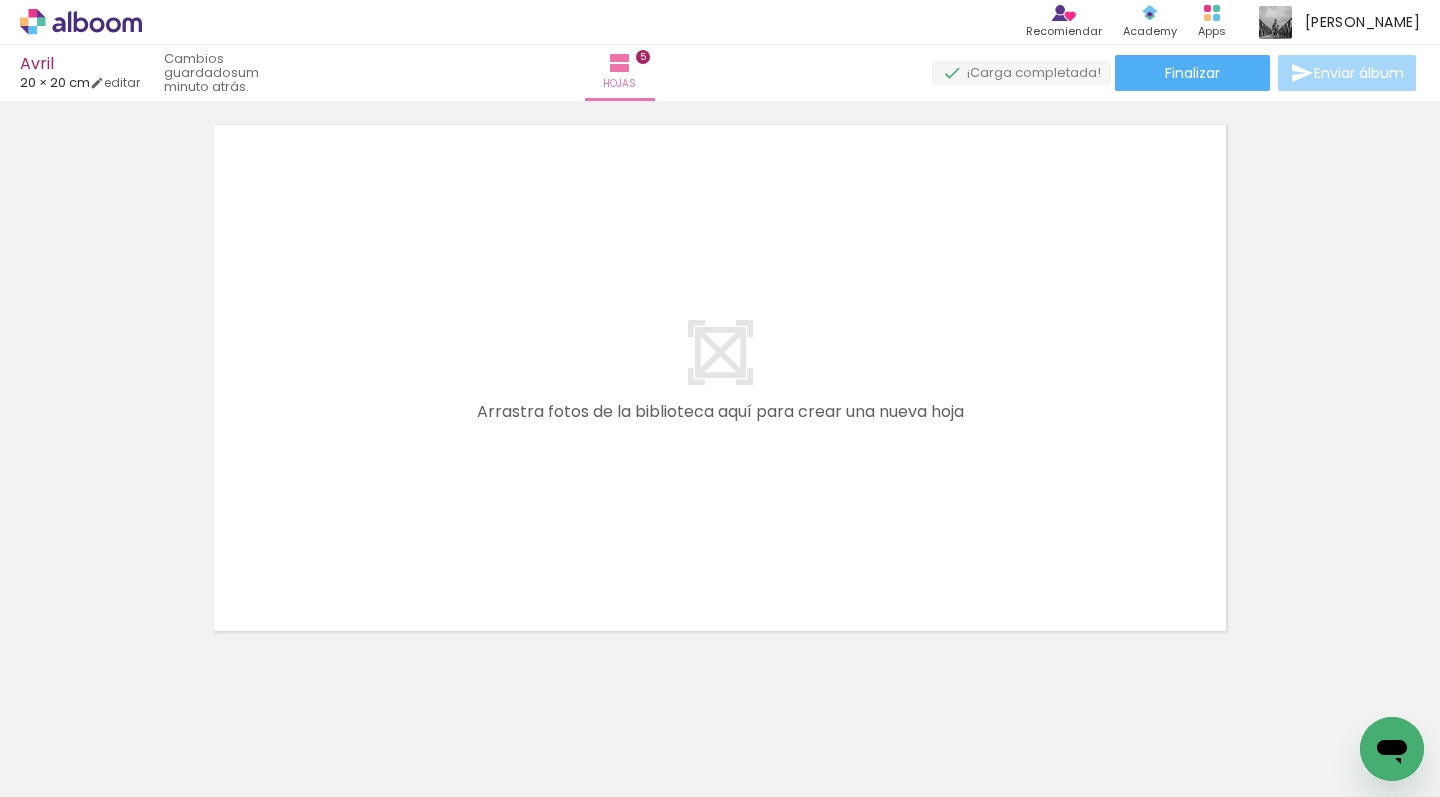 click at bounding box center [720, 398] 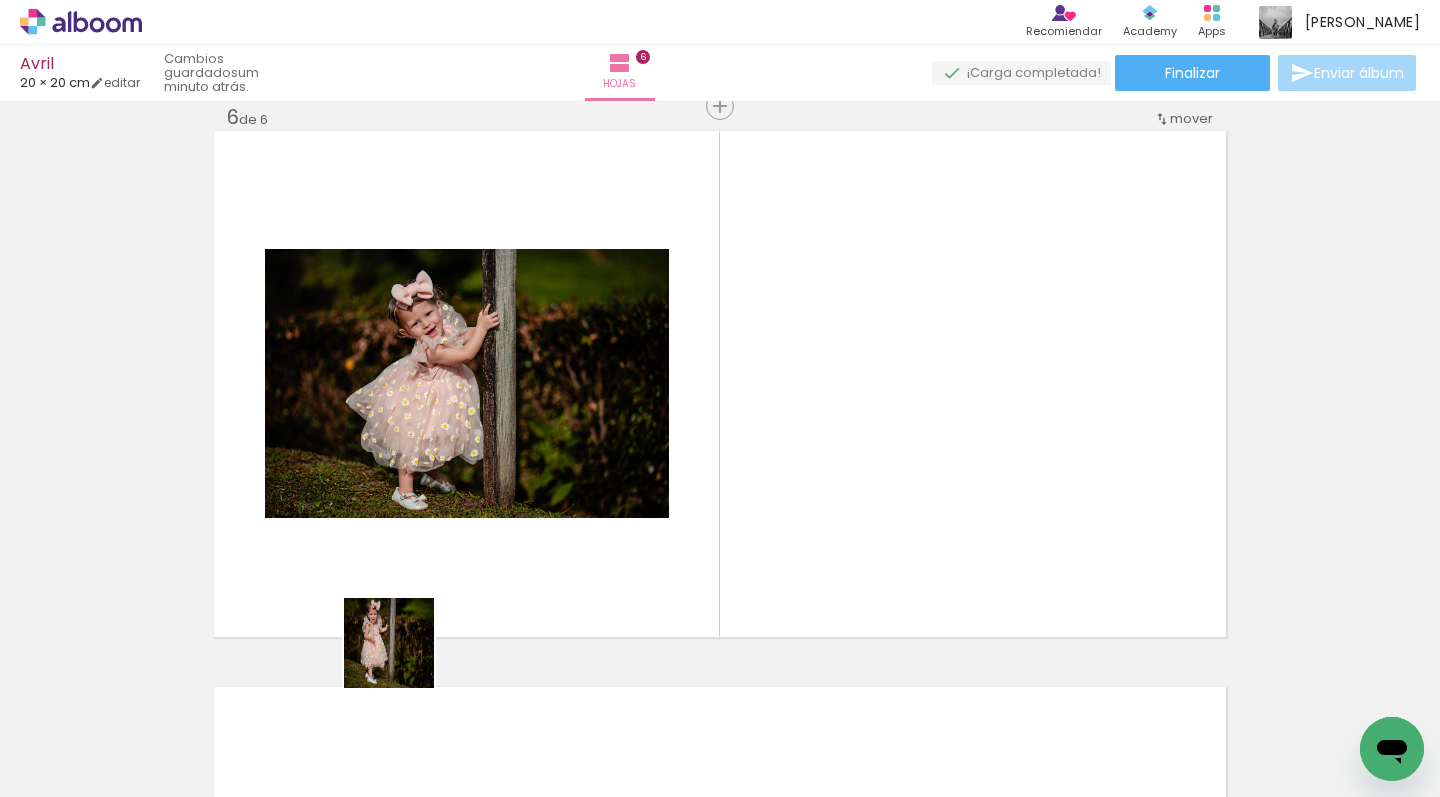 scroll, scrollTop: 2805, scrollLeft: 0, axis: vertical 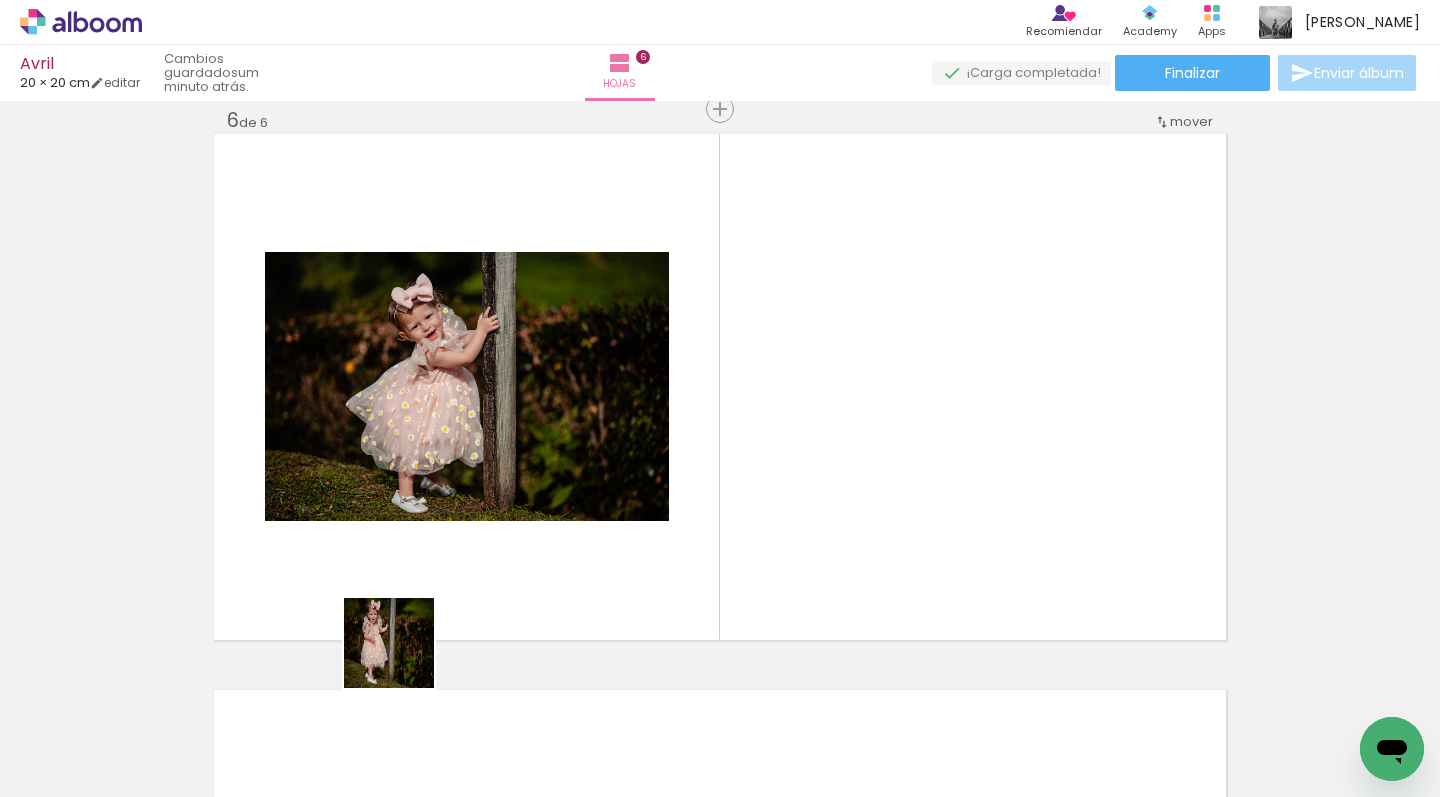 drag, startPoint x: 353, startPoint y: 729, endPoint x: 573, endPoint y: 522, distance: 302.0745 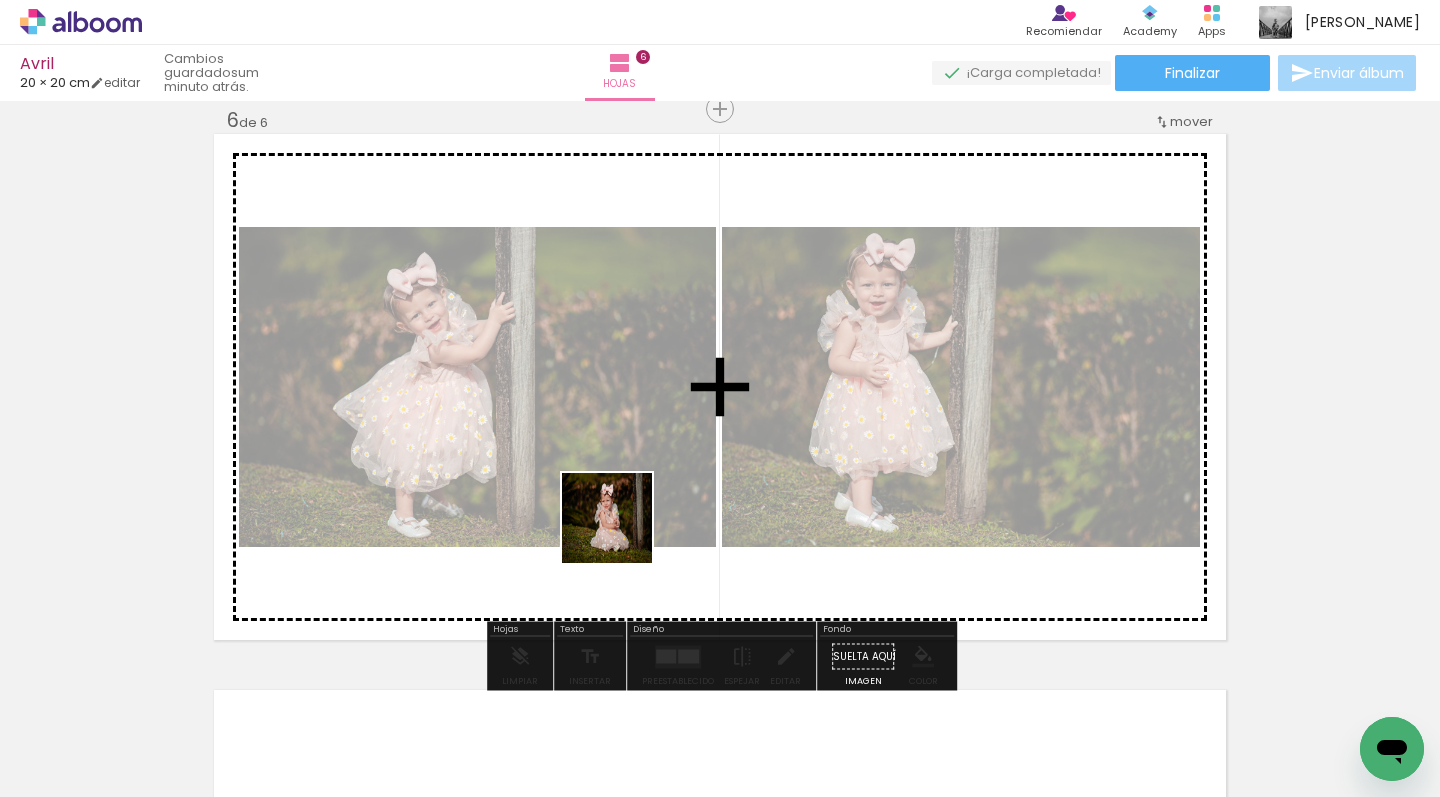 drag, startPoint x: 507, startPoint y: 647, endPoint x: 645, endPoint y: 728, distance: 160.01562 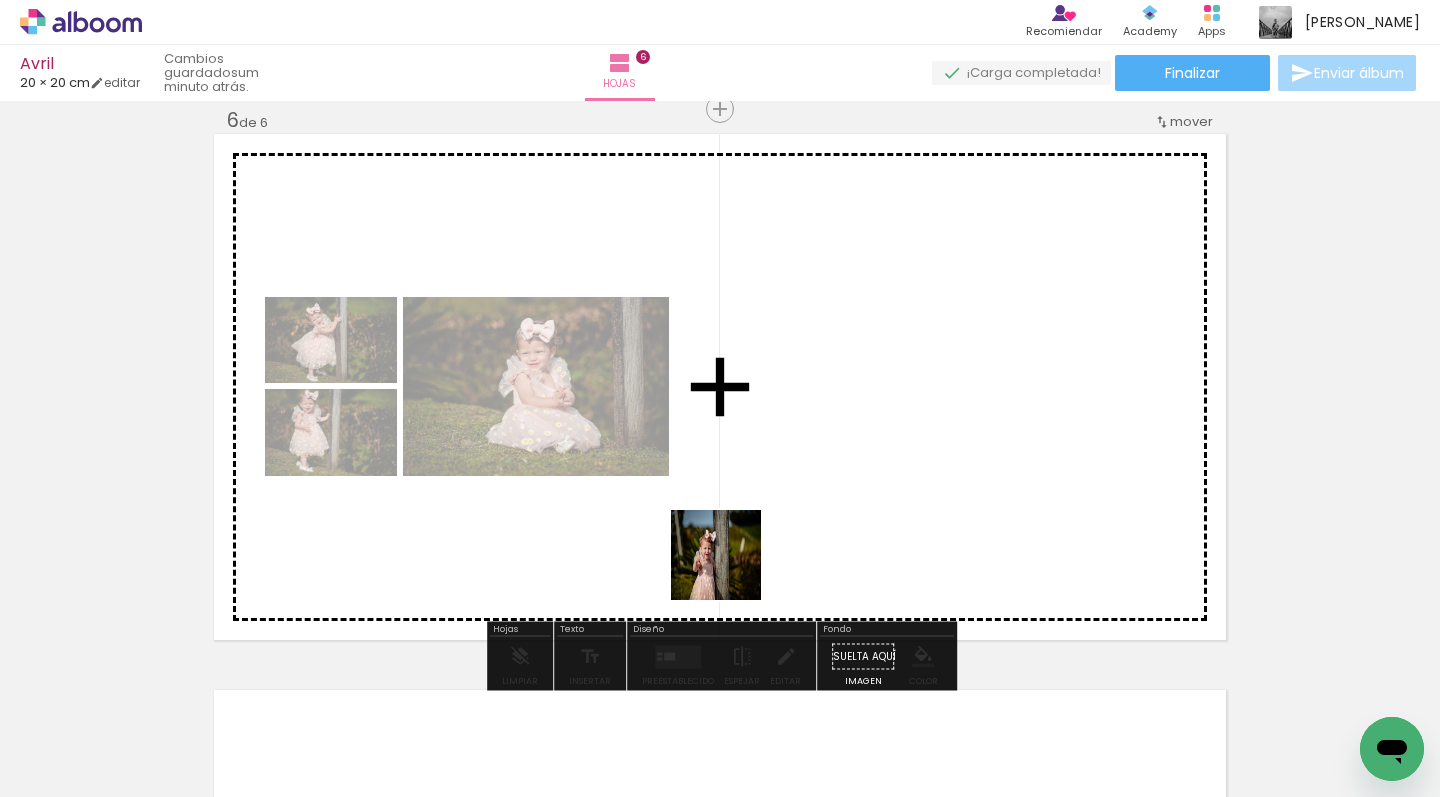 drag, startPoint x: 648, startPoint y: 624, endPoint x: 742, endPoint y: 552, distance: 118.40608 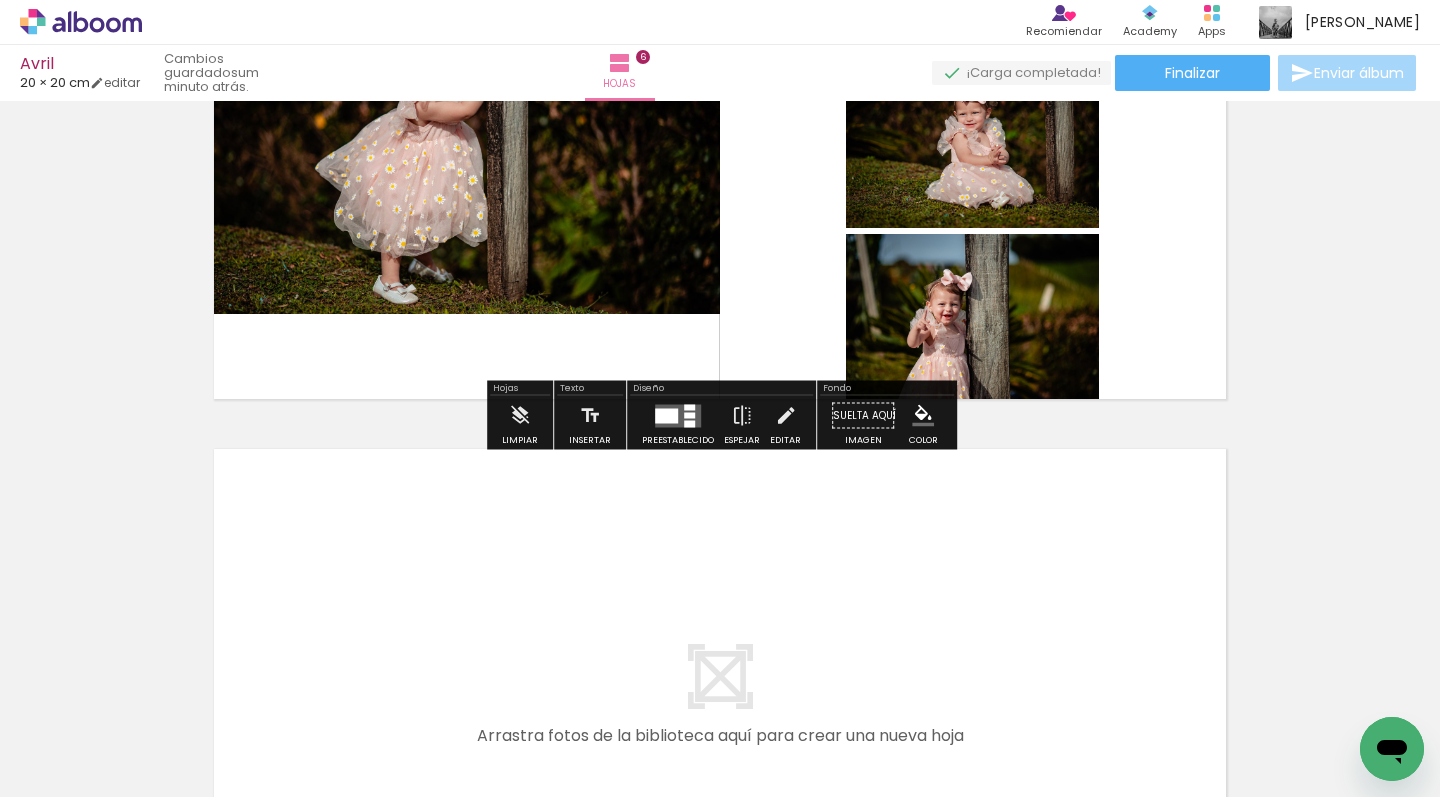 scroll, scrollTop: 3048, scrollLeft: 0, axis: vertical 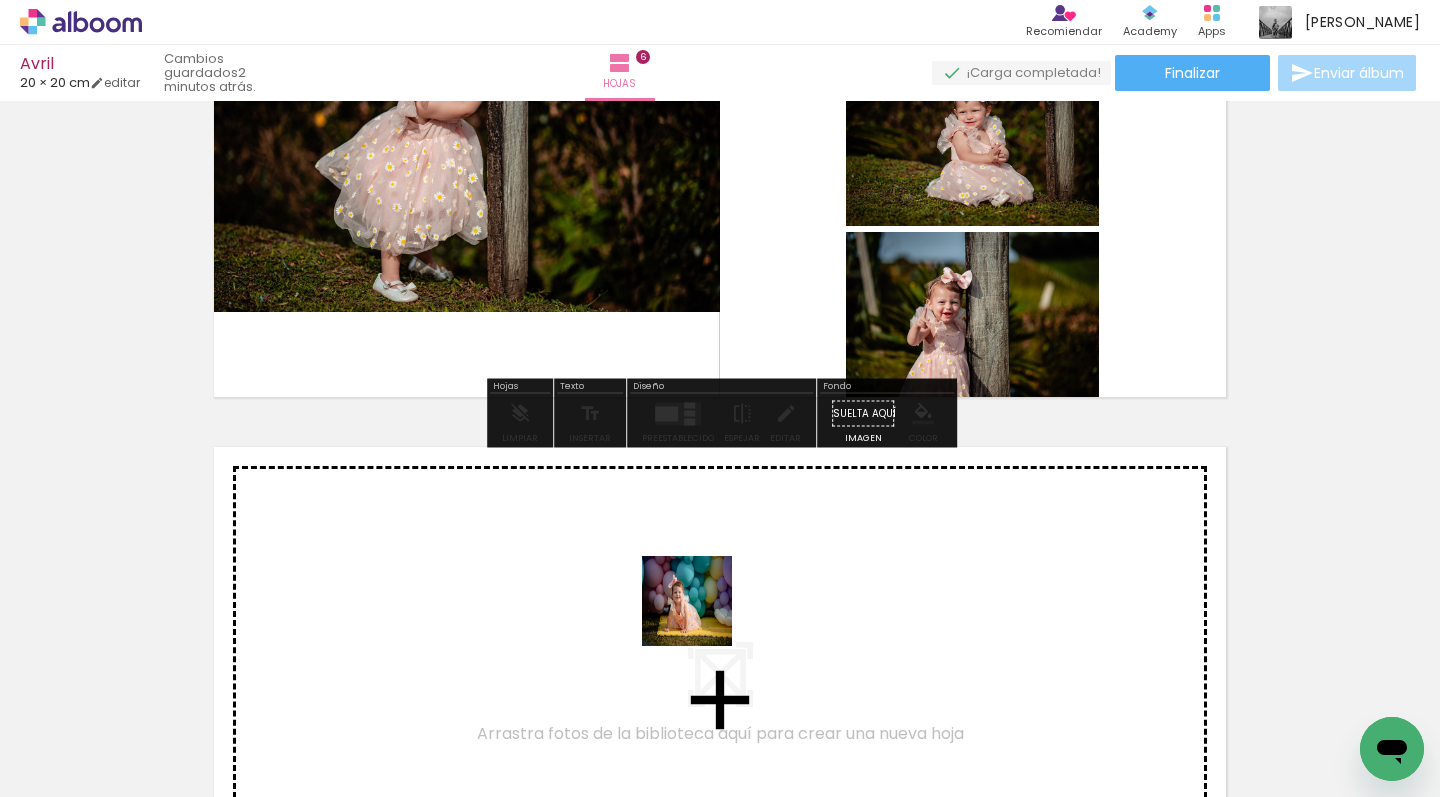 drag, startPoint x: 638, startPoint y: 734, endPoint x: 816, endPoint y: 764, distance: 180.51039 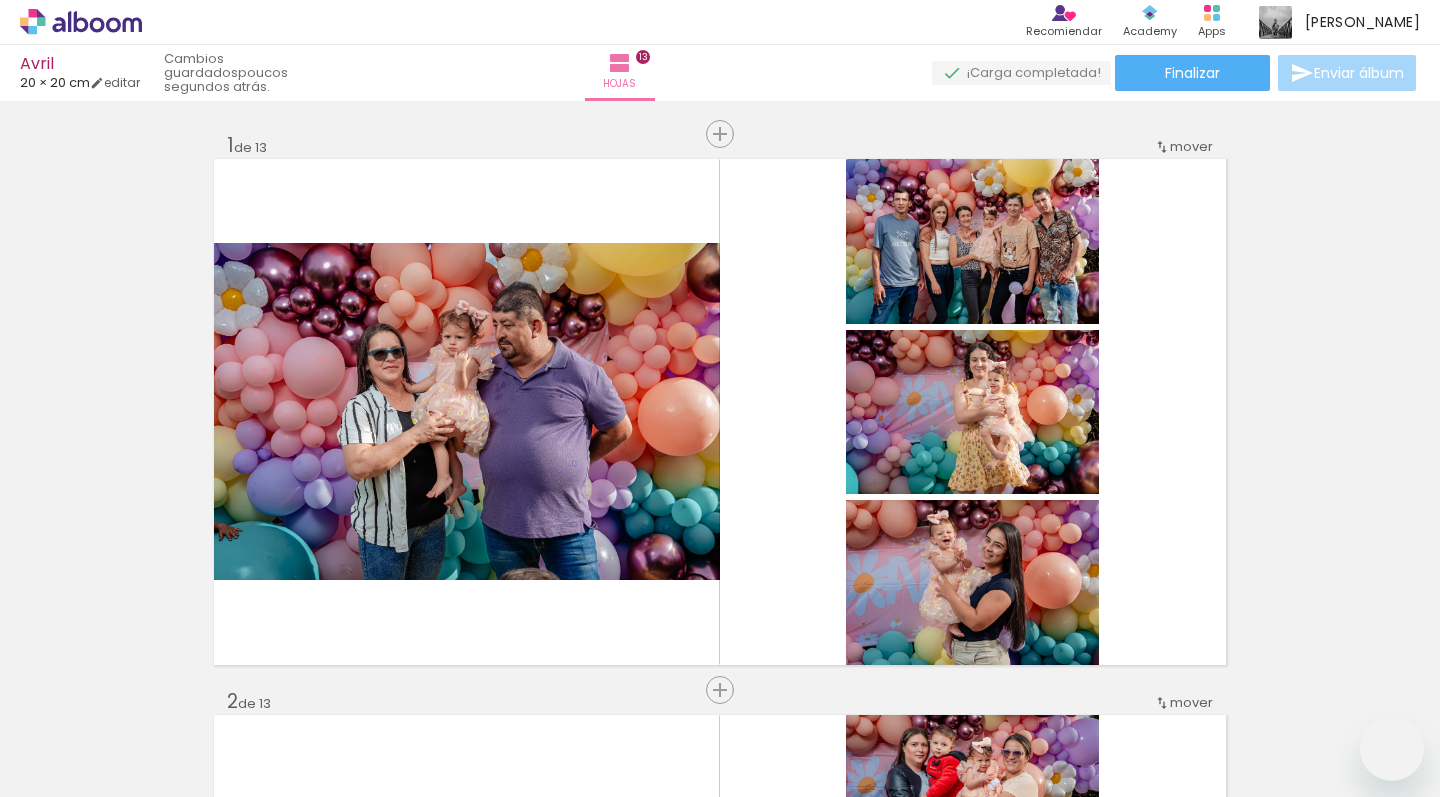 scroll, scrollTop: 0, scrollLeft: 0, axis: both 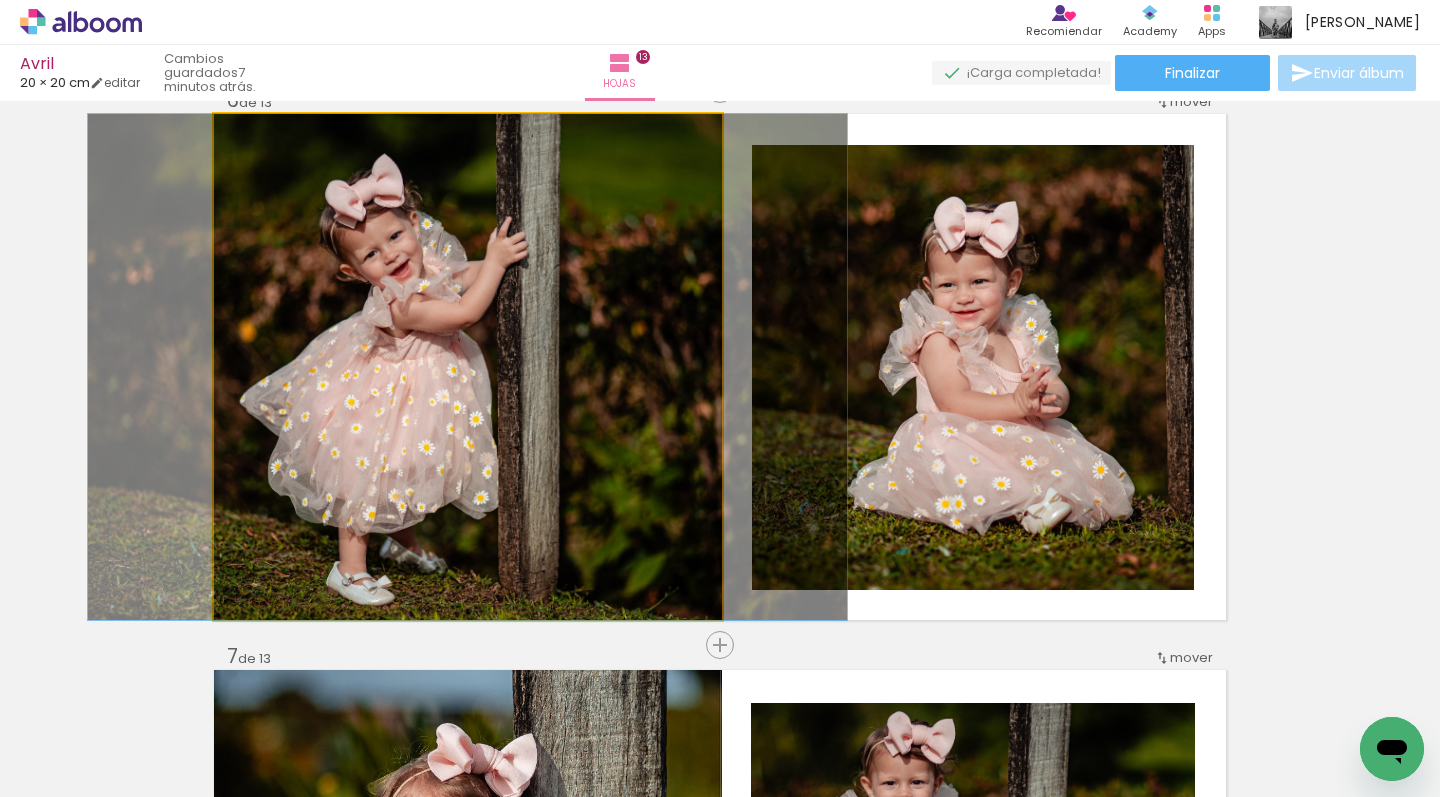 click 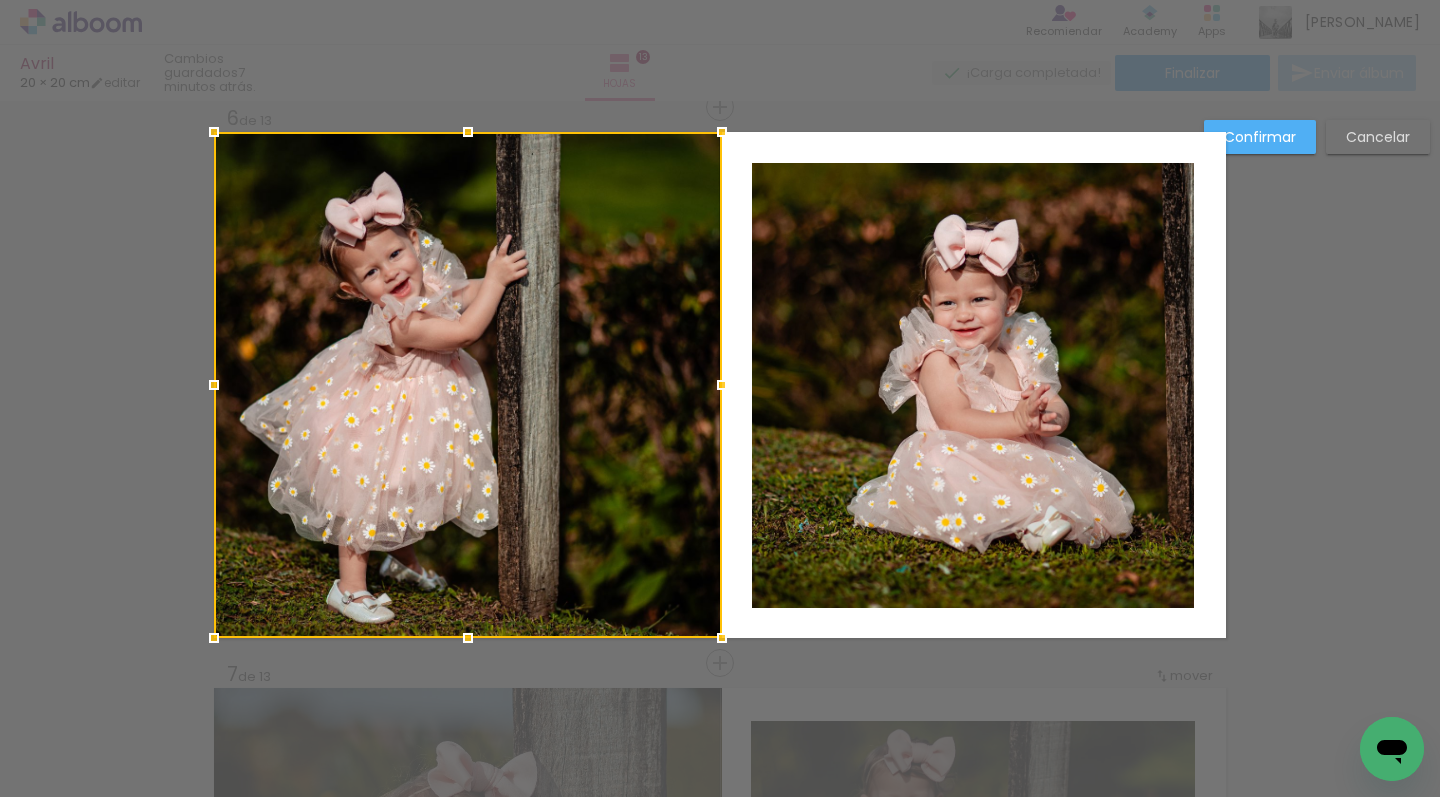 scroll, scrollTop: 2805, scrollLeft: 0, axis: vertical 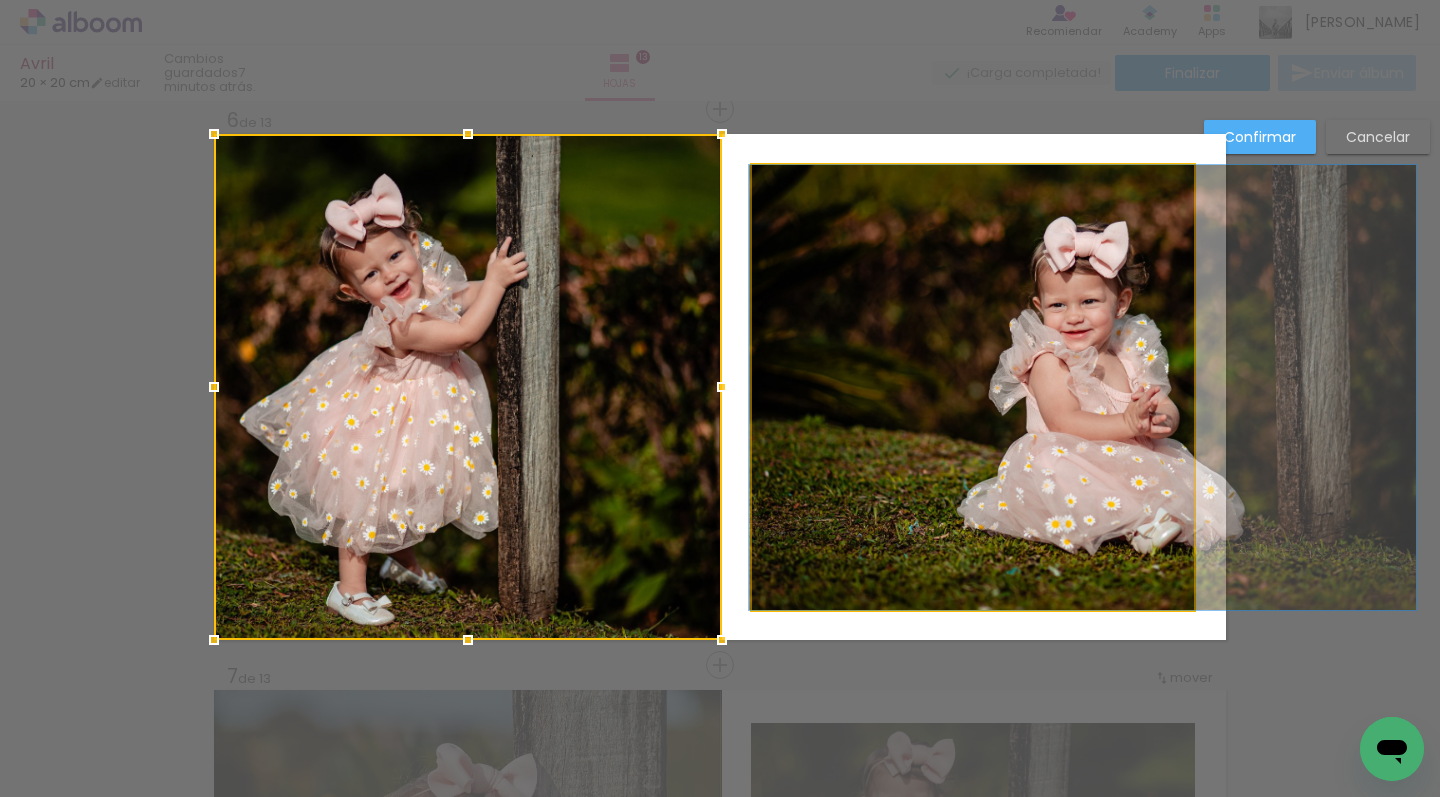drag, startPoint x: 978, startPoint y: 390, endPoint x: 1065, endPoint y: 405, distance: 88.28363 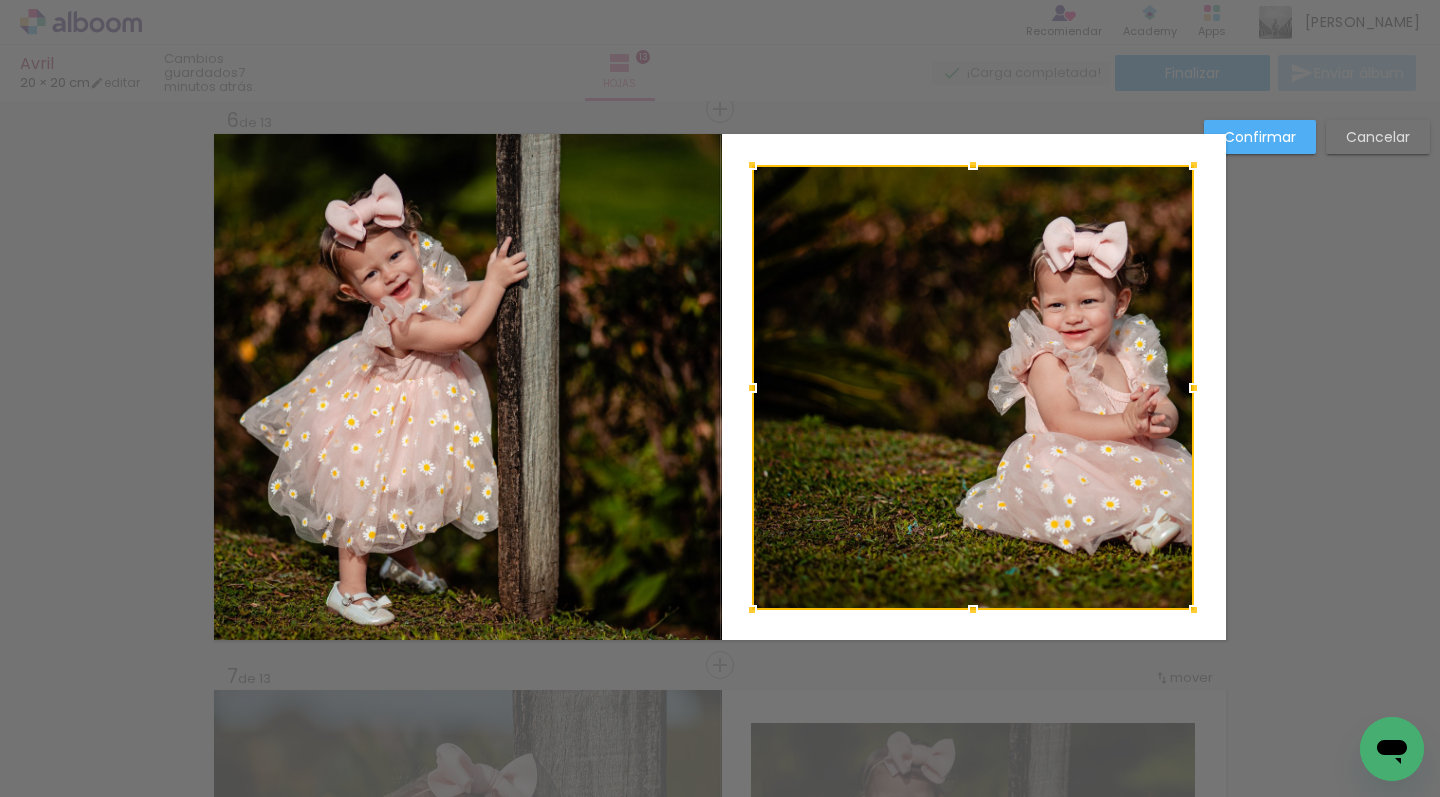 click at bounding box center (973, 387) 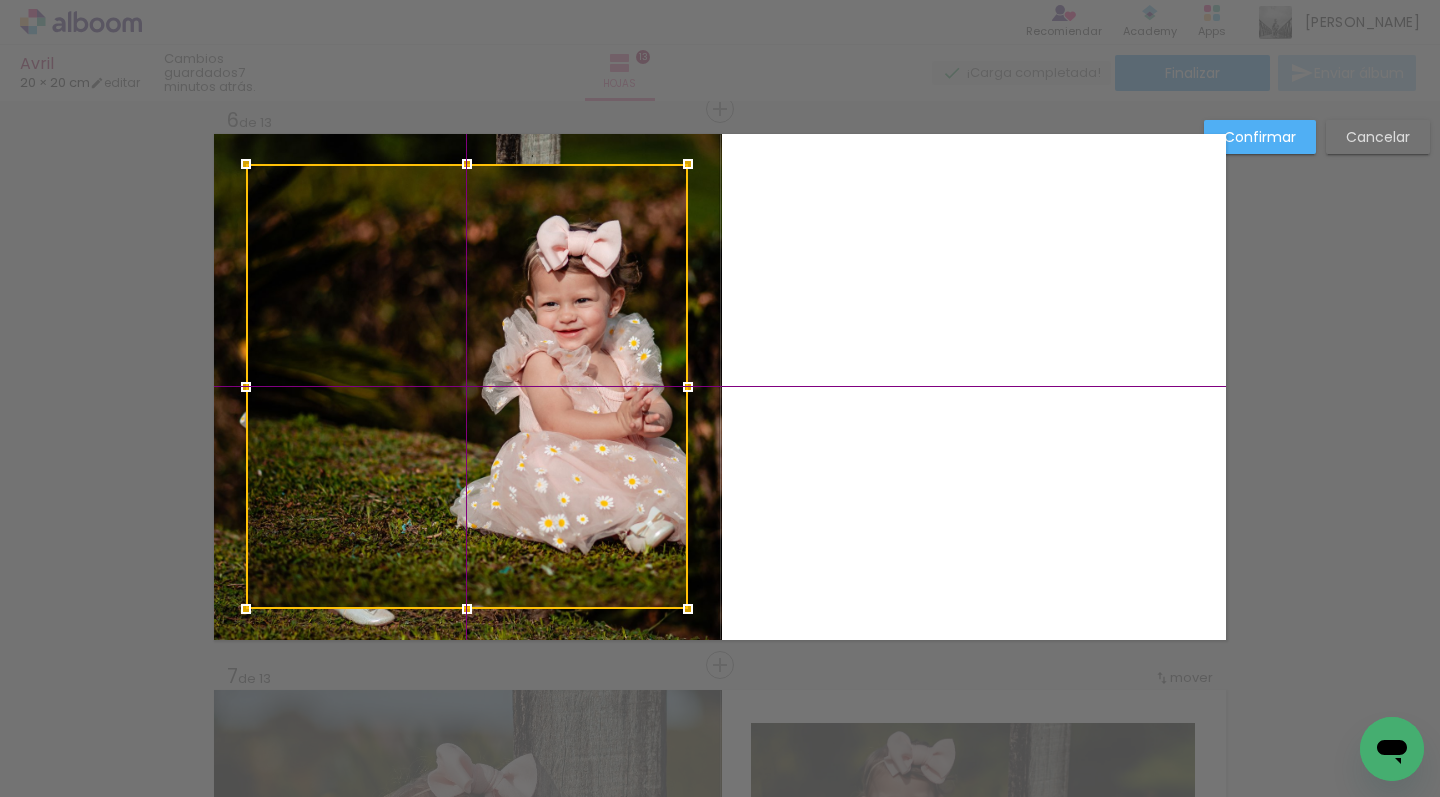 drag, startPoint x: 1054, startPoint y: 399, endPoint x: 553, endPoint y: 402, distance: 501.00897 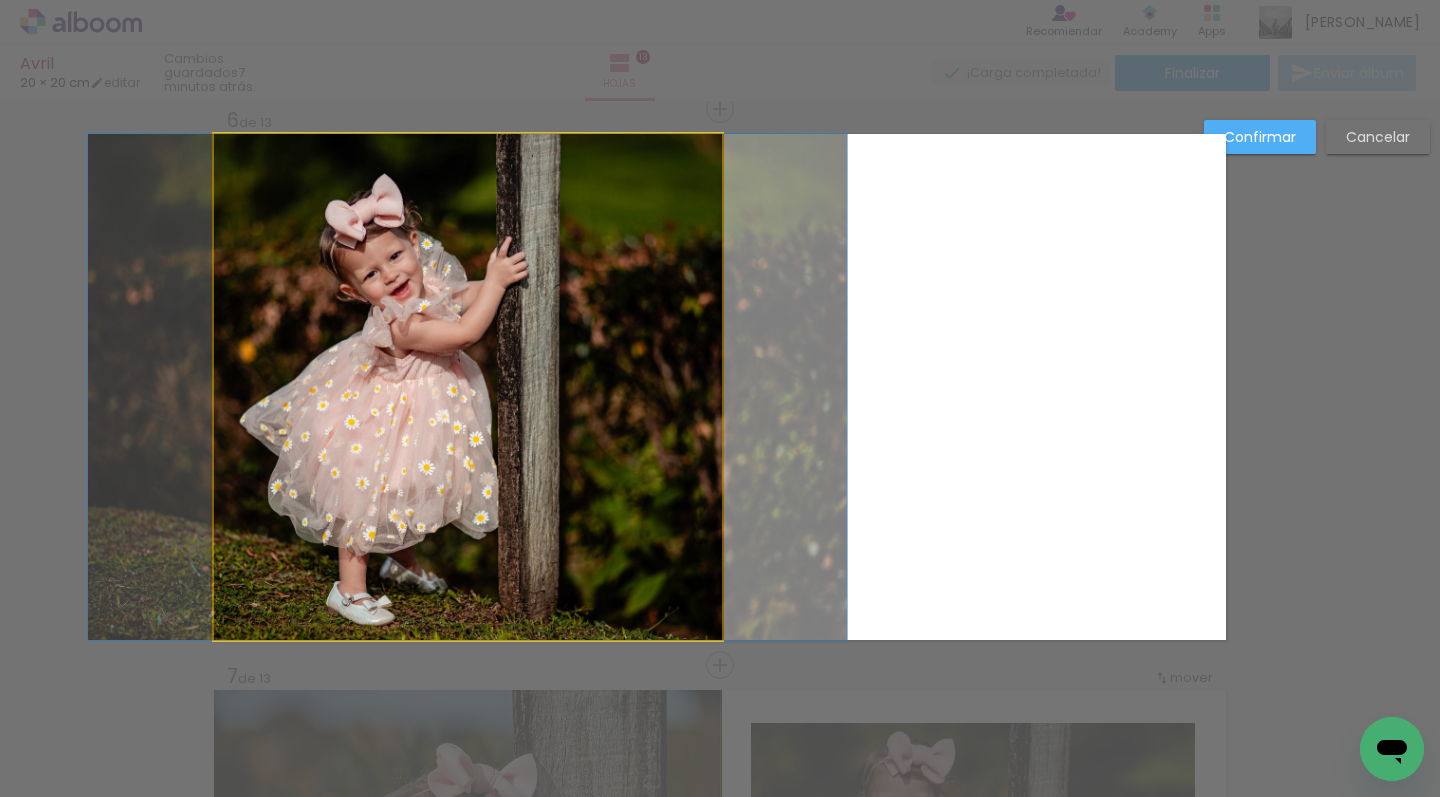 click 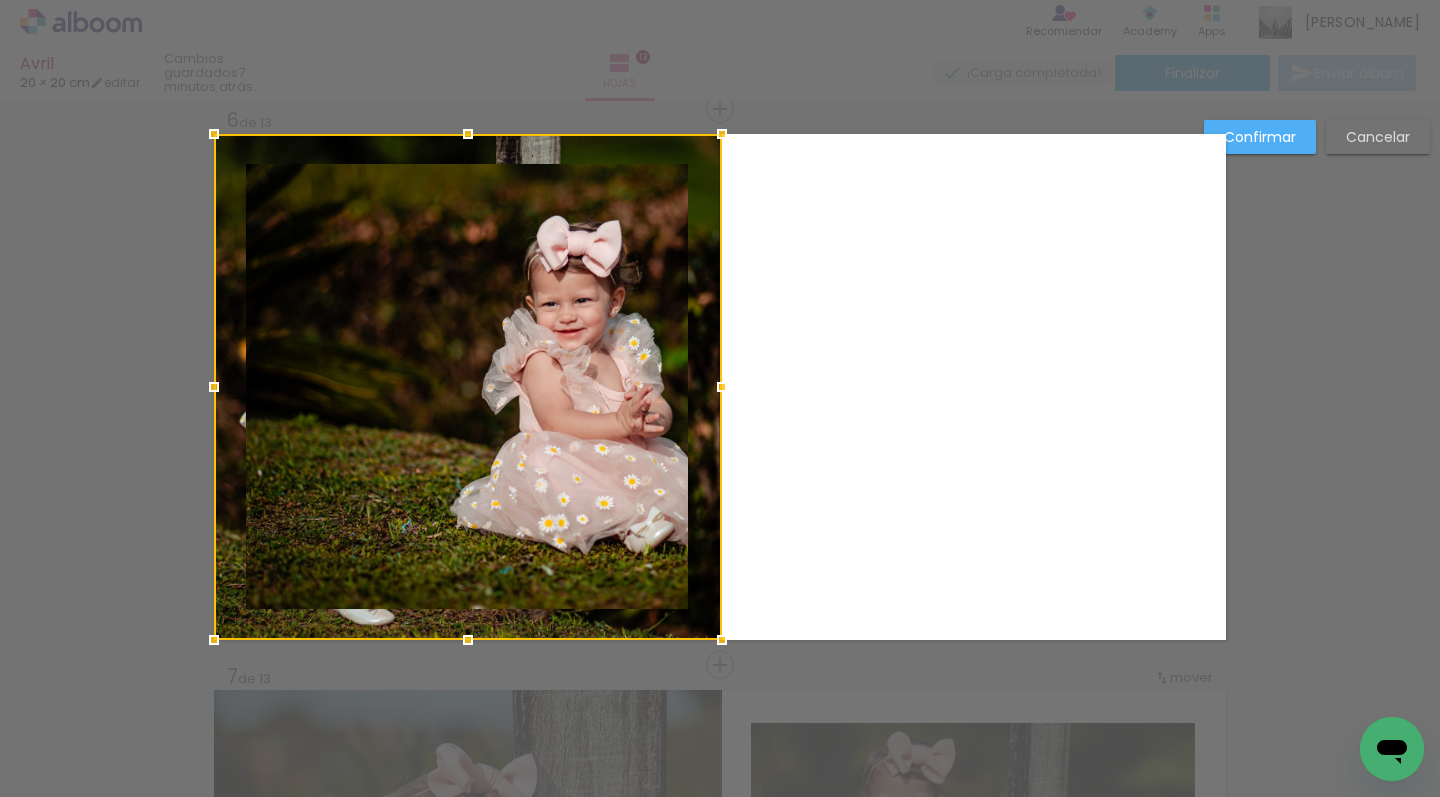 click at bounding box center [468, 387] 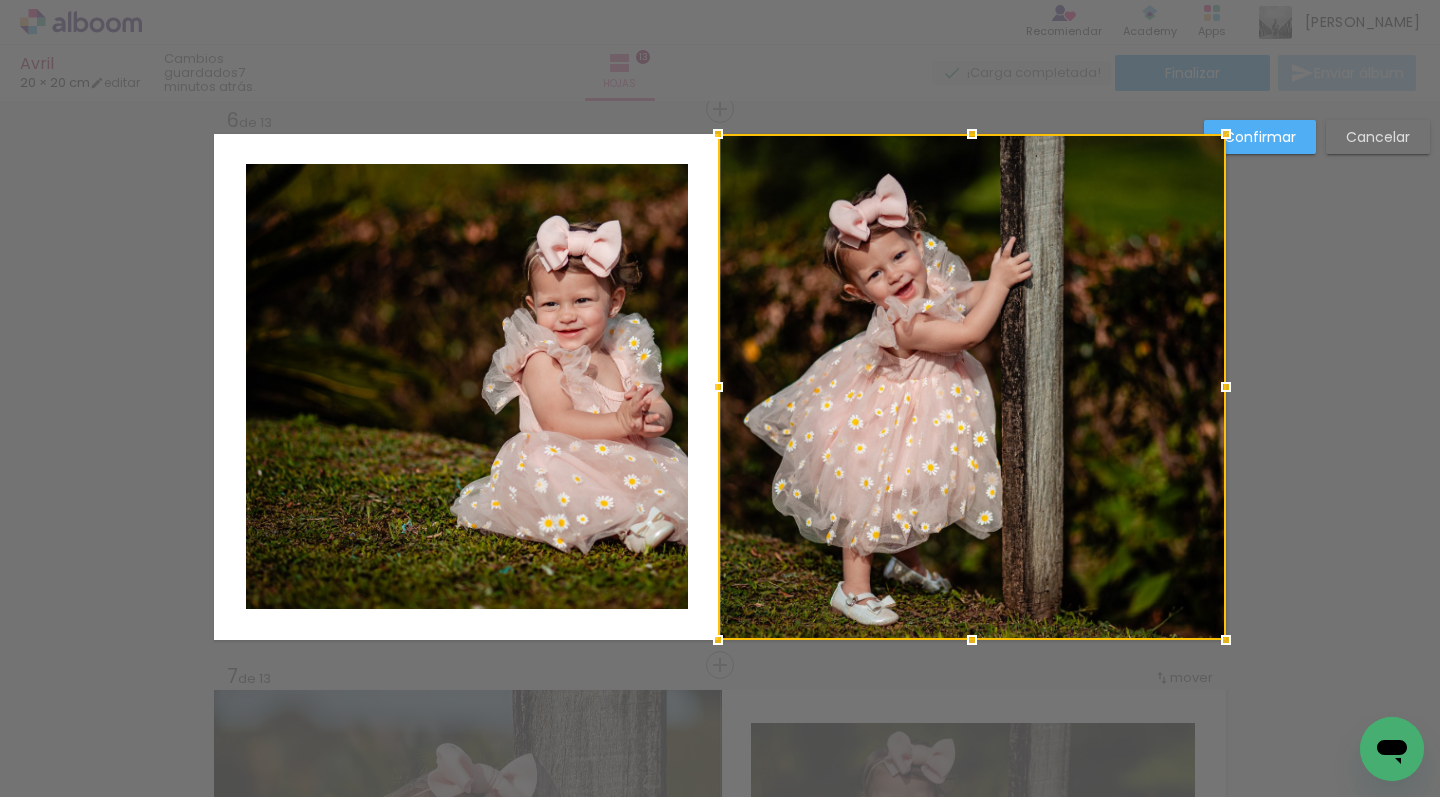 drag, startPoint x: 701, startPoint y: 327, endPoint x: 1439, endPoint y: 306, distance: 738.2987 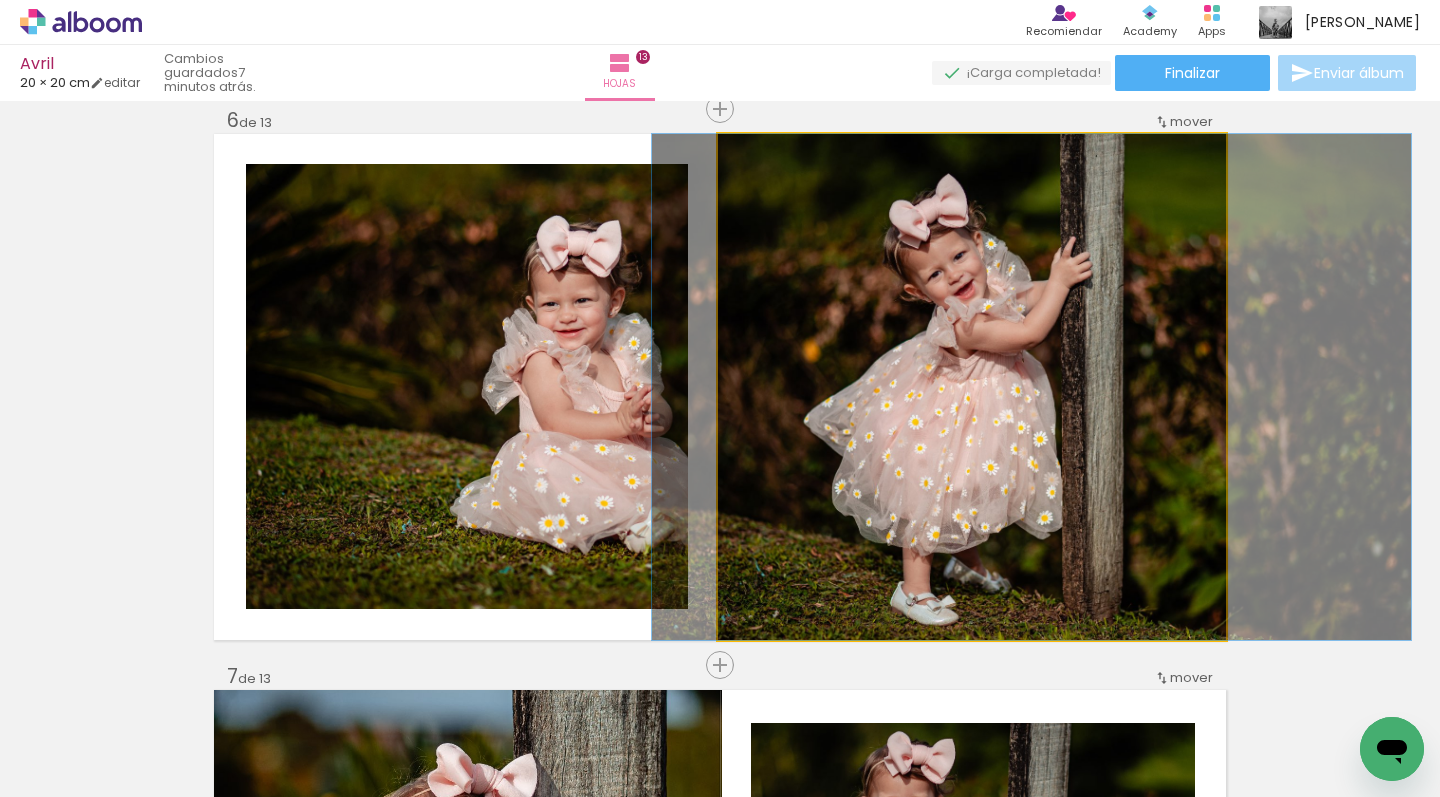 drag, startPoint x: 1023, startPoint y: 315, endPoint x: 1078, endPoint y: 315, distance: 55 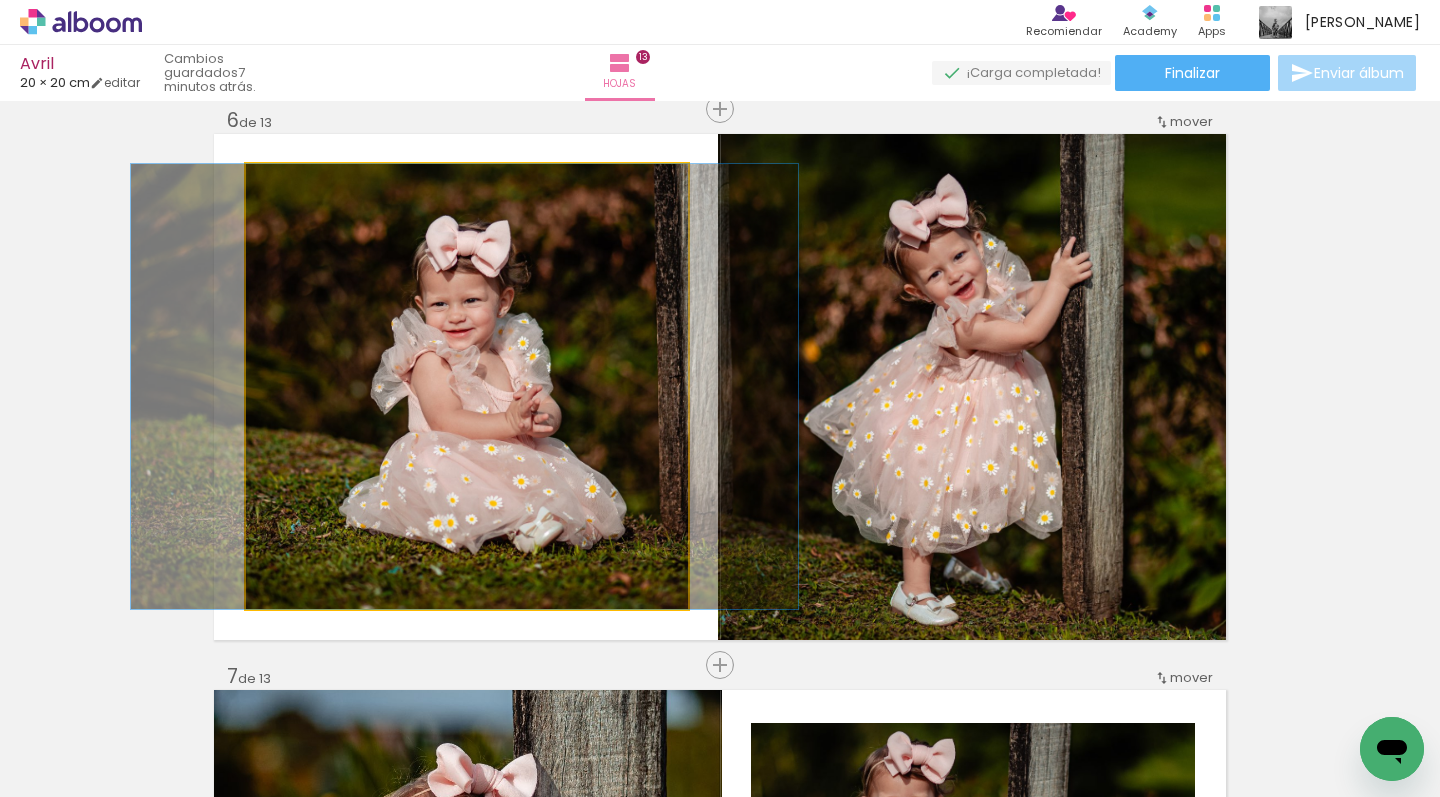 drag, startPoint x: 568, startPoint y: 389, endPoint x: 461, endPoint y: 388, distance: 107.00467 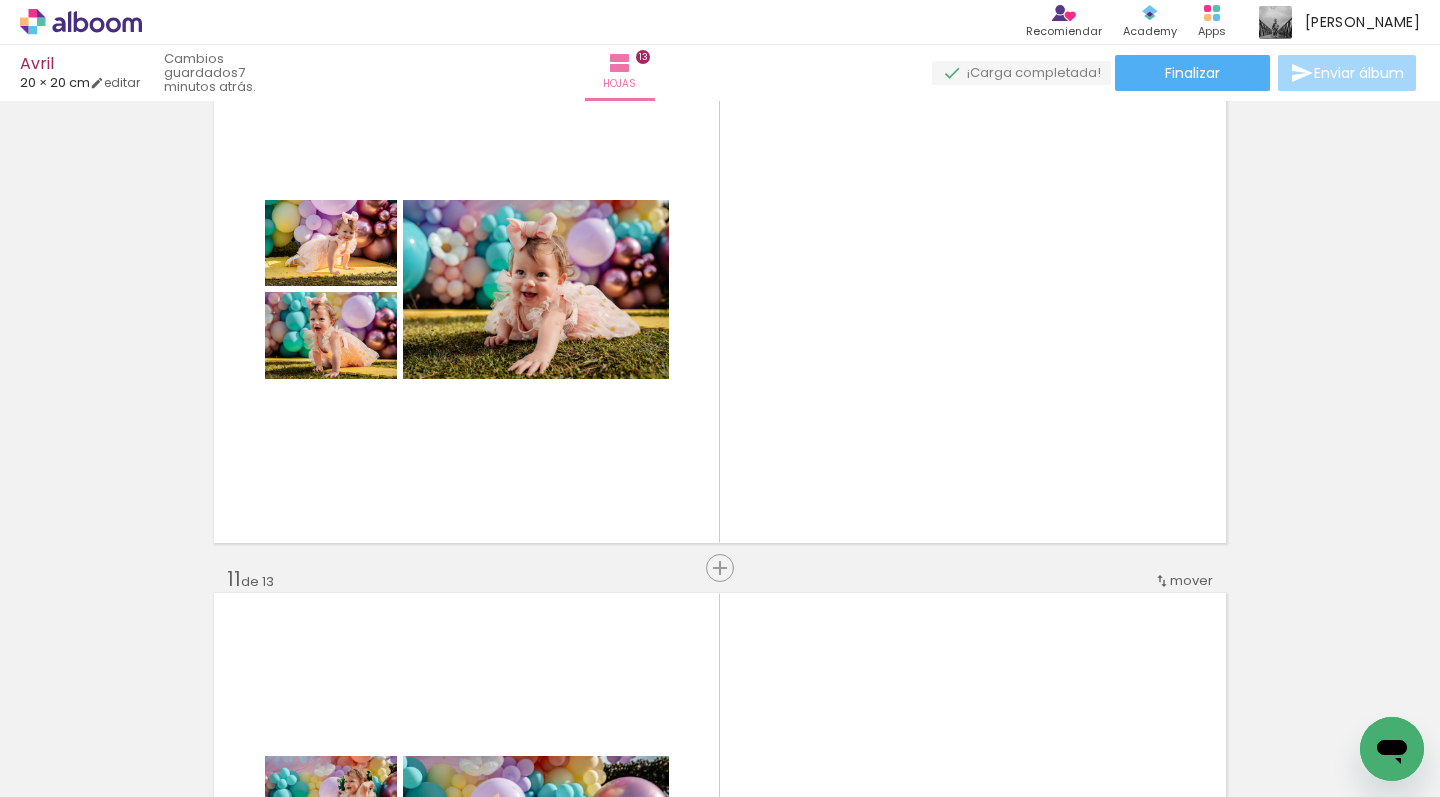 scroll, scrollTop: 5127, scrollLeft: 0, axis: vertical 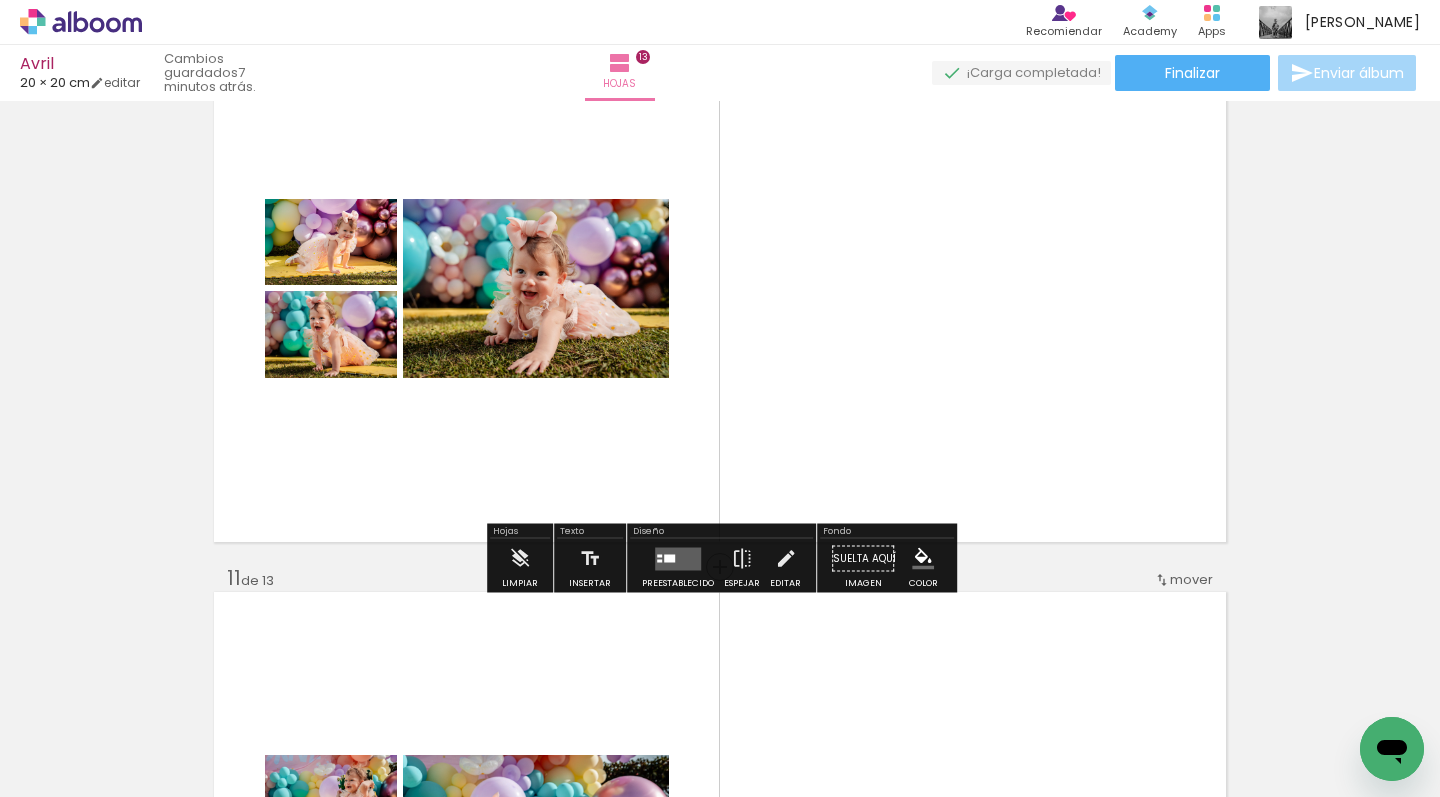 click at bounding box center (678, 558) 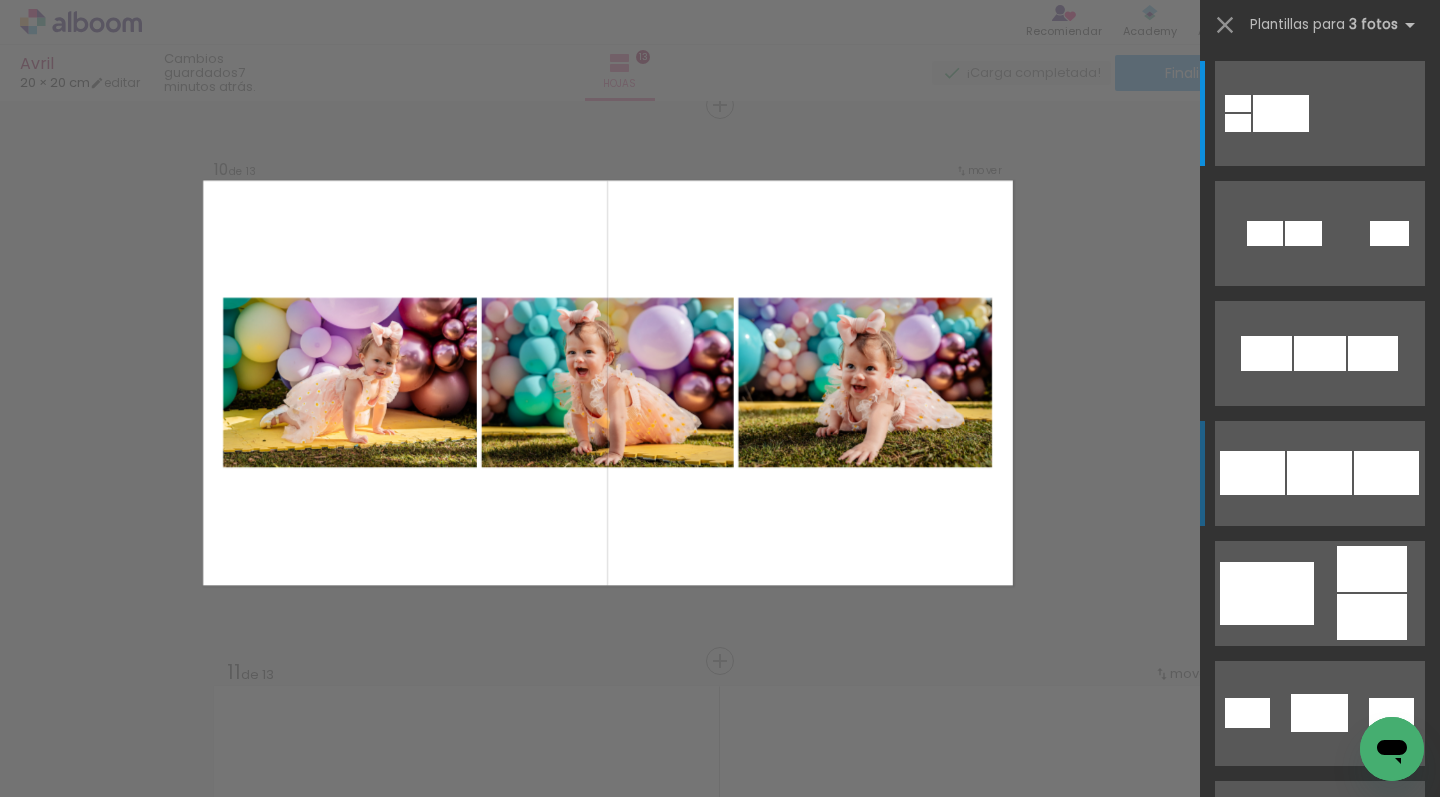 scroll, scrollTop: 5029, scrollLeft: 0, axis: vertical 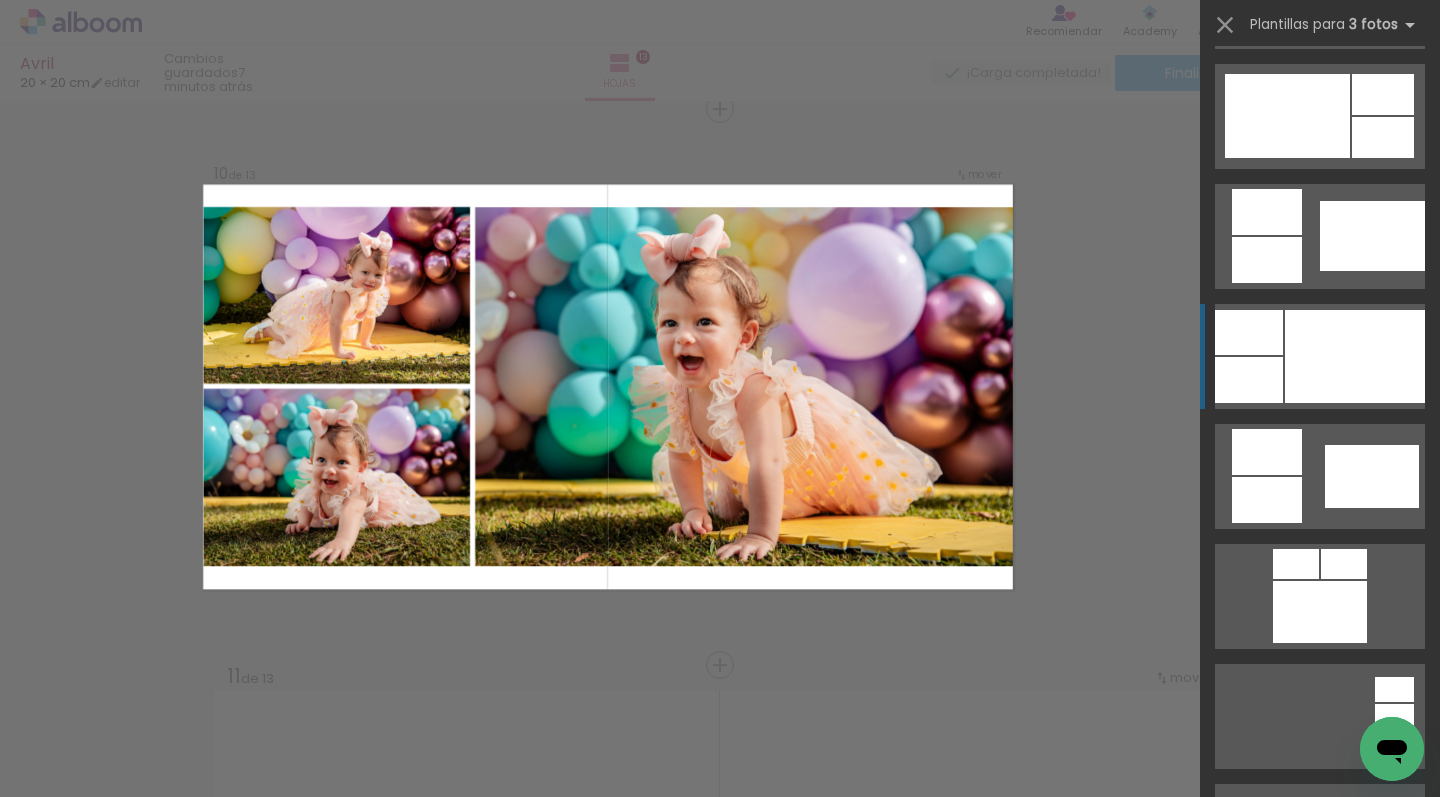 click at bounding box center [1319, -604] 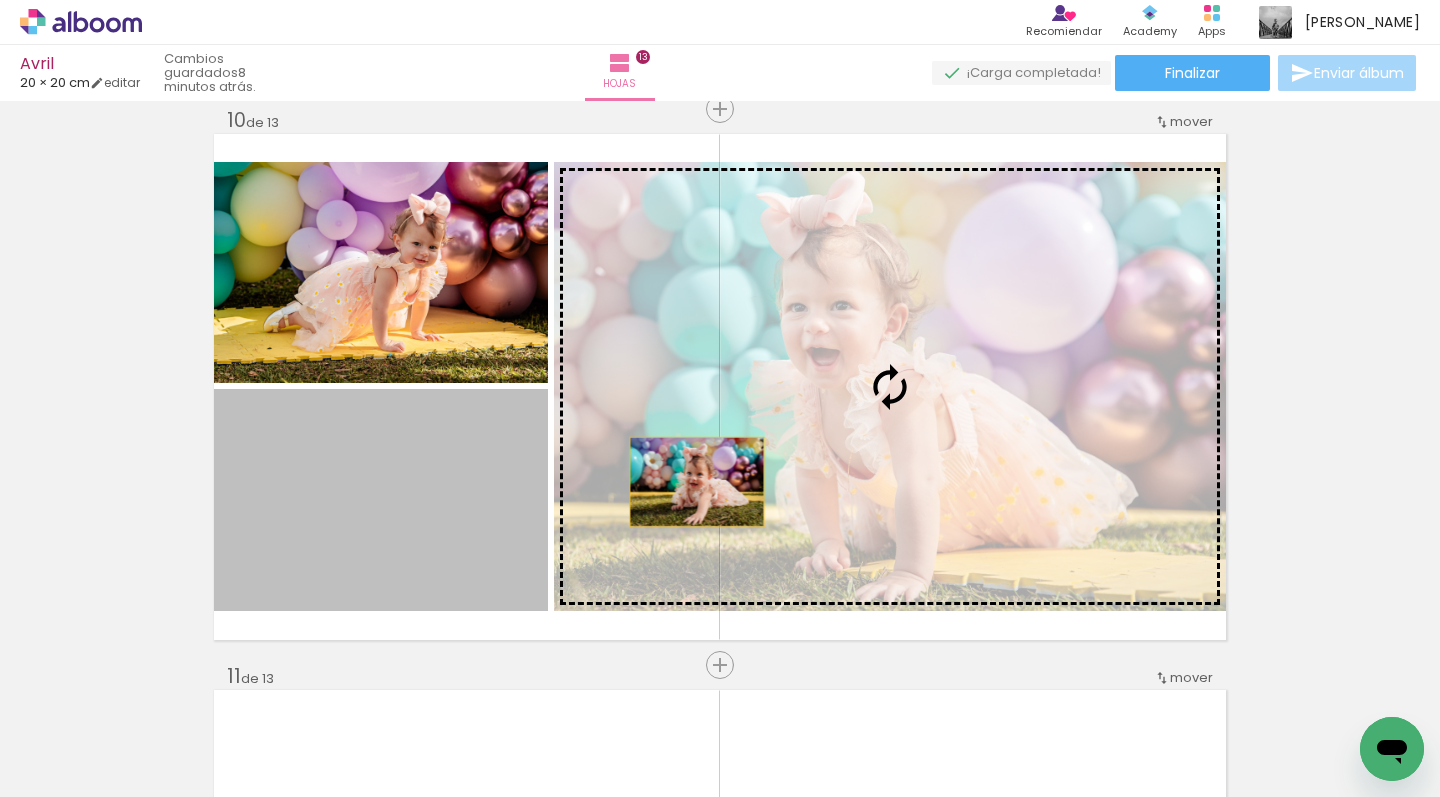 drag, startPoint x: 377, startPoint y: 511, endPoint x: 697, endPoint y: 482, distance: 321.31137 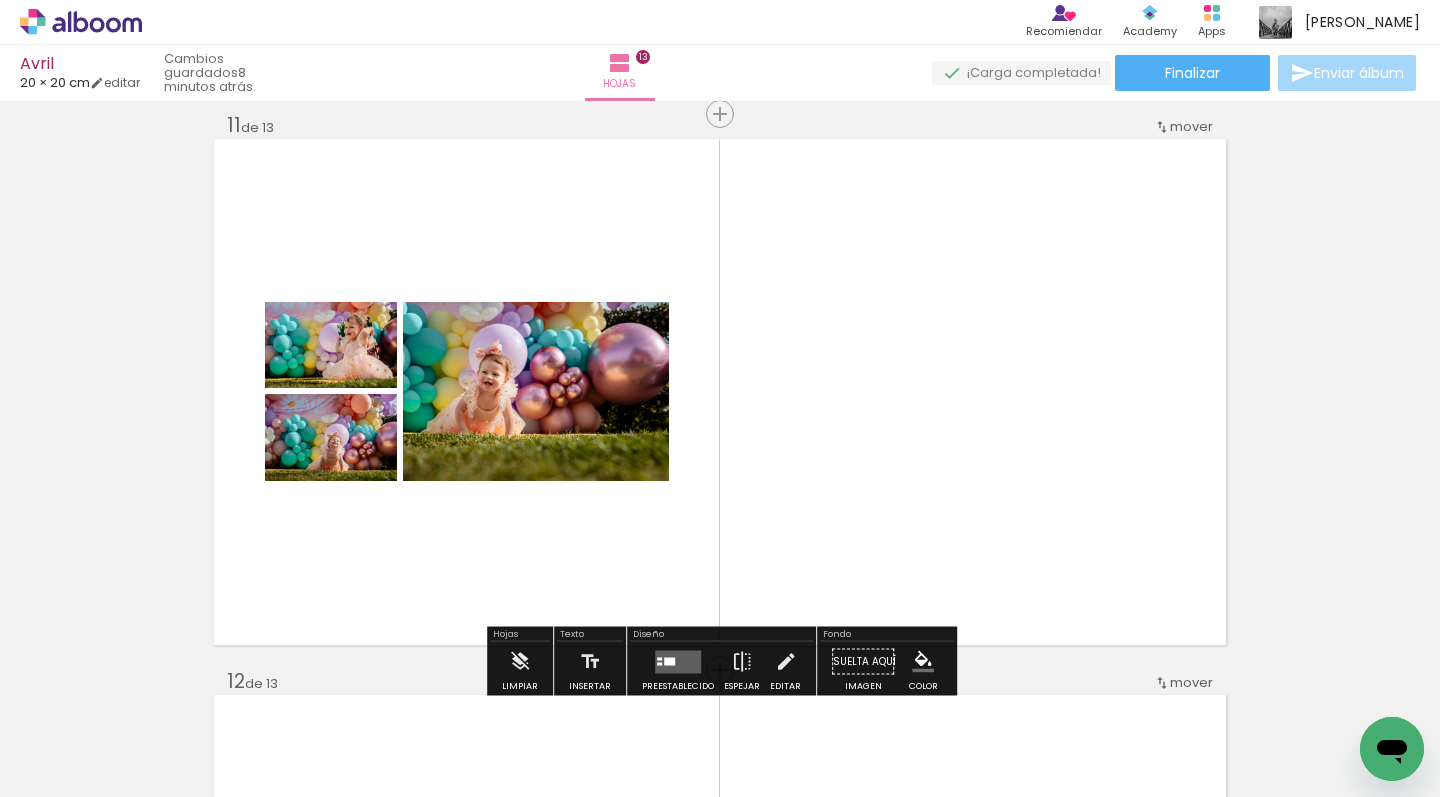 scroll, scrollTop: 5592, scrollLeft: 0, axis: vertical 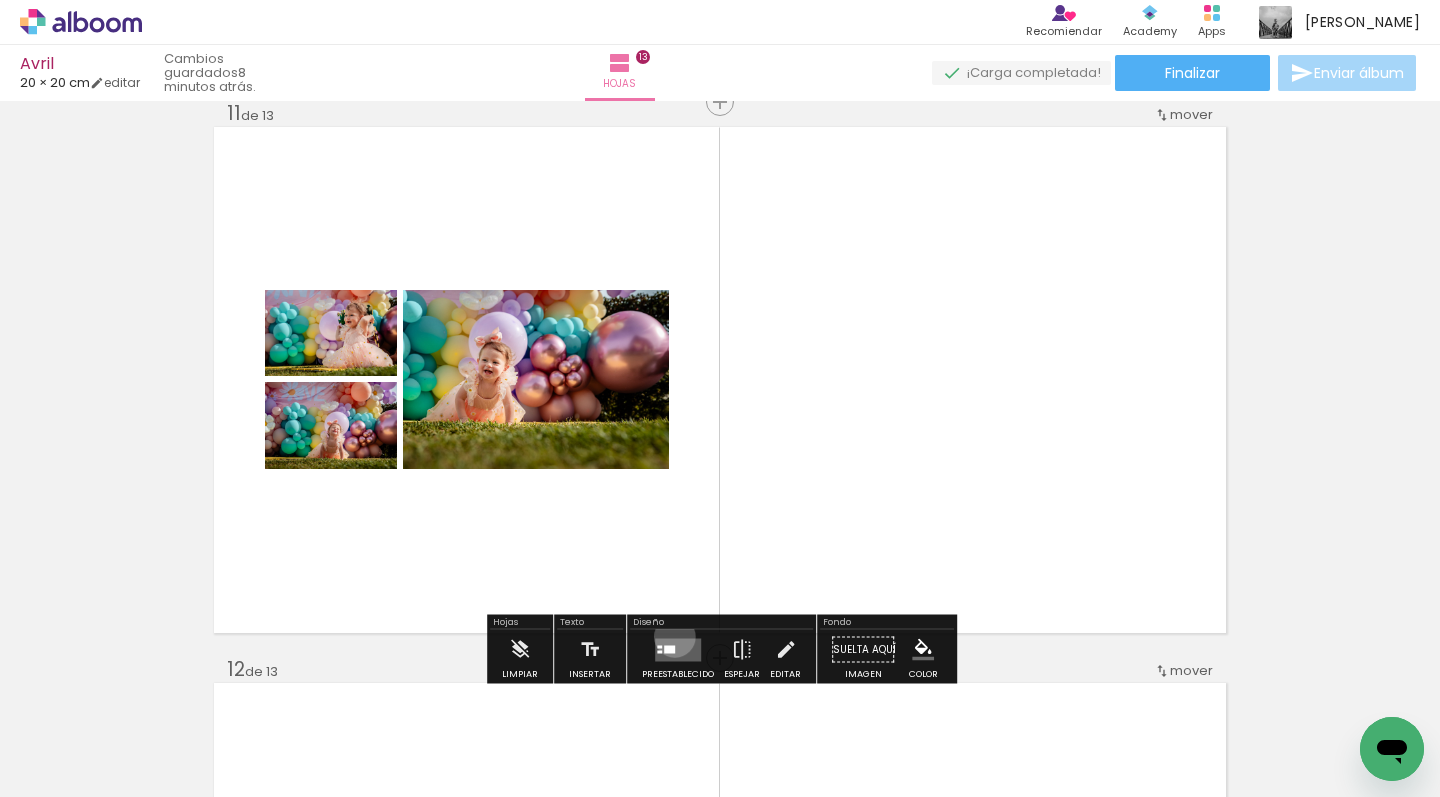 click at bounding box center (678, 650) 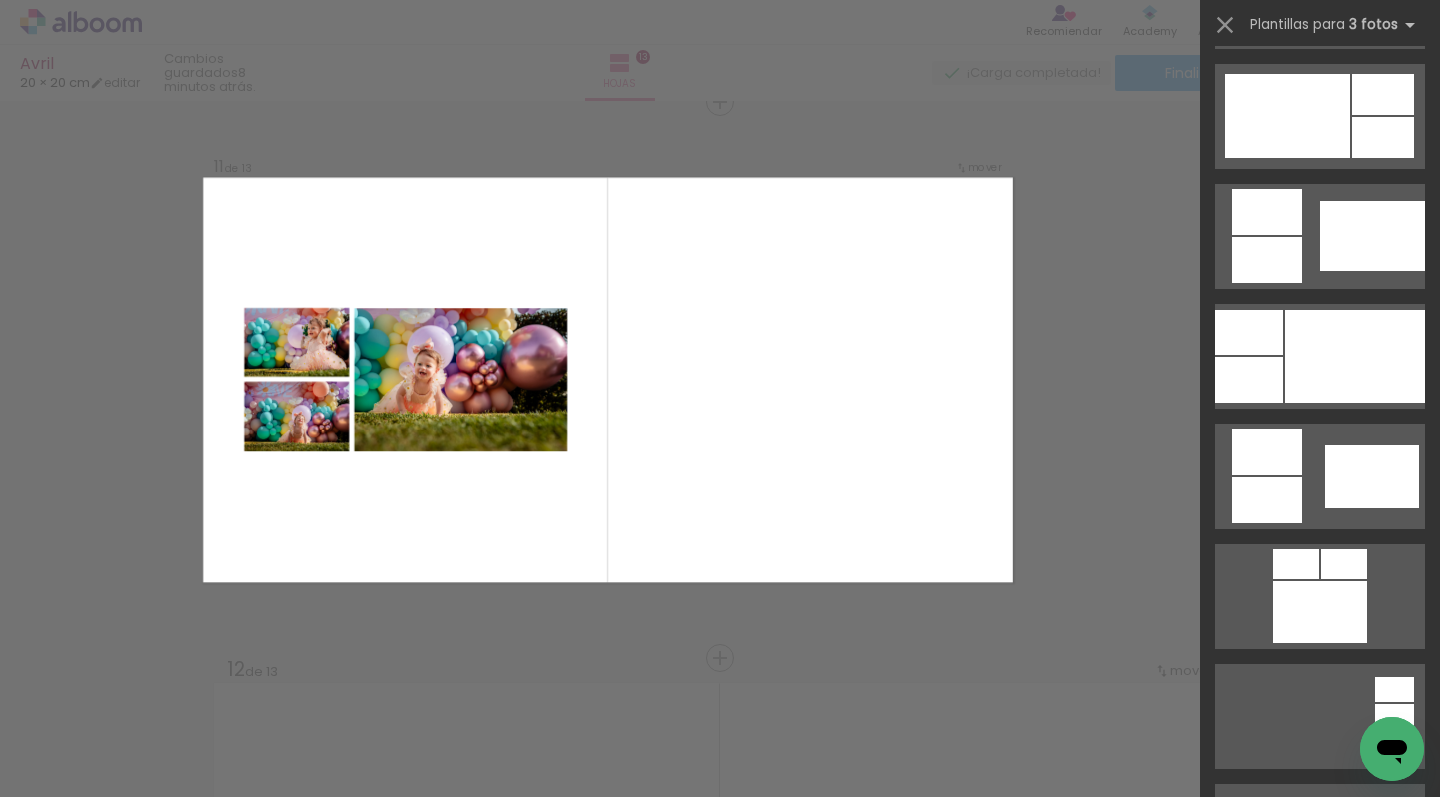 scroll, scrollTop: 0, scrollLeft: 0, axis: both 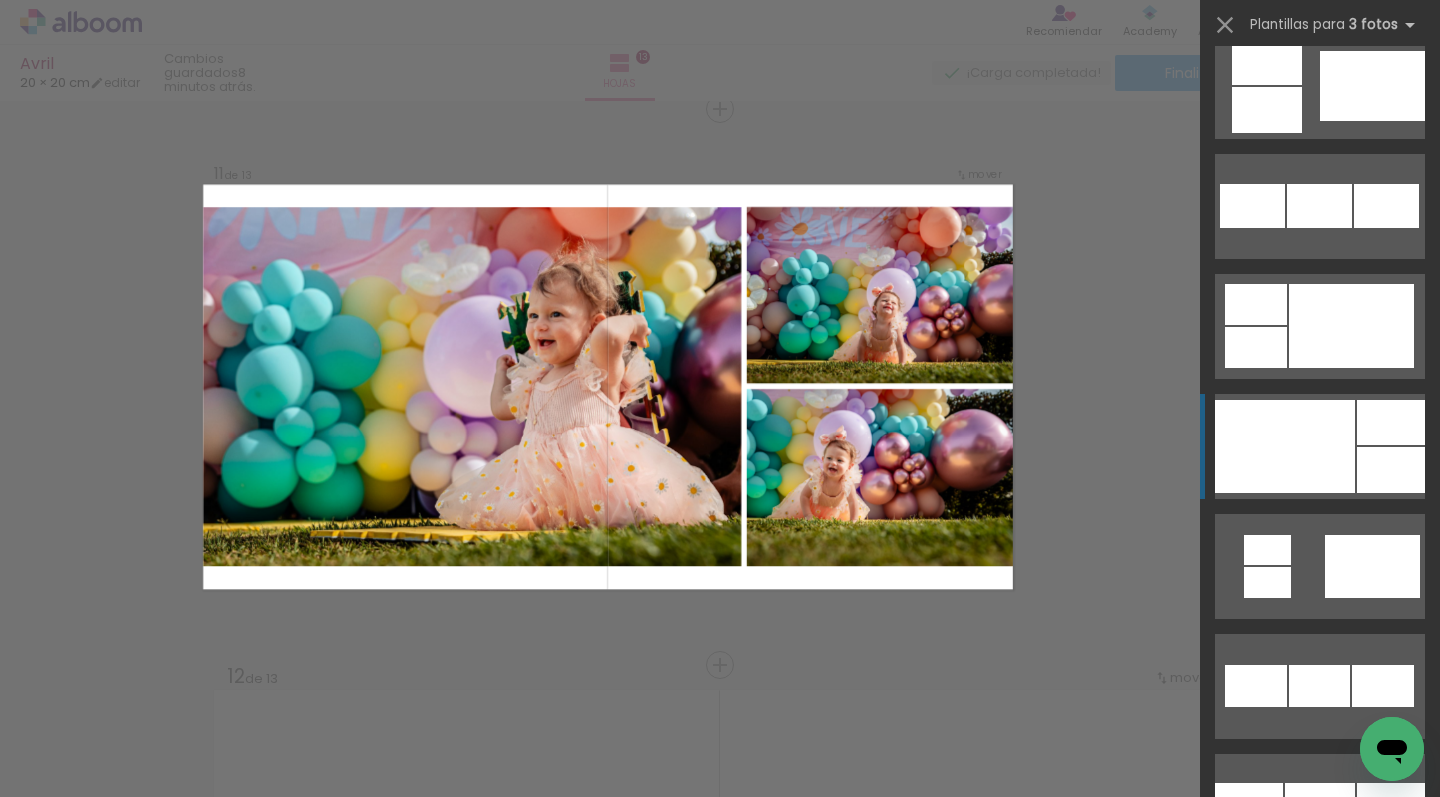 click at bounding box center [1285, 446] 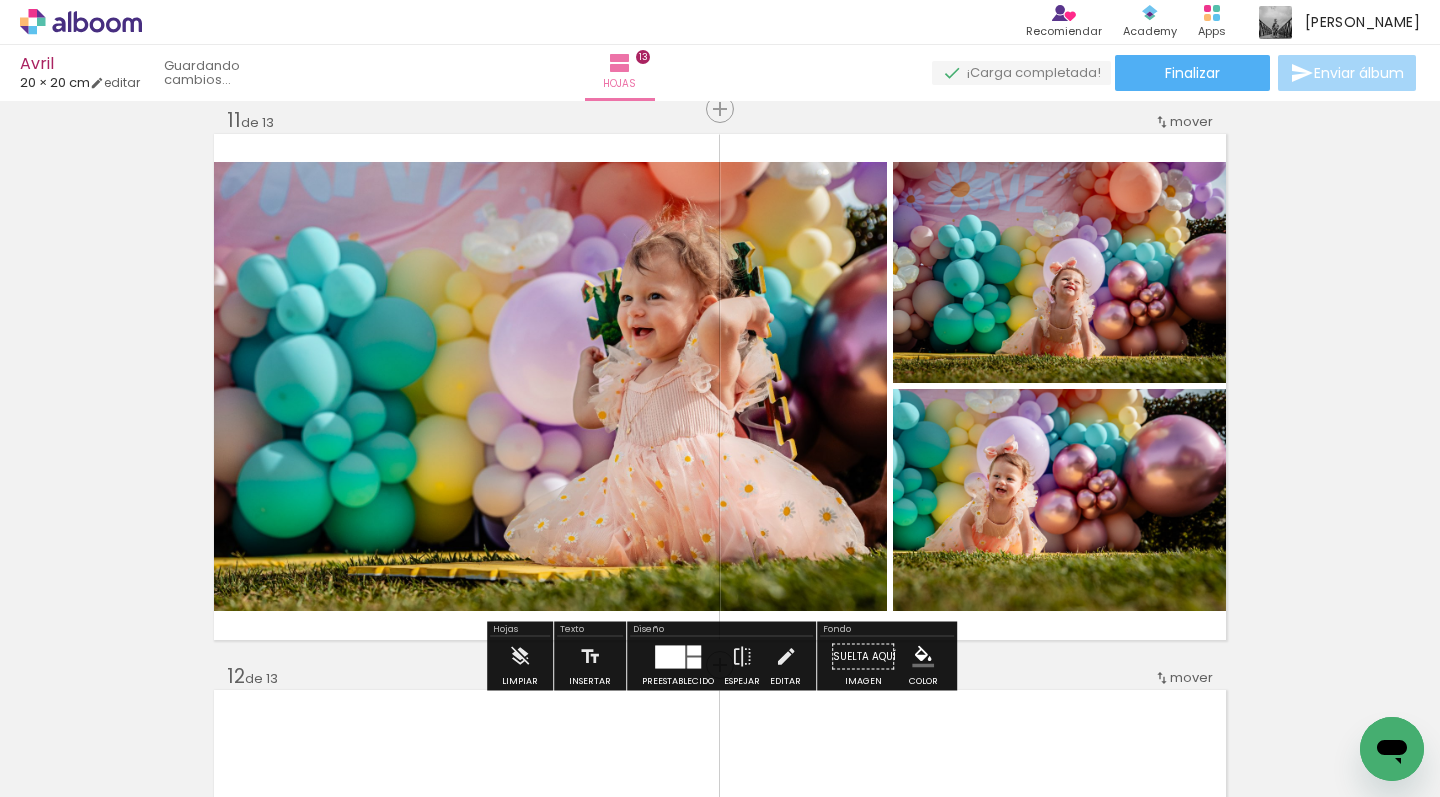 scroll, scrollTop: 1946, scrollLeft: 0, axis: vertical 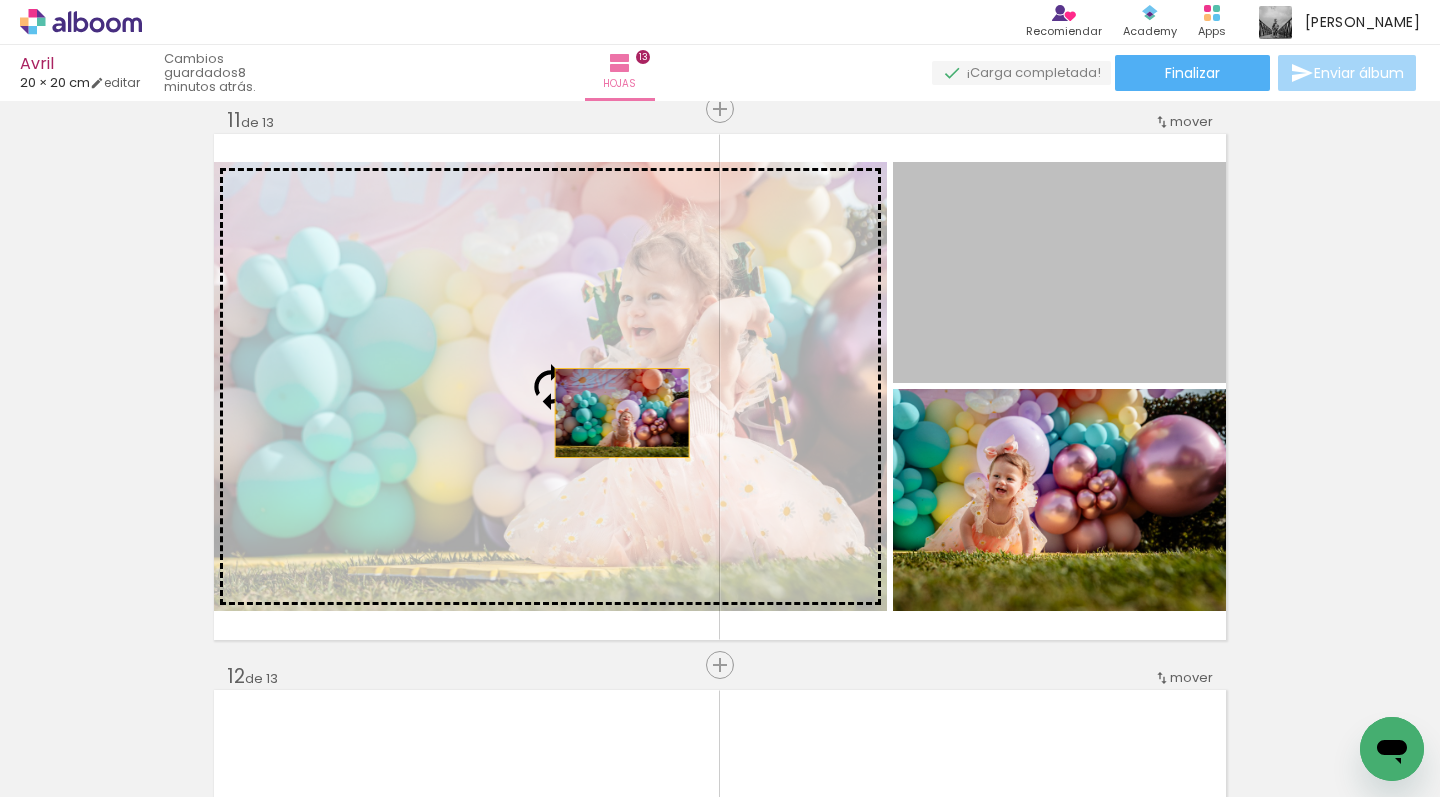 drag, startPoint x: 1119, startPoint y: 298, endPoint x: 622, endPoint y: 413, distance: 510.13135 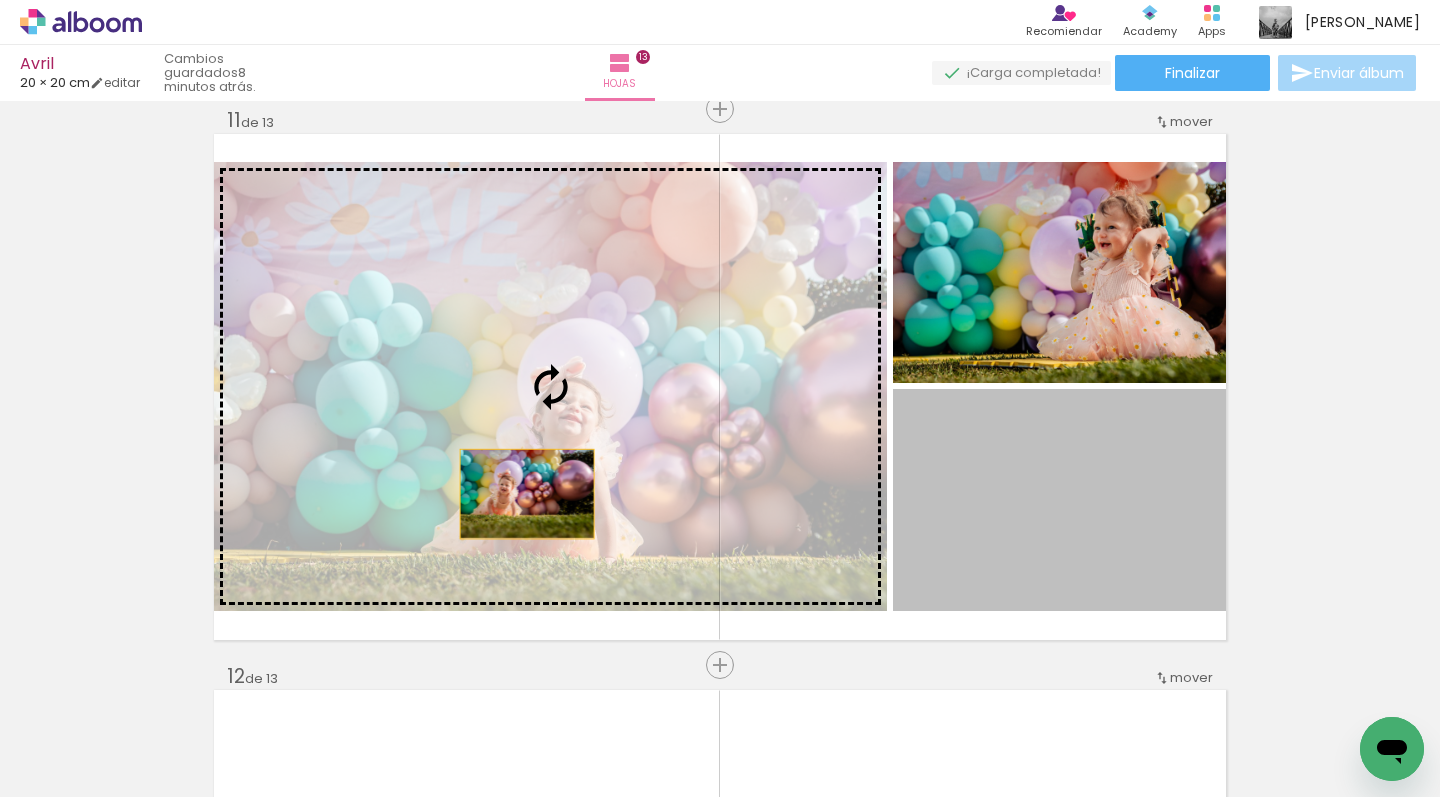 drag, startPoint x: 1053, startPoint y: 539, endPoint x: 437, endPoint y: 487, distance: 618.1909 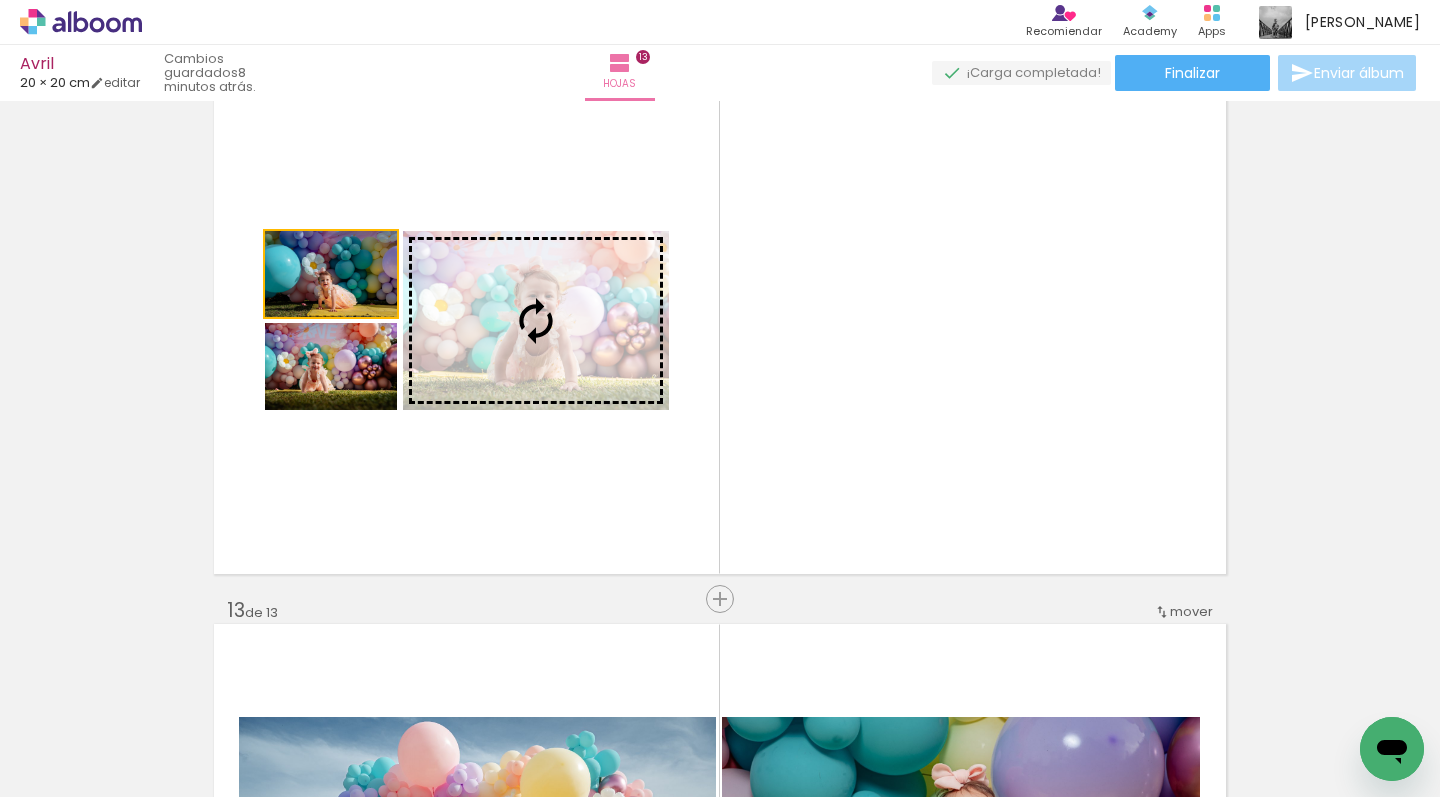 scroll, scrollTop: 6208, scrollLeft: 0, axis: vertical 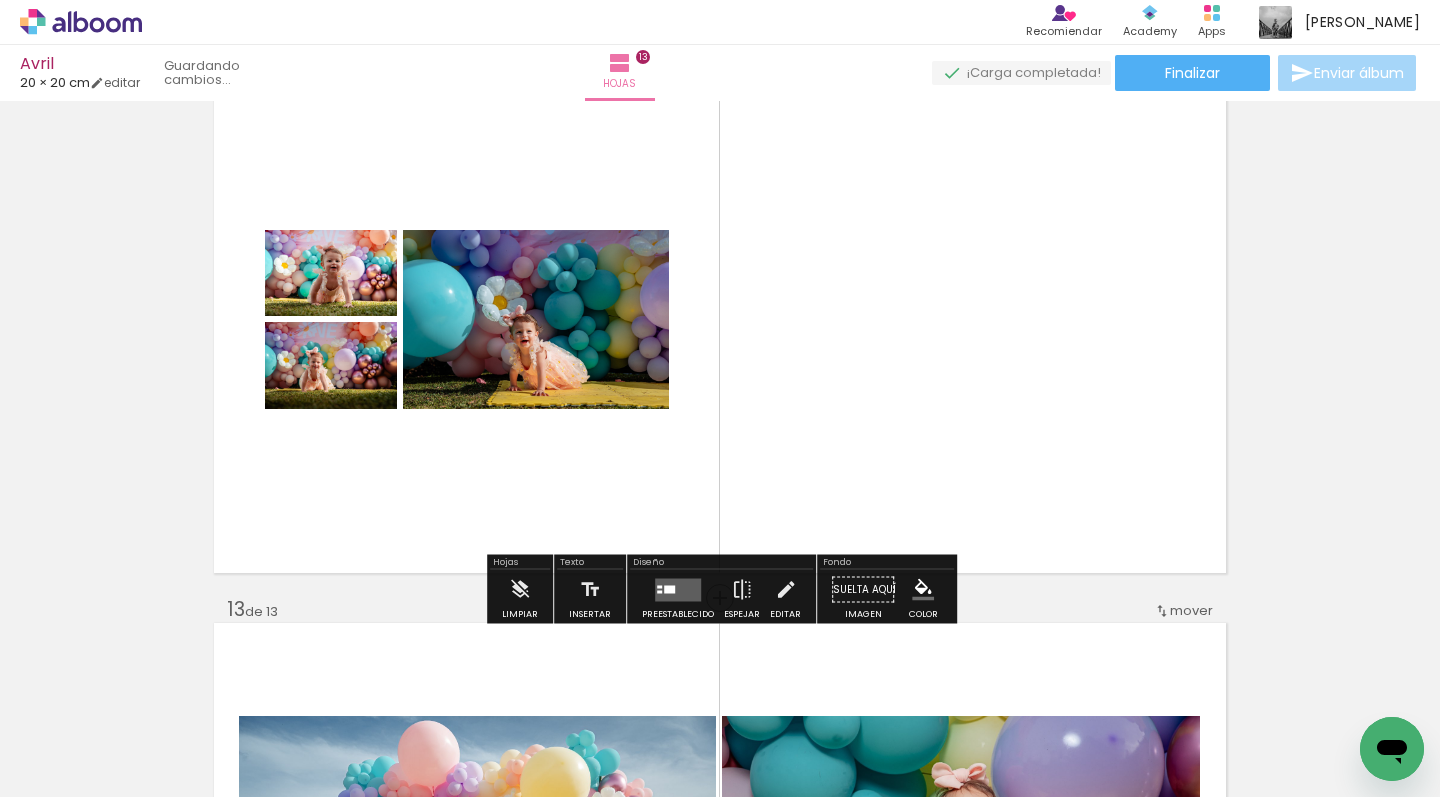 drag, startPoint x: 376, startPoint y: 285, endPoint x: 526, endPoint y: 361, distance: 168.1547 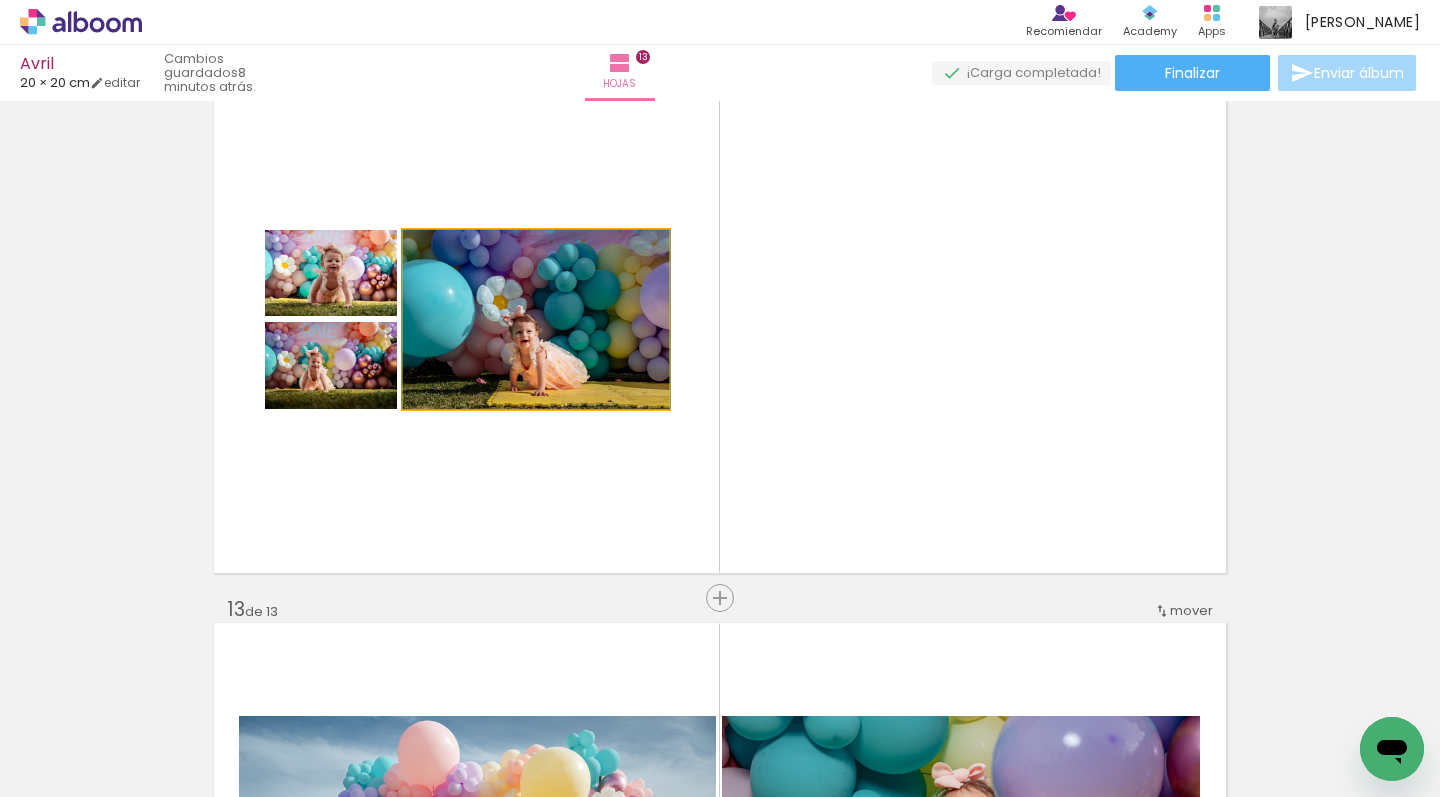 click 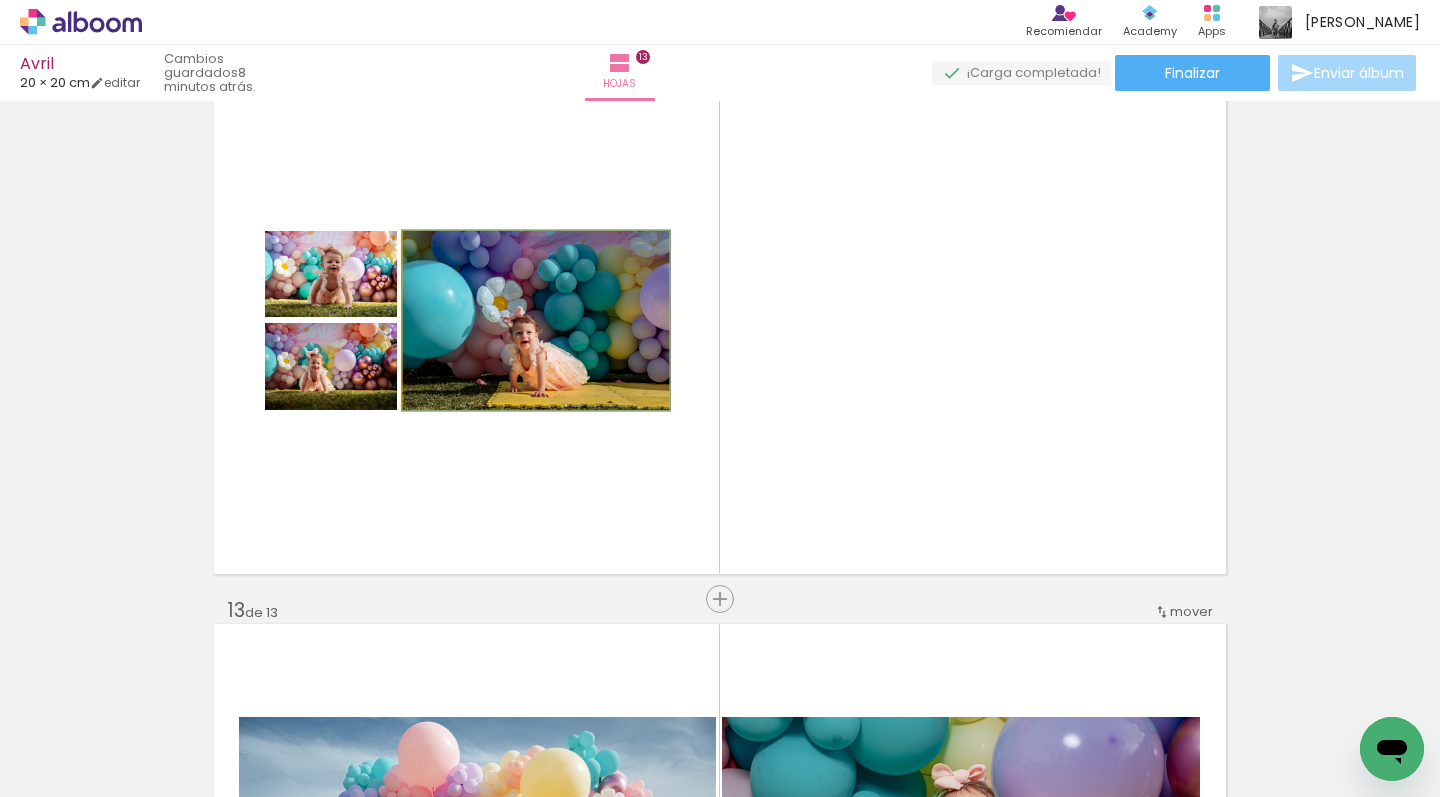 click 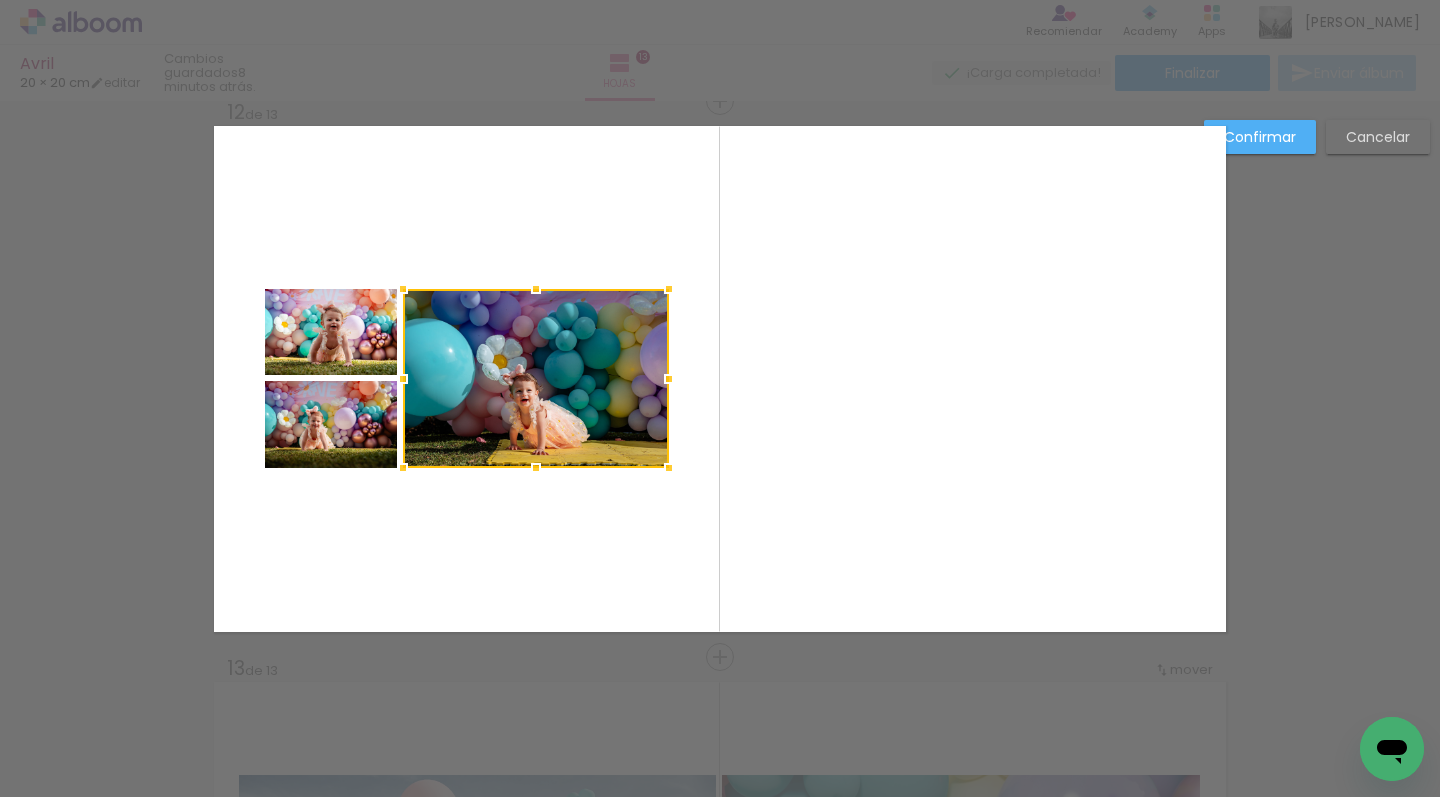scroll, scrollTop: 6141, scrollLeft: 0, axis: vertical 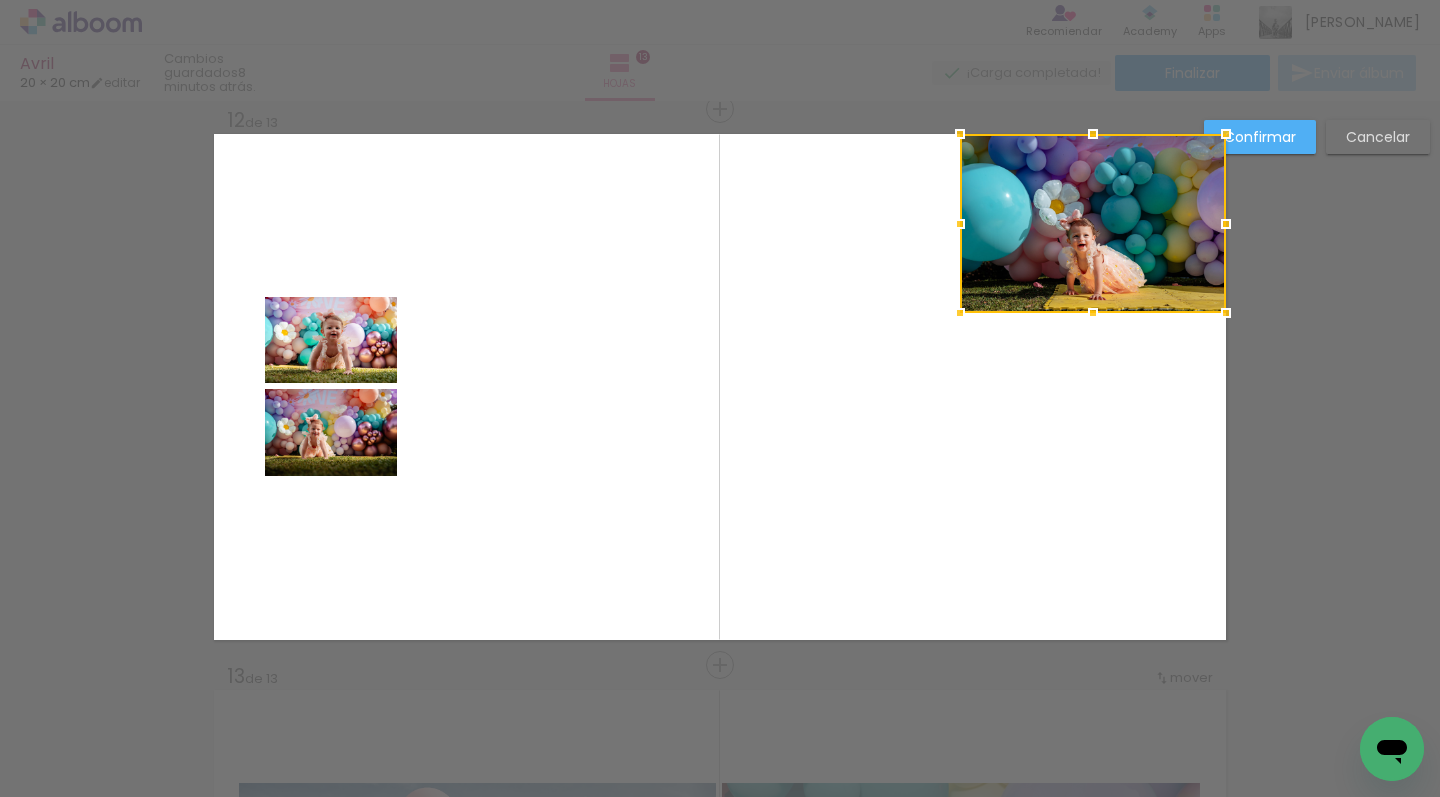 drag, startPoint x: 805, startPoint y: 245, endPoint x: 1207, endPoint y: 108, distance: 424.70343 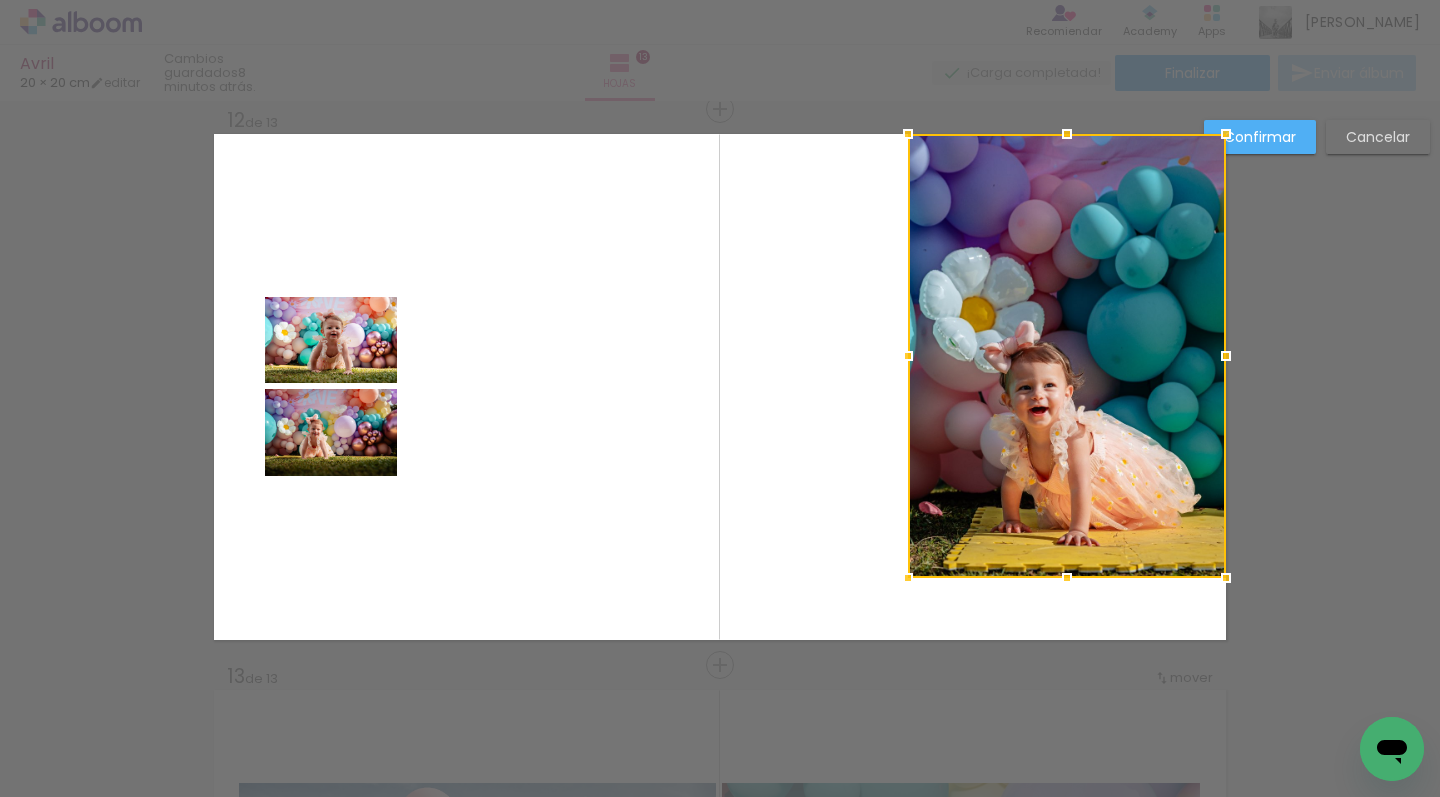 drag, startPoint x: 944, startPoint y: 339, endPoint x: 749, endPoint y: 721, distance: 428.89276 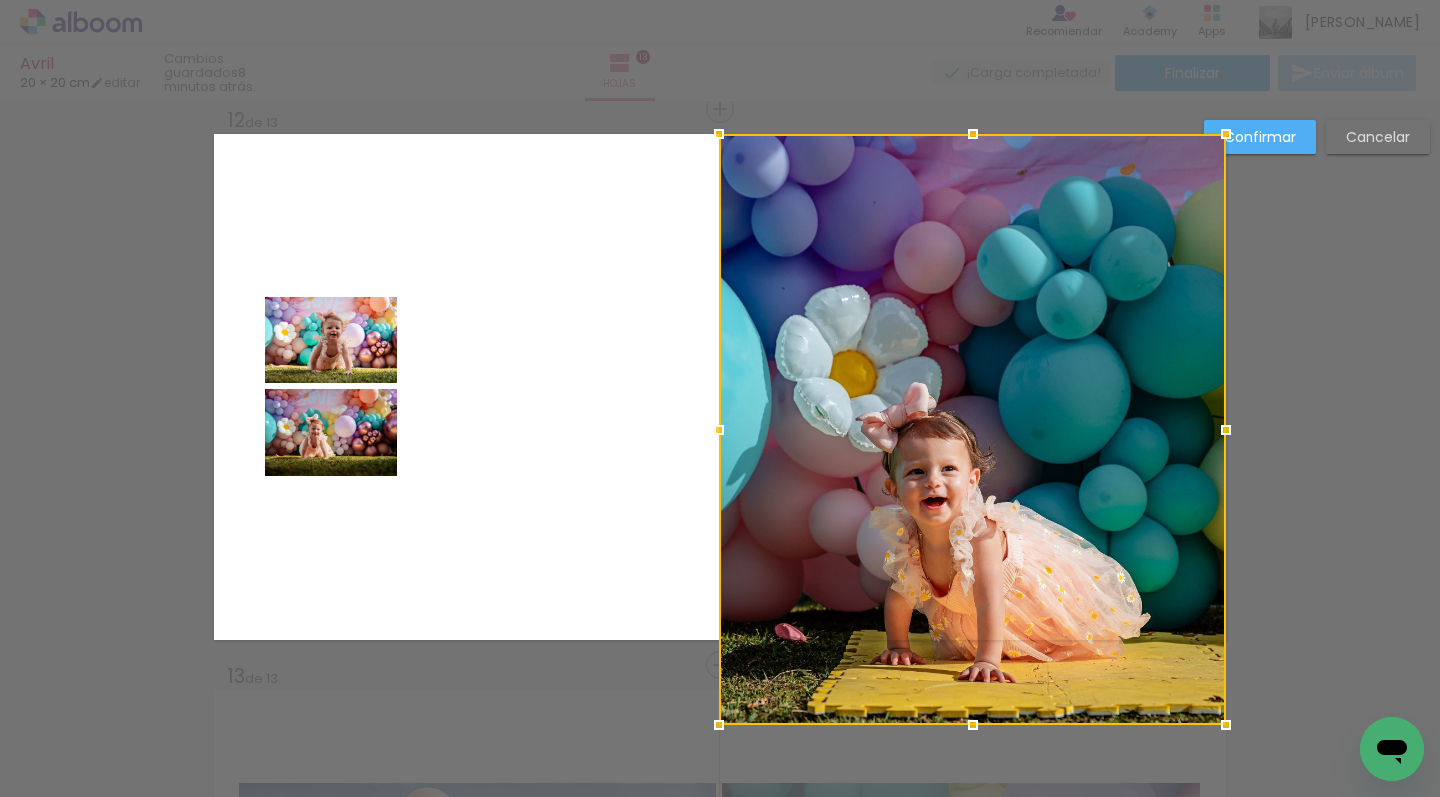 drag, startPoint x: 847, startPoint y: 635, endPoint x: 720, endPoint y: 693, distance: 139.61734 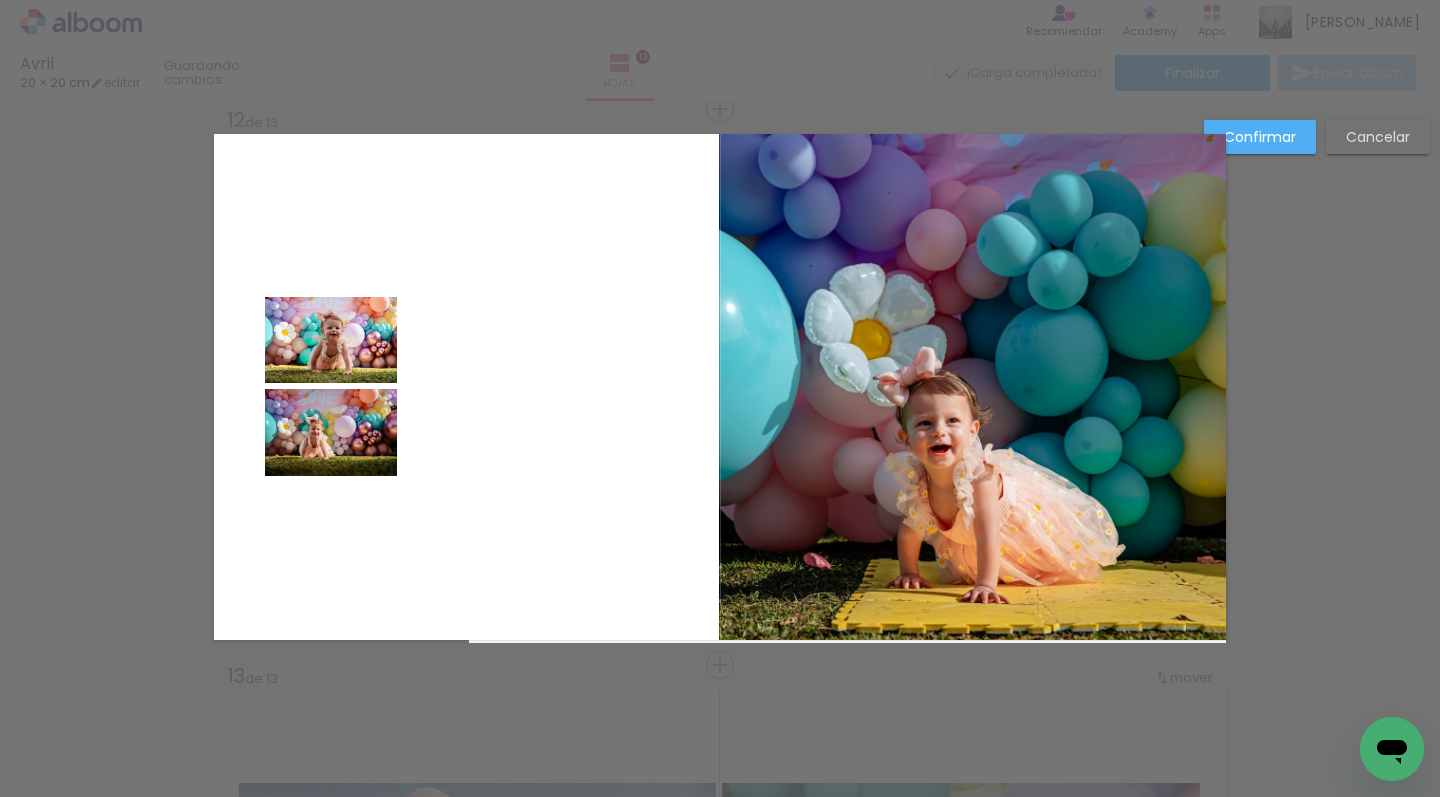 scroll, scrollTop: 6142, scrollLeft: 0, axis: vertical 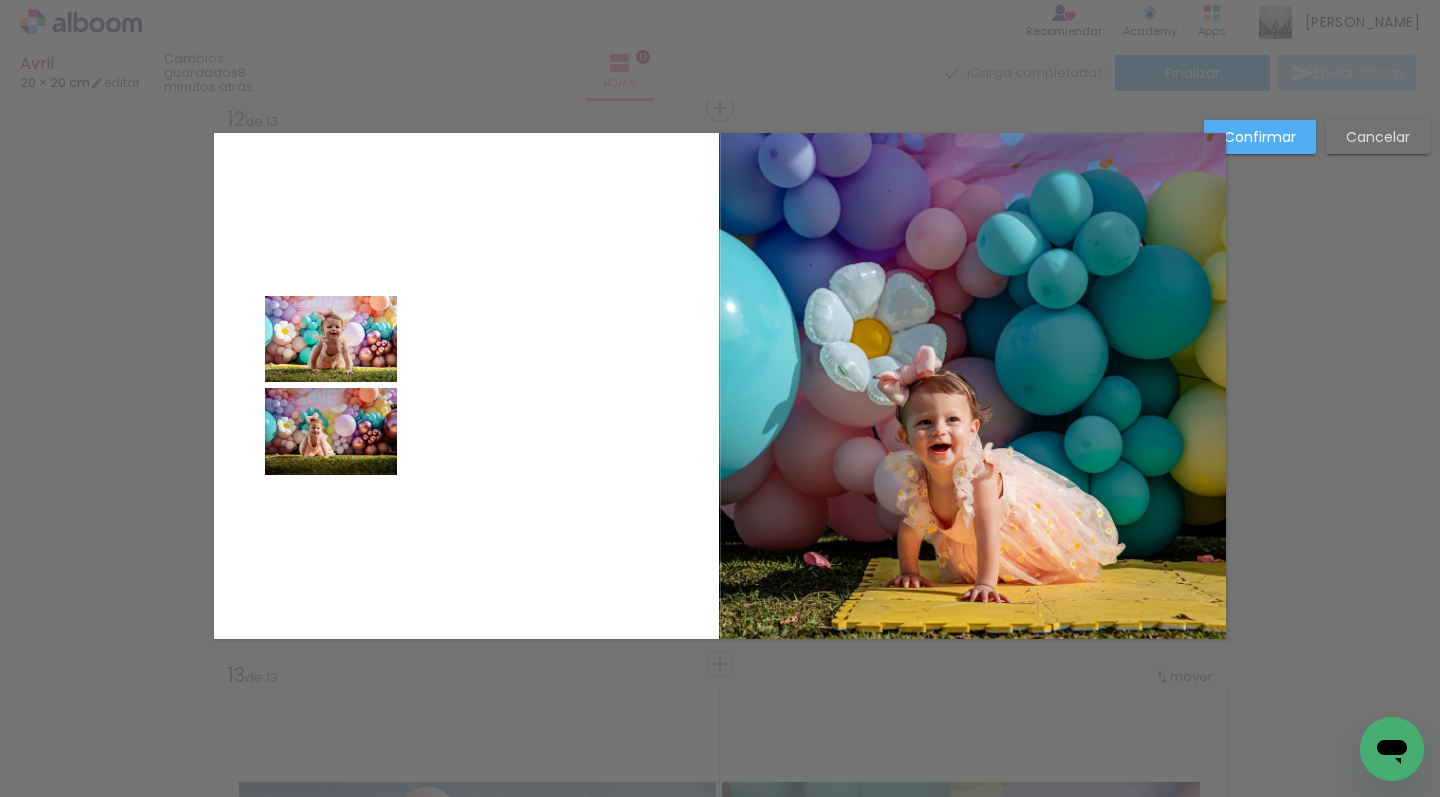 click on "12  de 13" 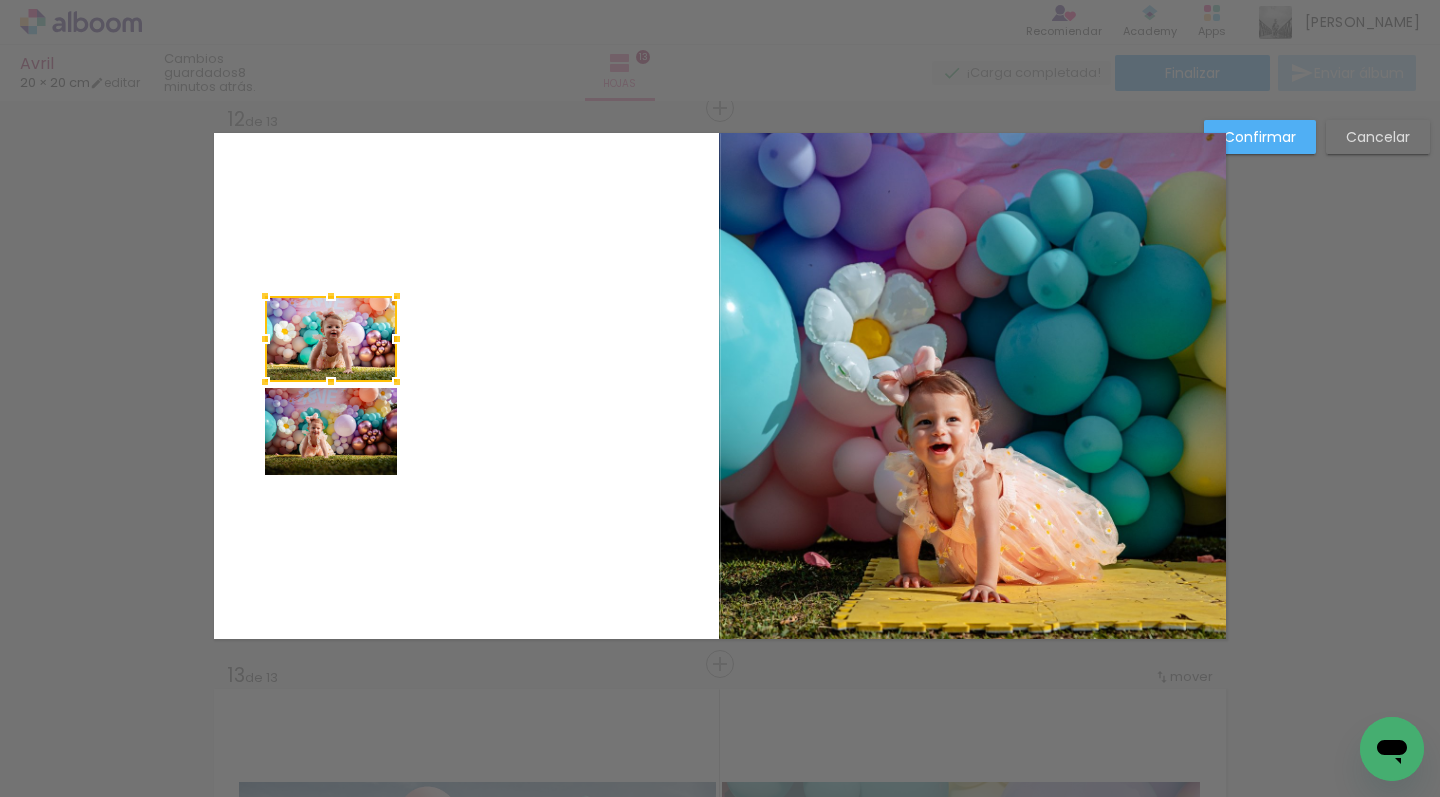 click at bounding box center (331, 339) 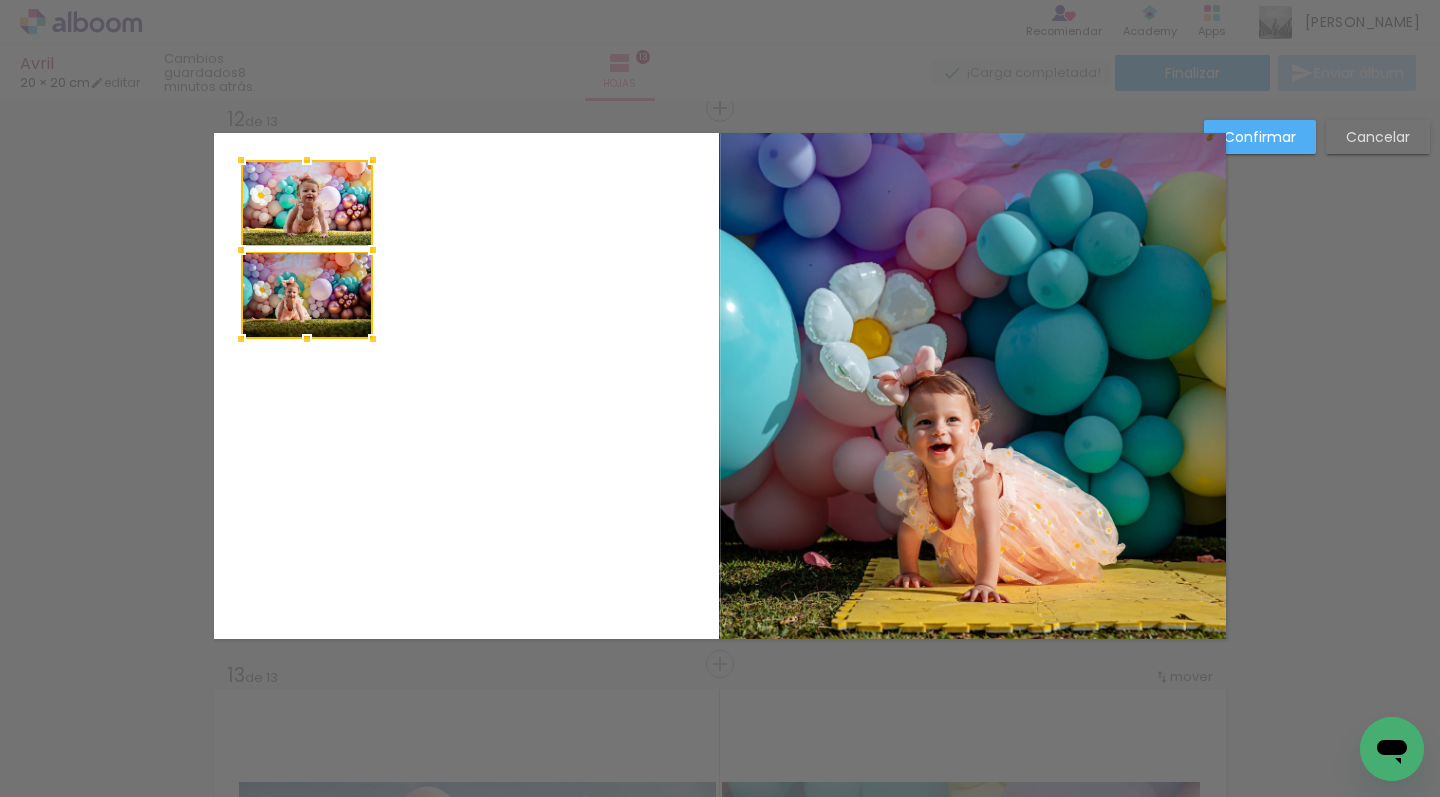 drag, startPoint x: 360, startPoint y: 351, endPoint x: 336, endPoint y: 215, distance: 138.10141 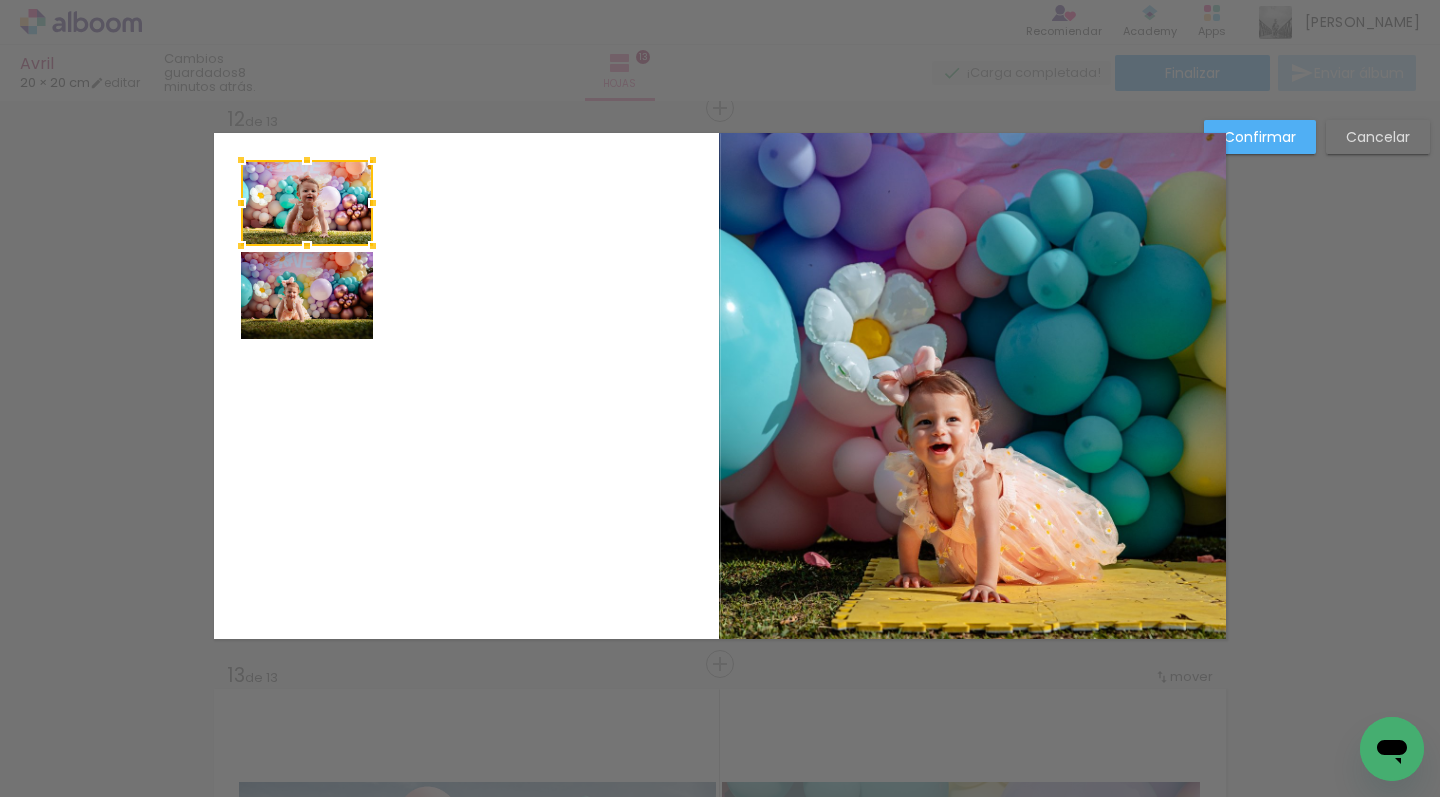 click 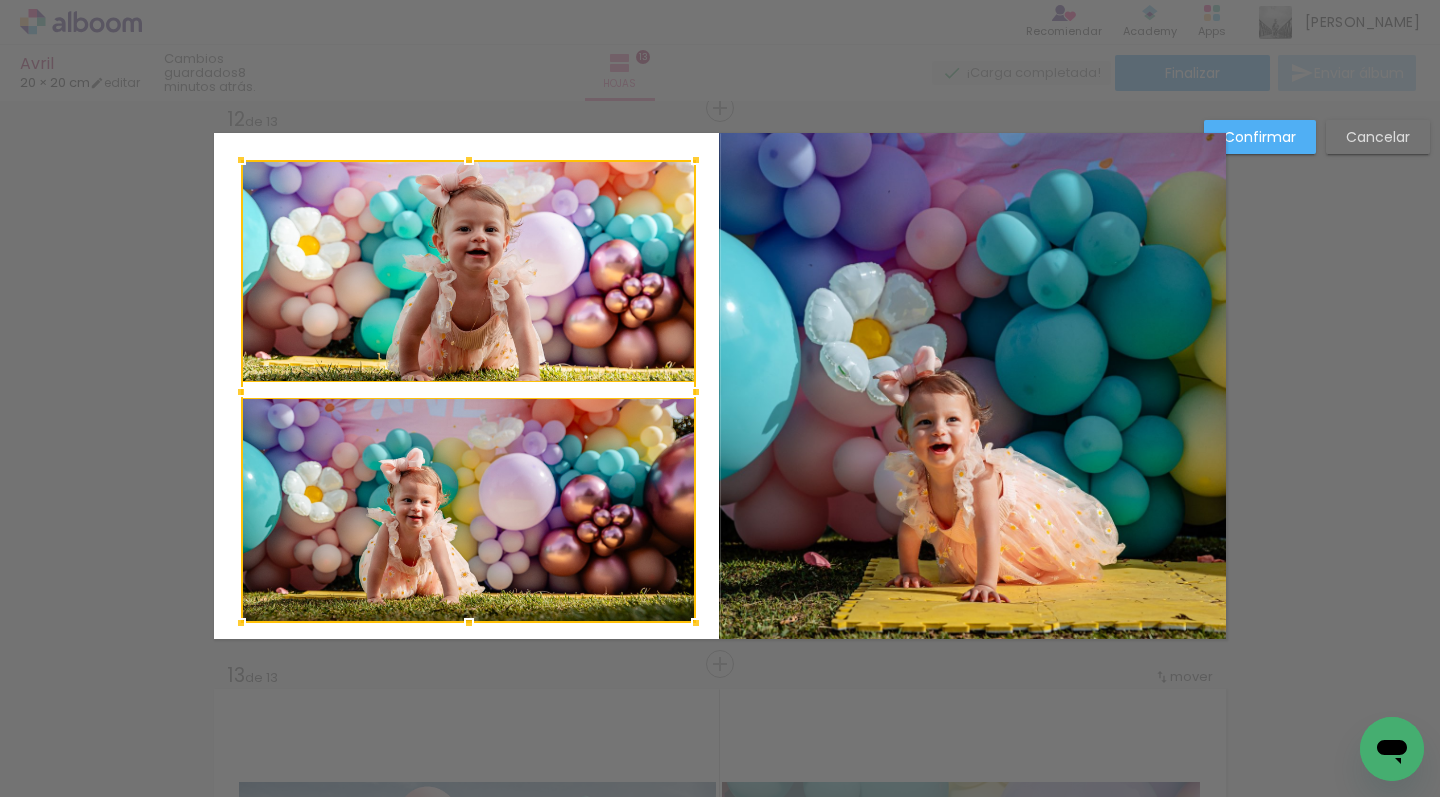 drag, startPoint x: 376, startPoint y: 348, endPoint x: 693, endPoint y: 624, distance: 420.31537 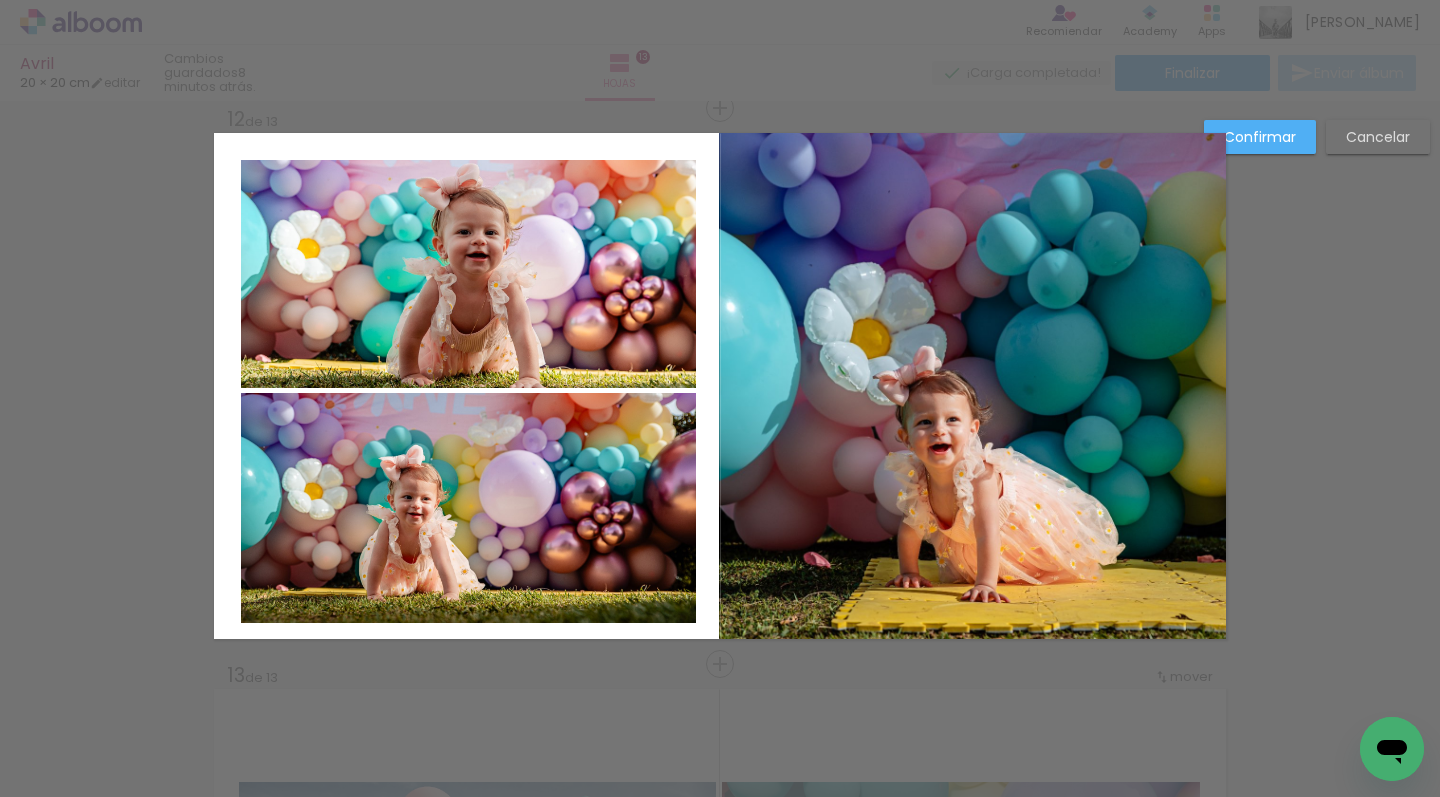 click 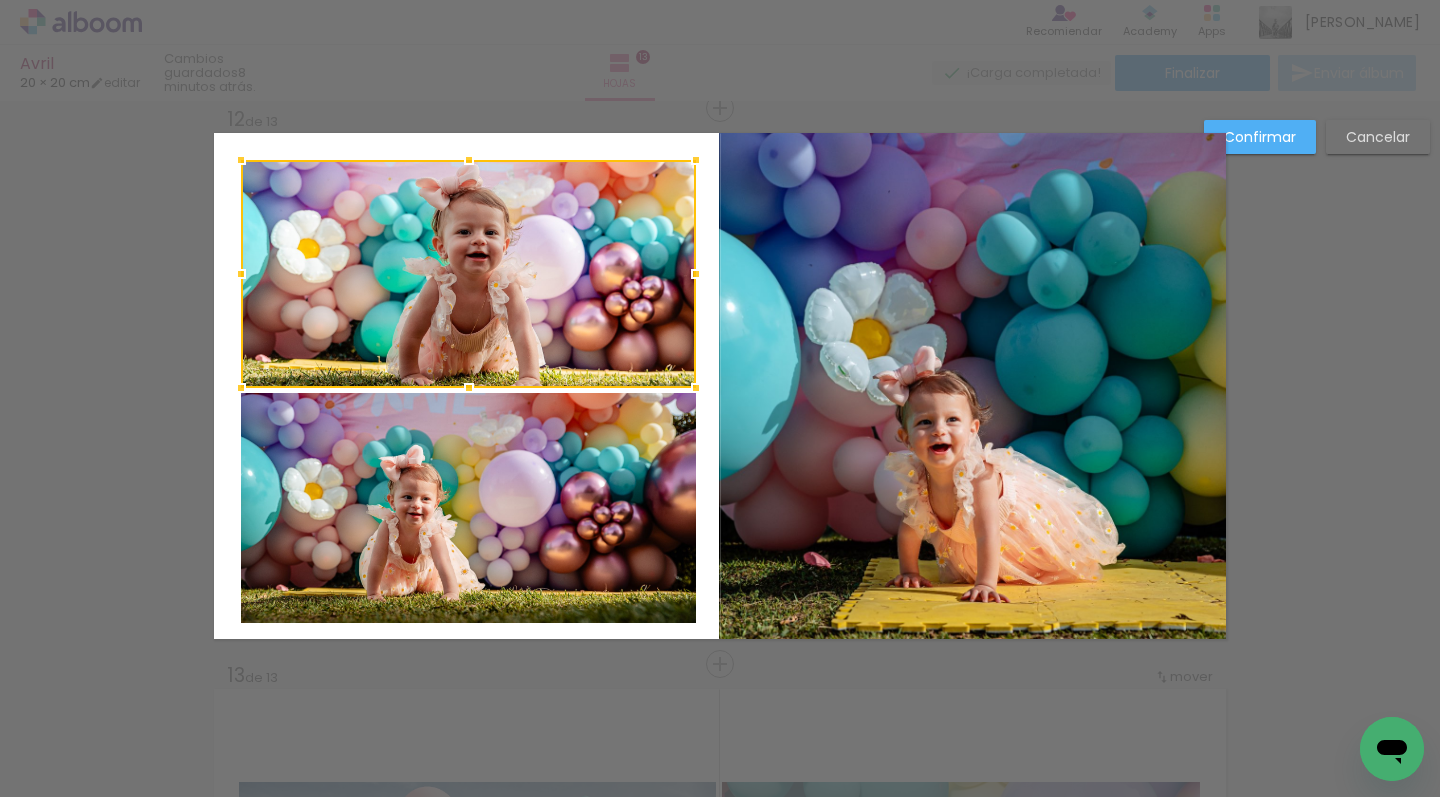 click 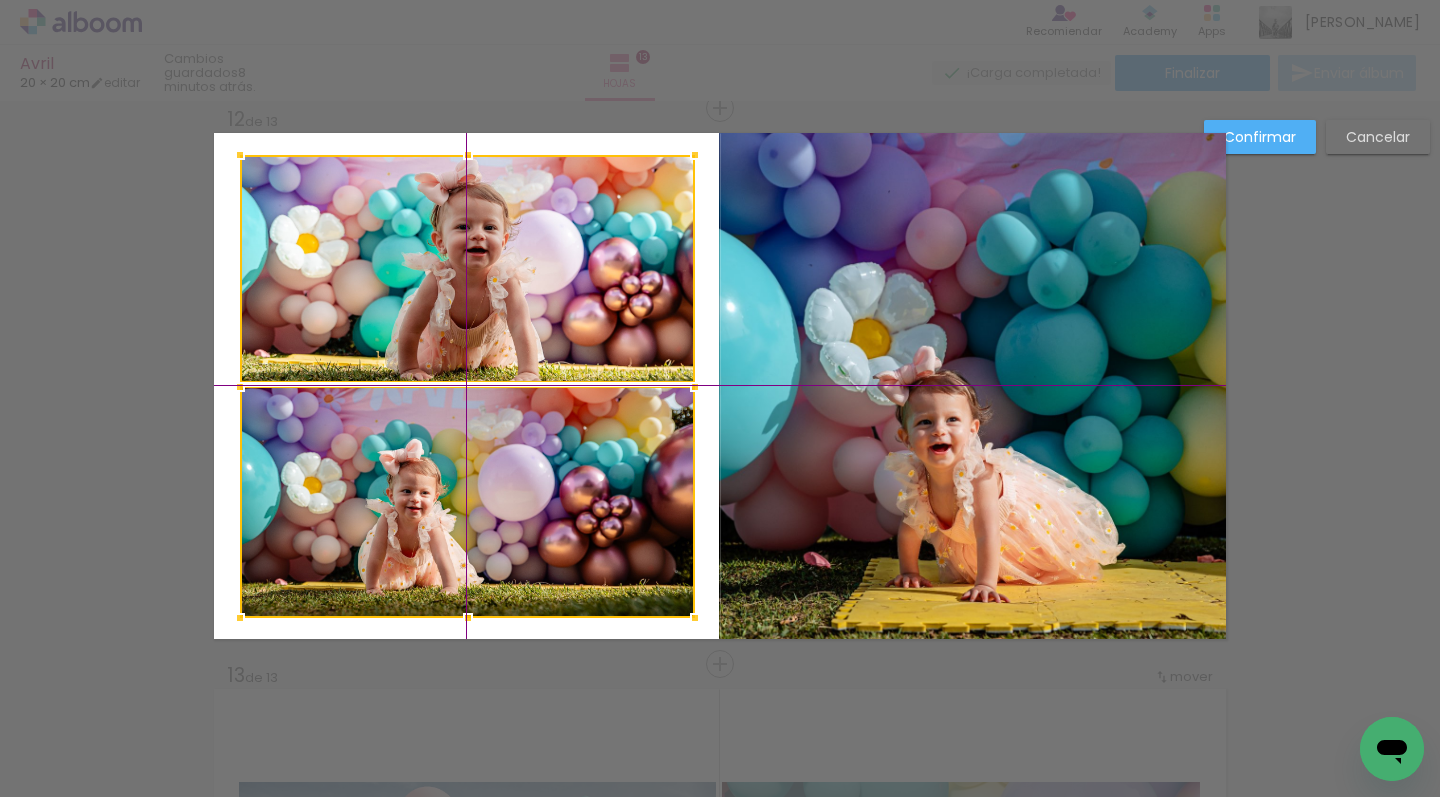 click at bounding box center [467, 386] 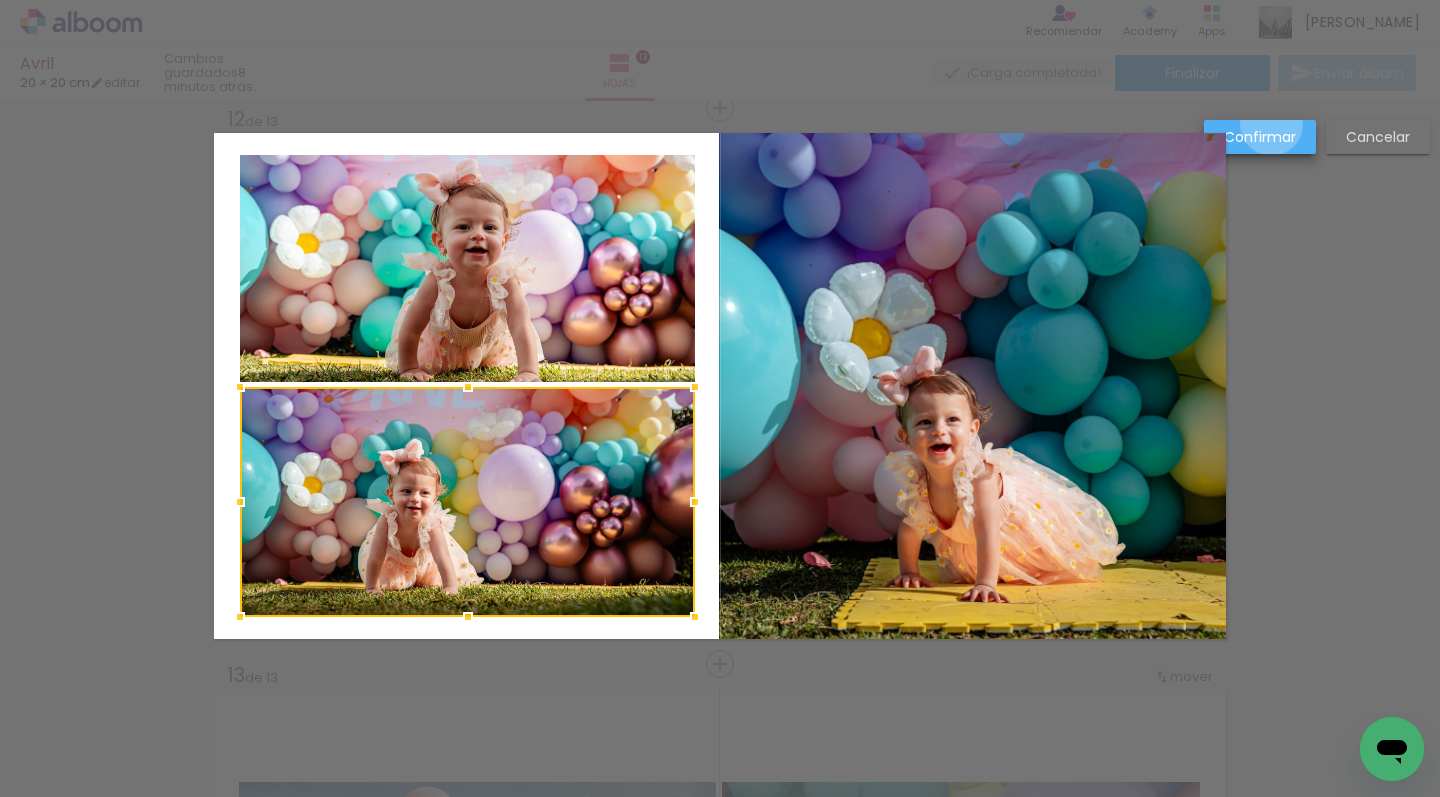 drag, startPoint x: 1272, startPoint y: 125, endPoint x: 1271, endPoint y: 144, distance: 19.026299 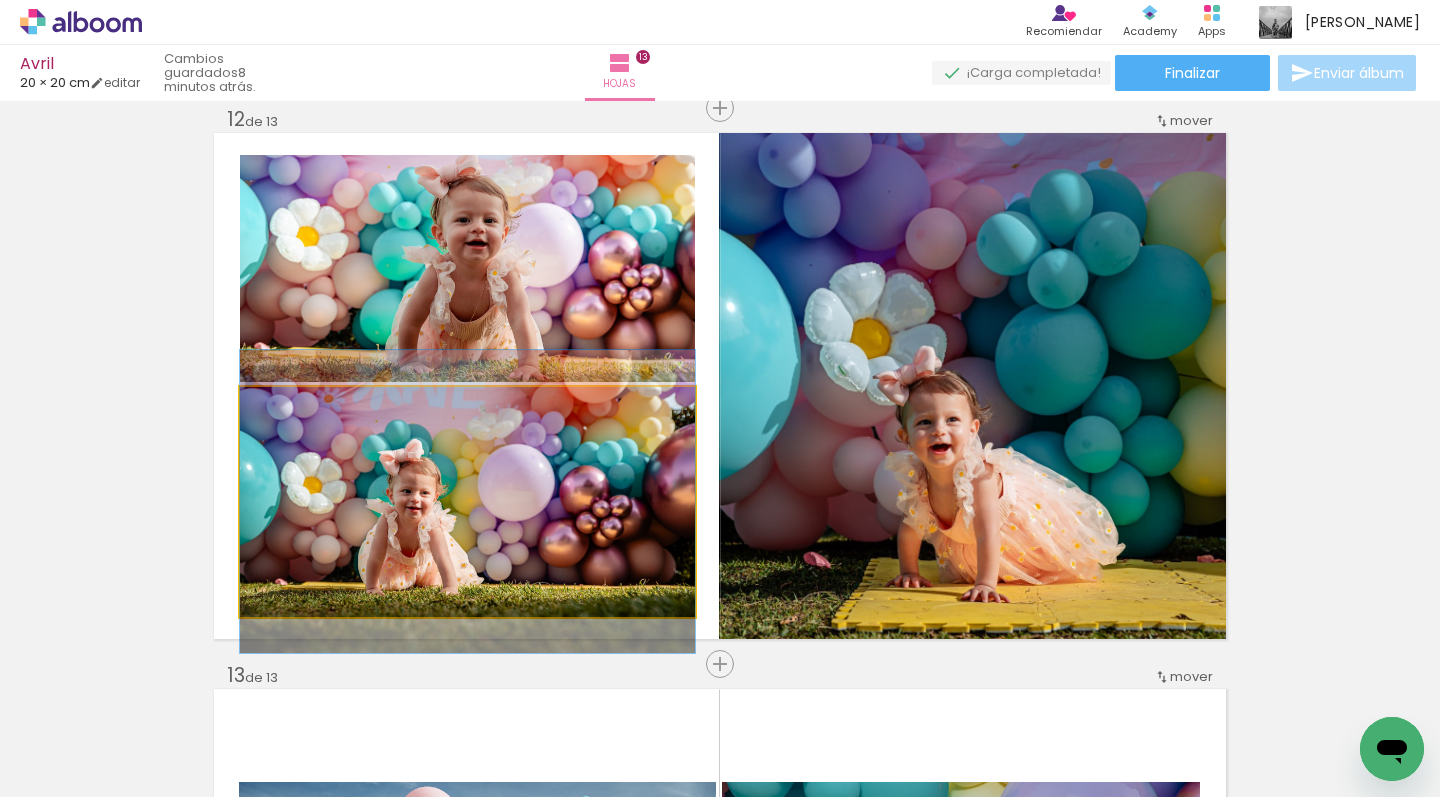 click 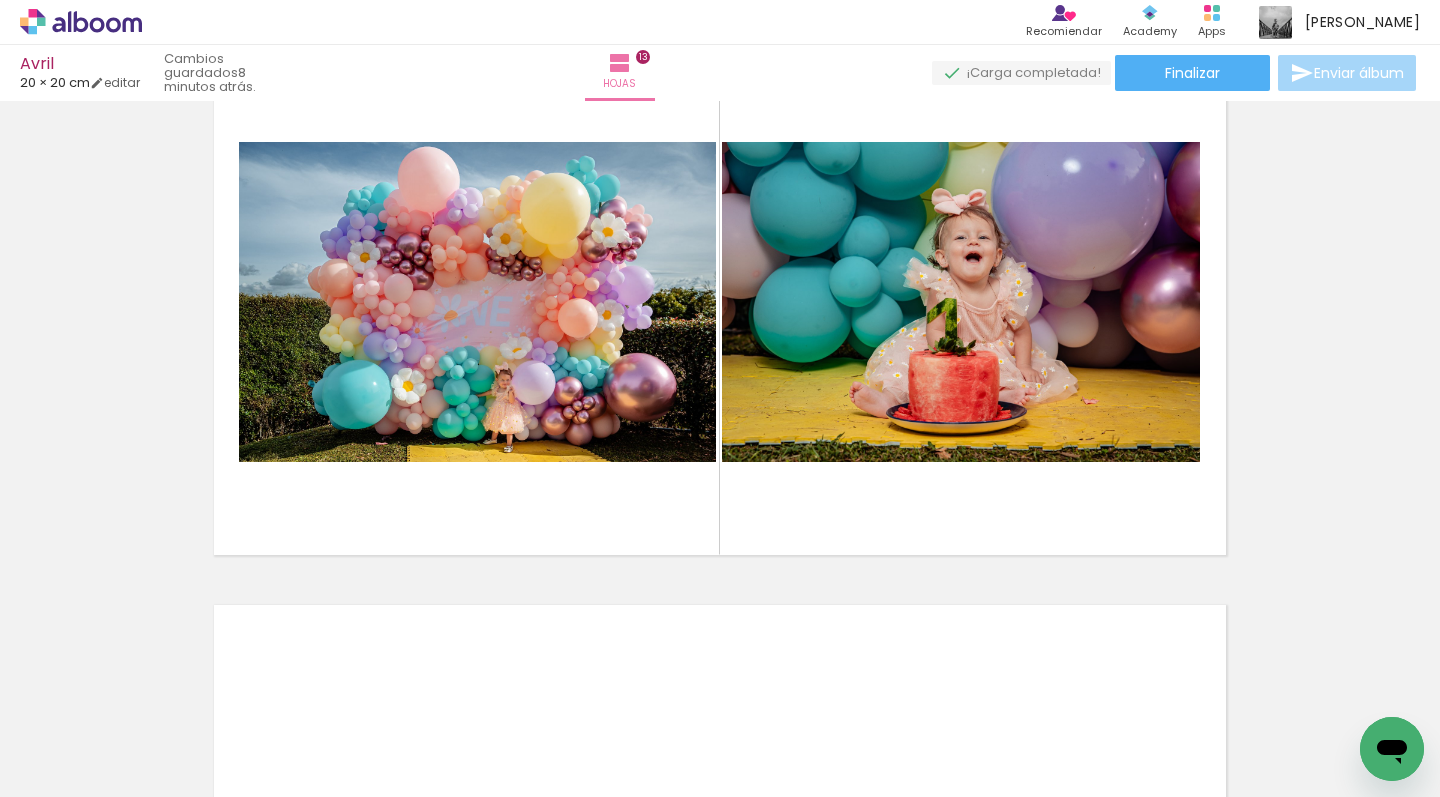 scroll, scrollTop: 6790, scrollLeft: 0, axis: vertical 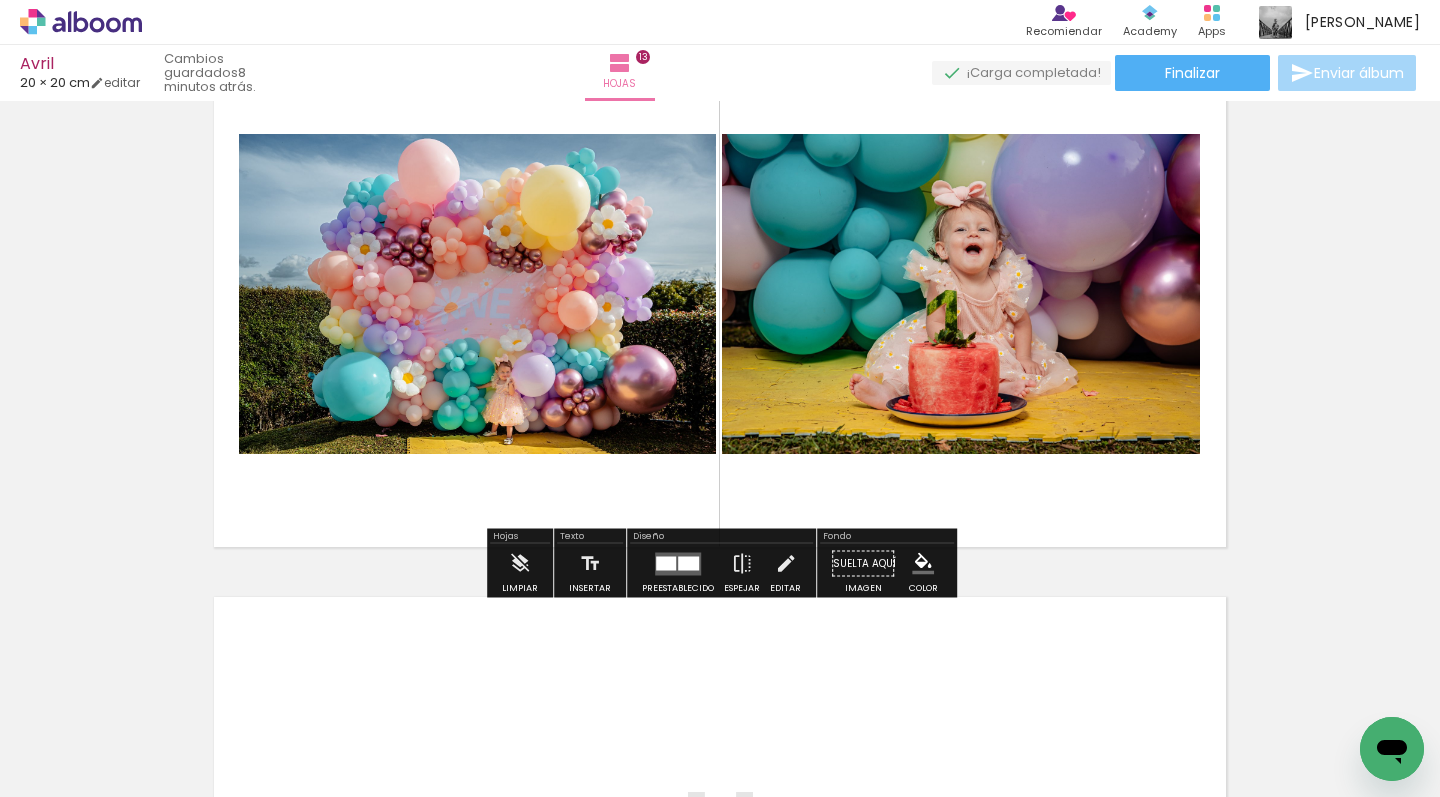 click 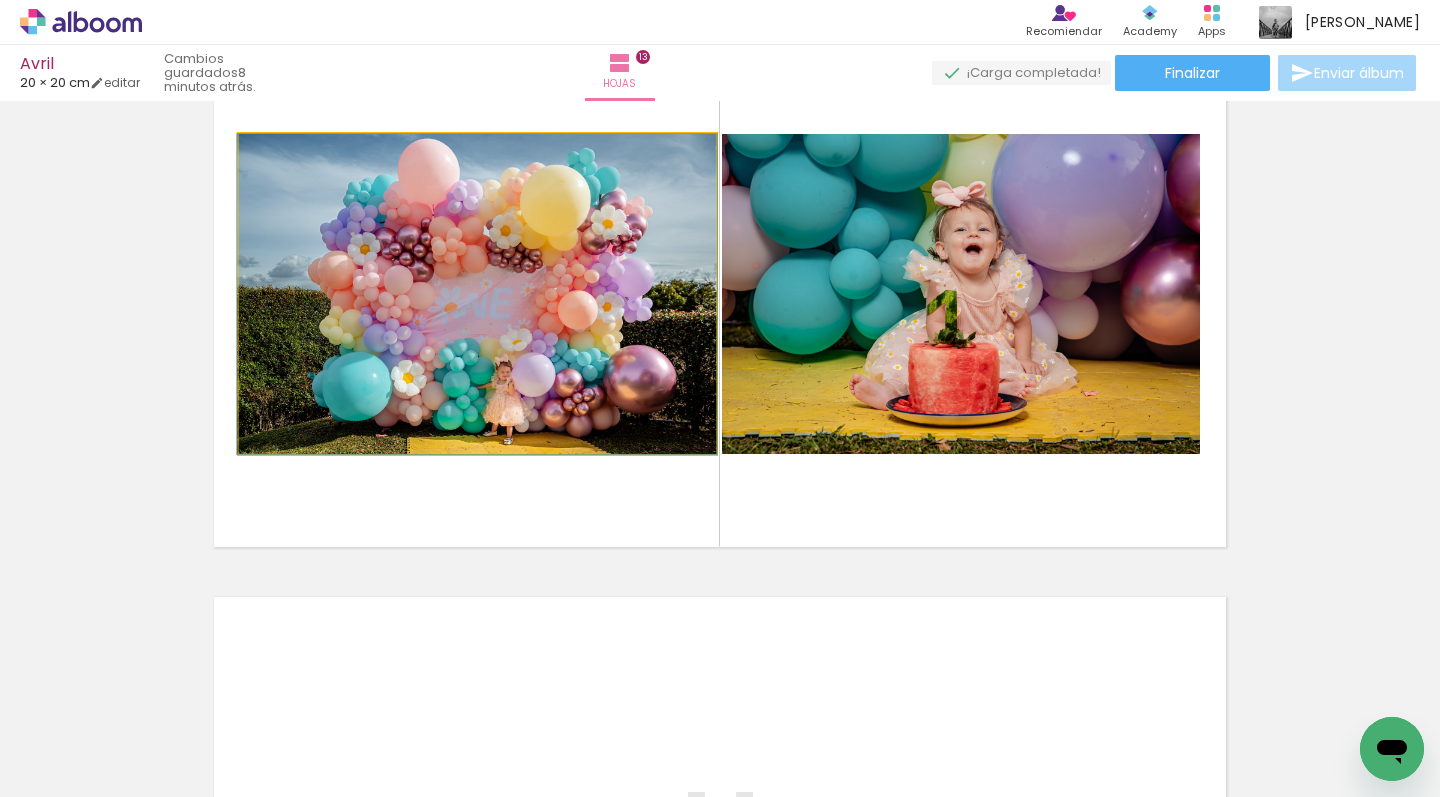 click 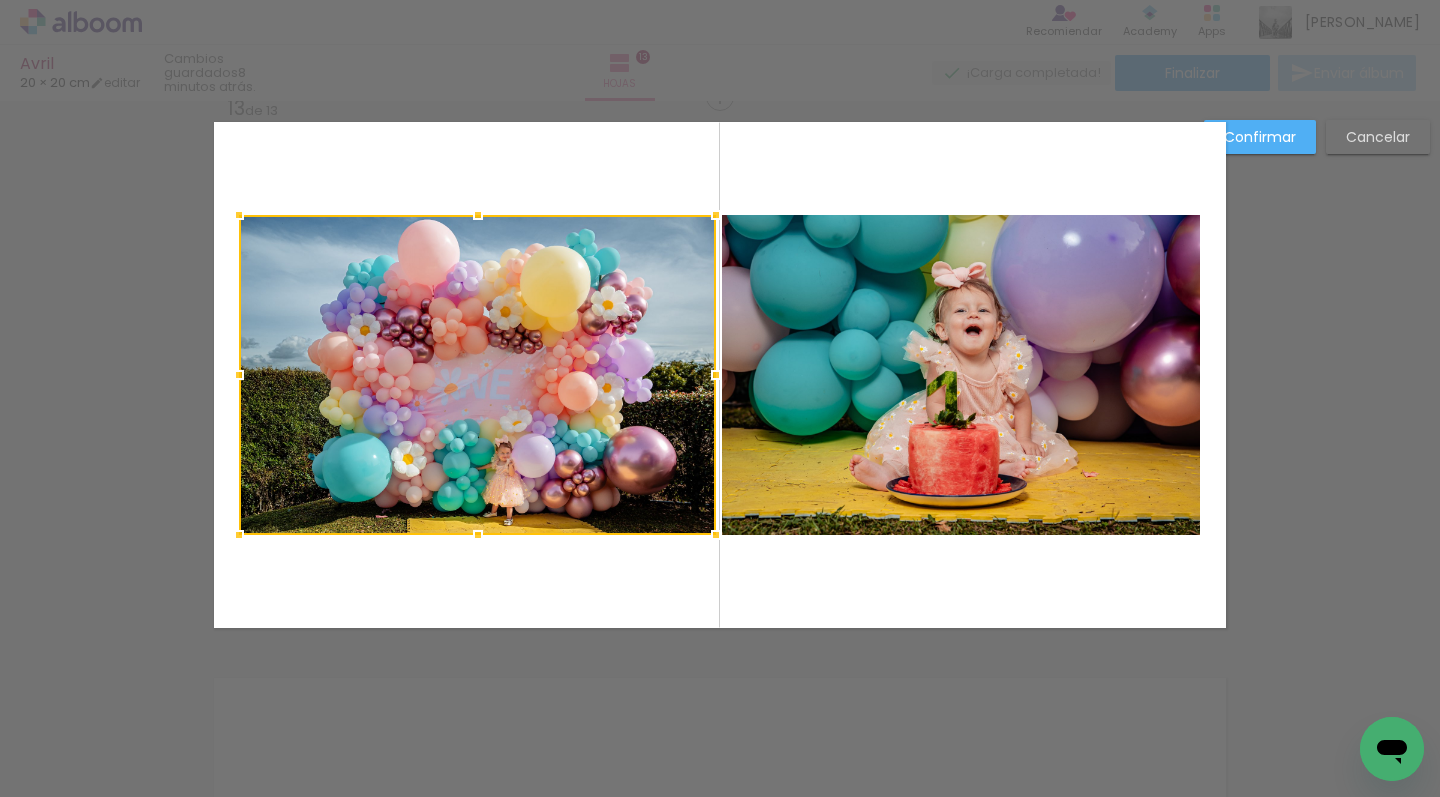 scroll, scrollTop: 6697, scrollLeft: 0, axis: vertical 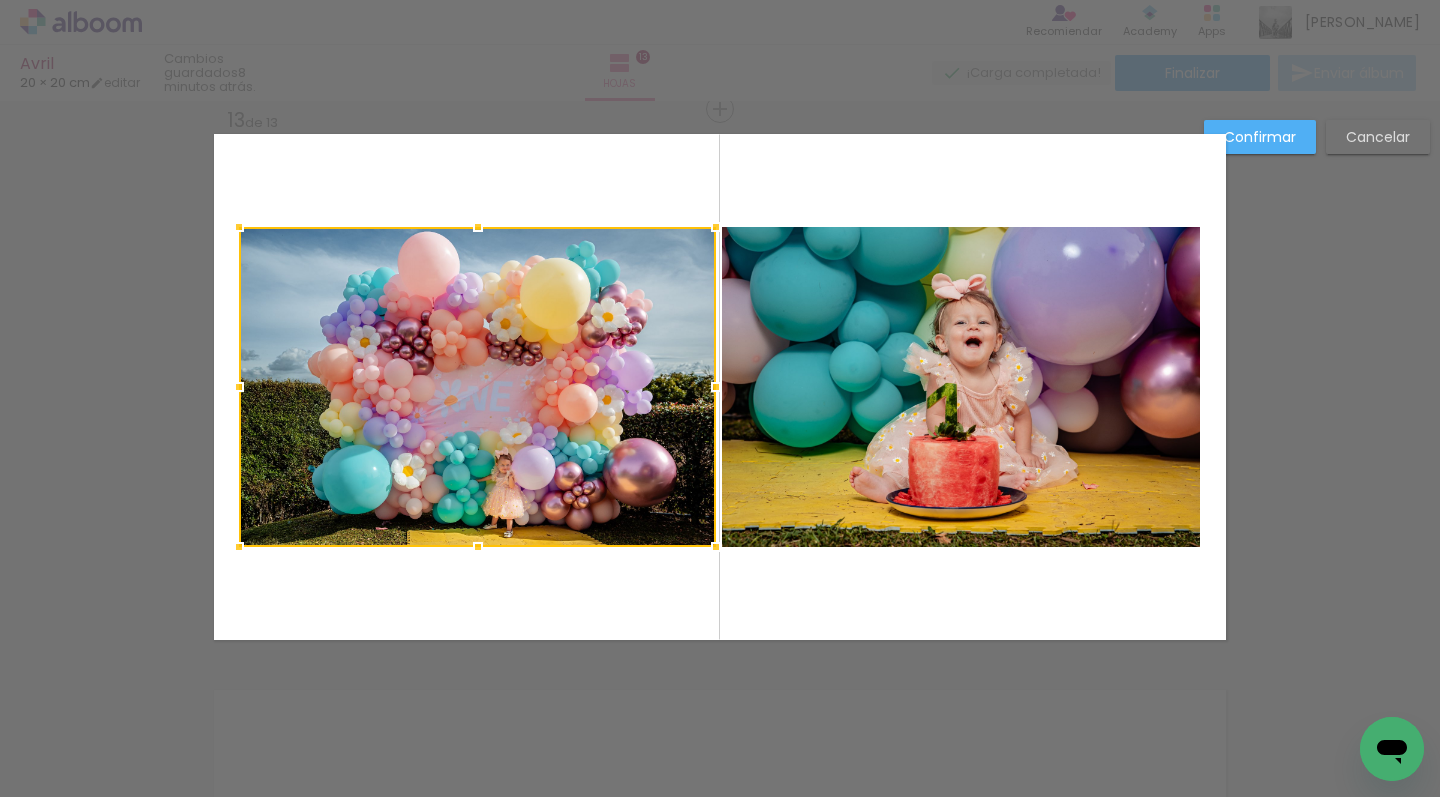 drag, startPoint x: 543, startPoint y: 397, endPoint x: 428, endPoint y: 213, distance: 216.98157 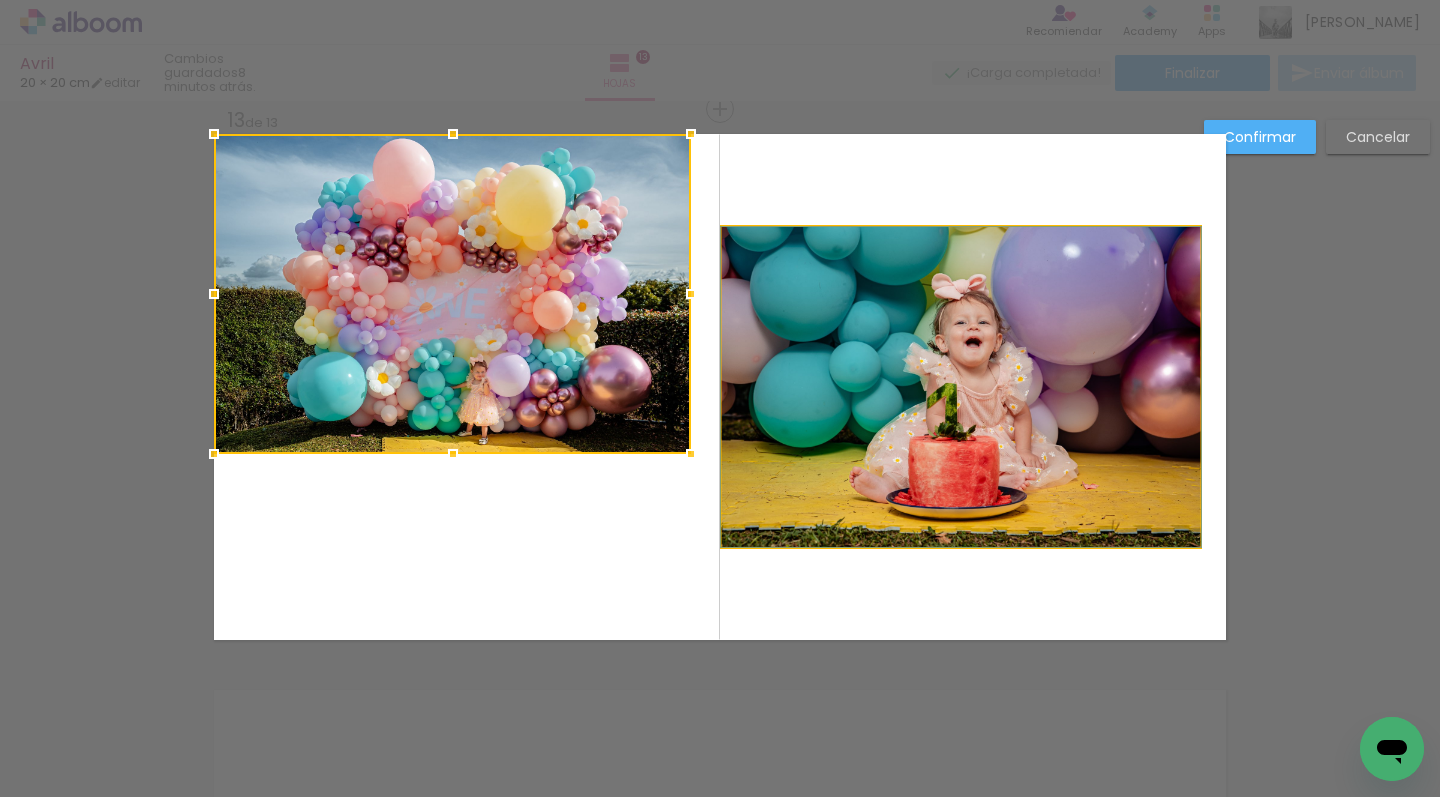 drag, startPoint x: 1040, startPoint y: 370, endPoint x: 1029, endPoint y: 369, distance: 11.045361 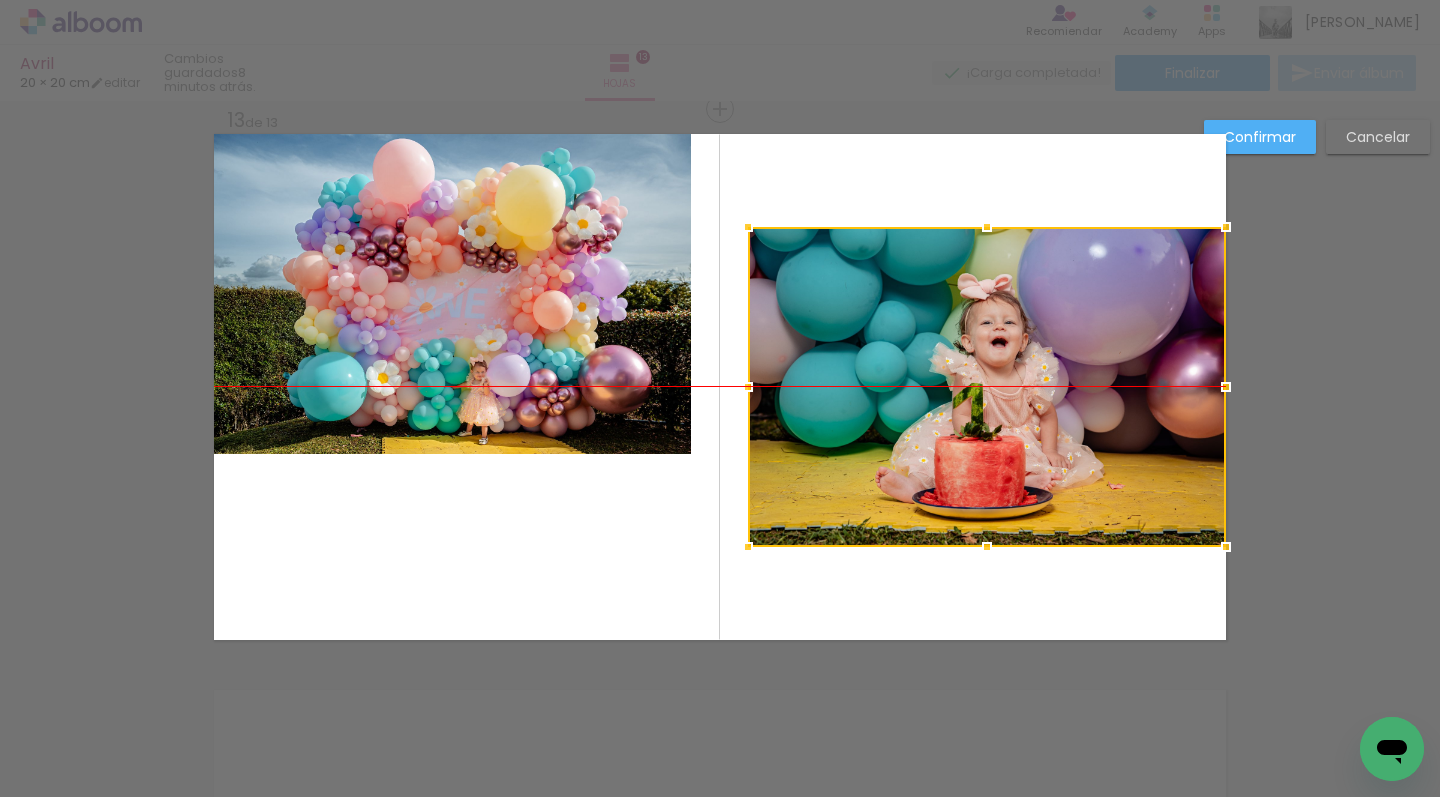 drag, startPoint x: 1029, startPoint y: 369, endPoint x: 998, endPoint y: 374, distance: 31.400637 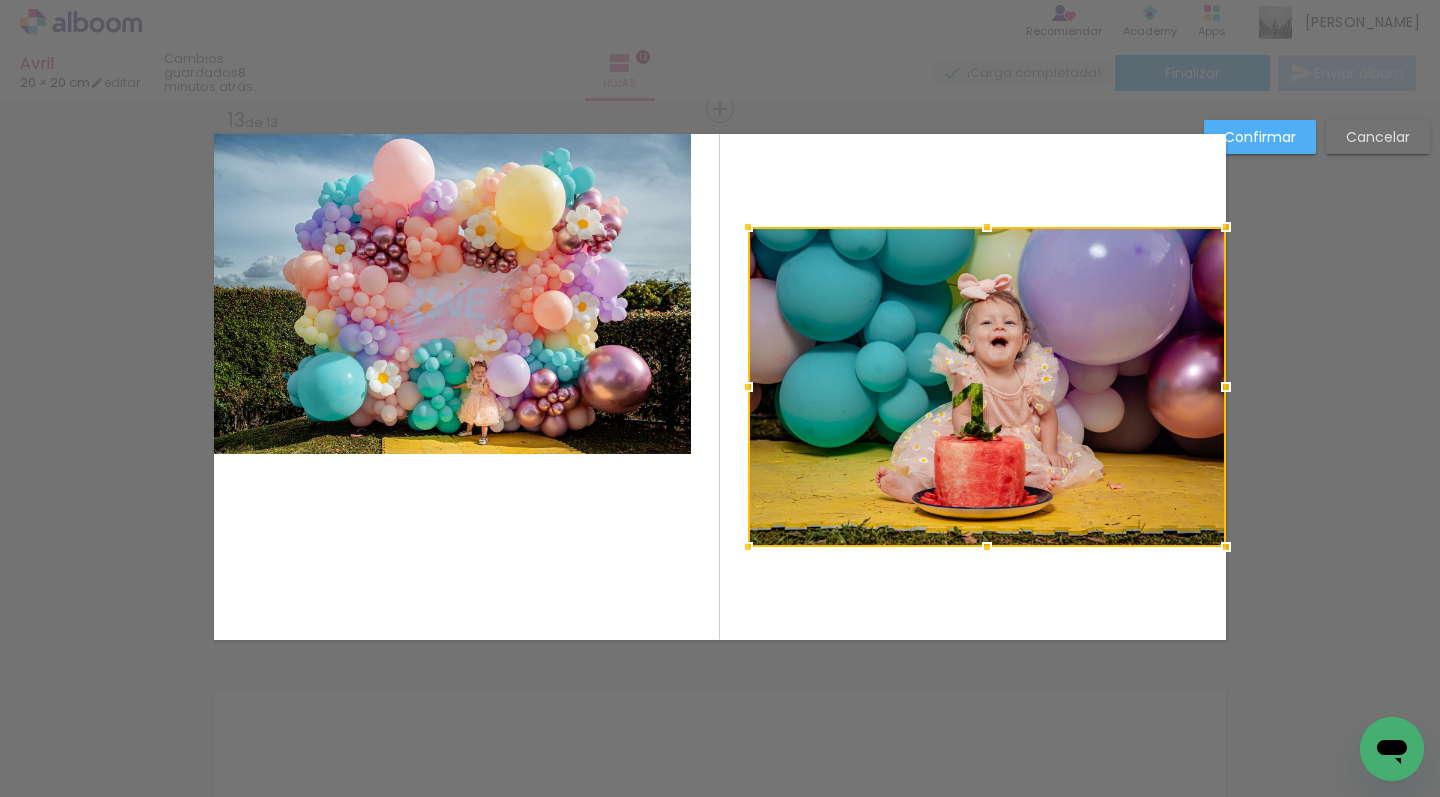 drag, startPoint x: 644, startPoint y: 382, endPoint x: 649, endPoint y: 395, distance: 13.928389 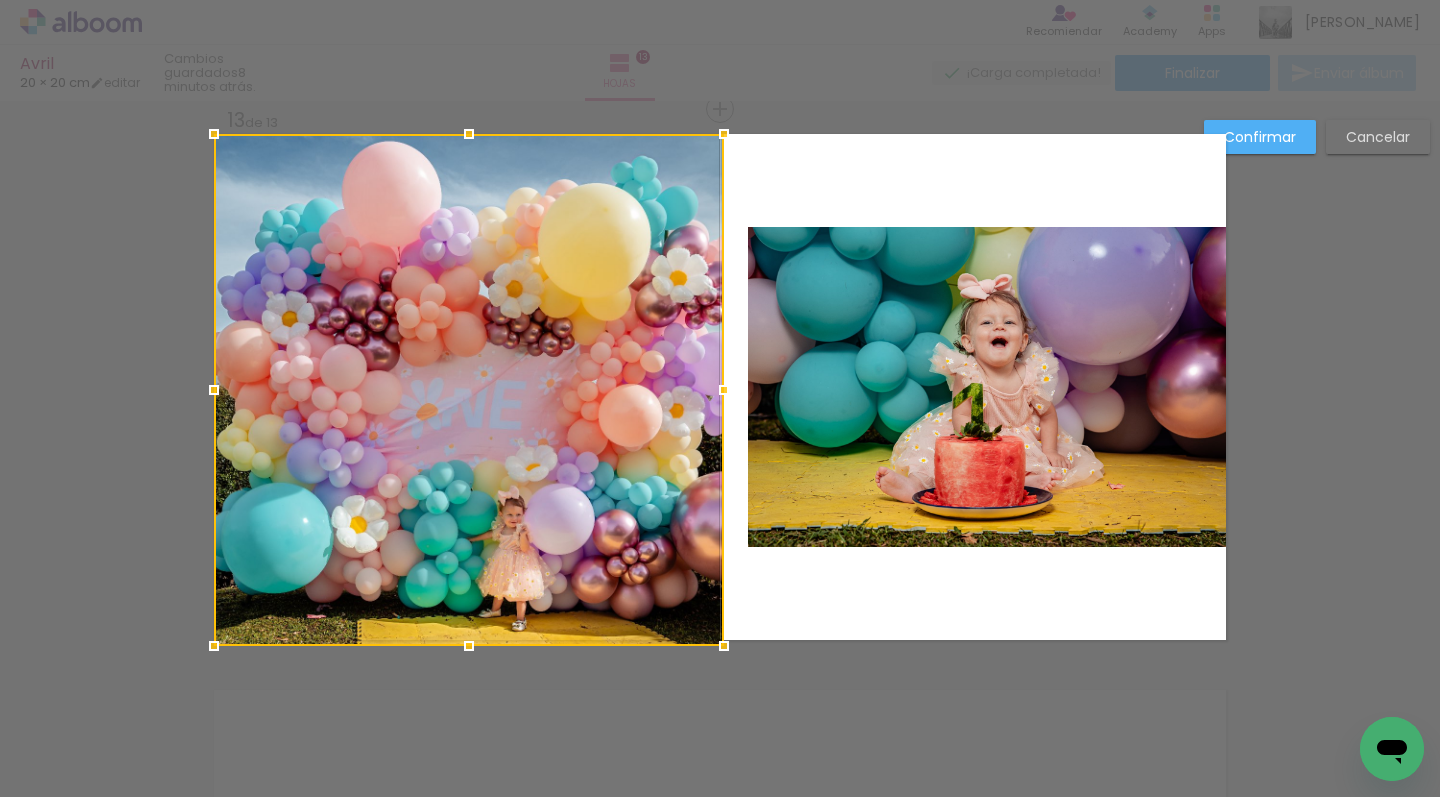 drag, startPoint x: 689, startPoint y: 452, endPoint x: 701, endPoint y: 669, distance: 217.33154 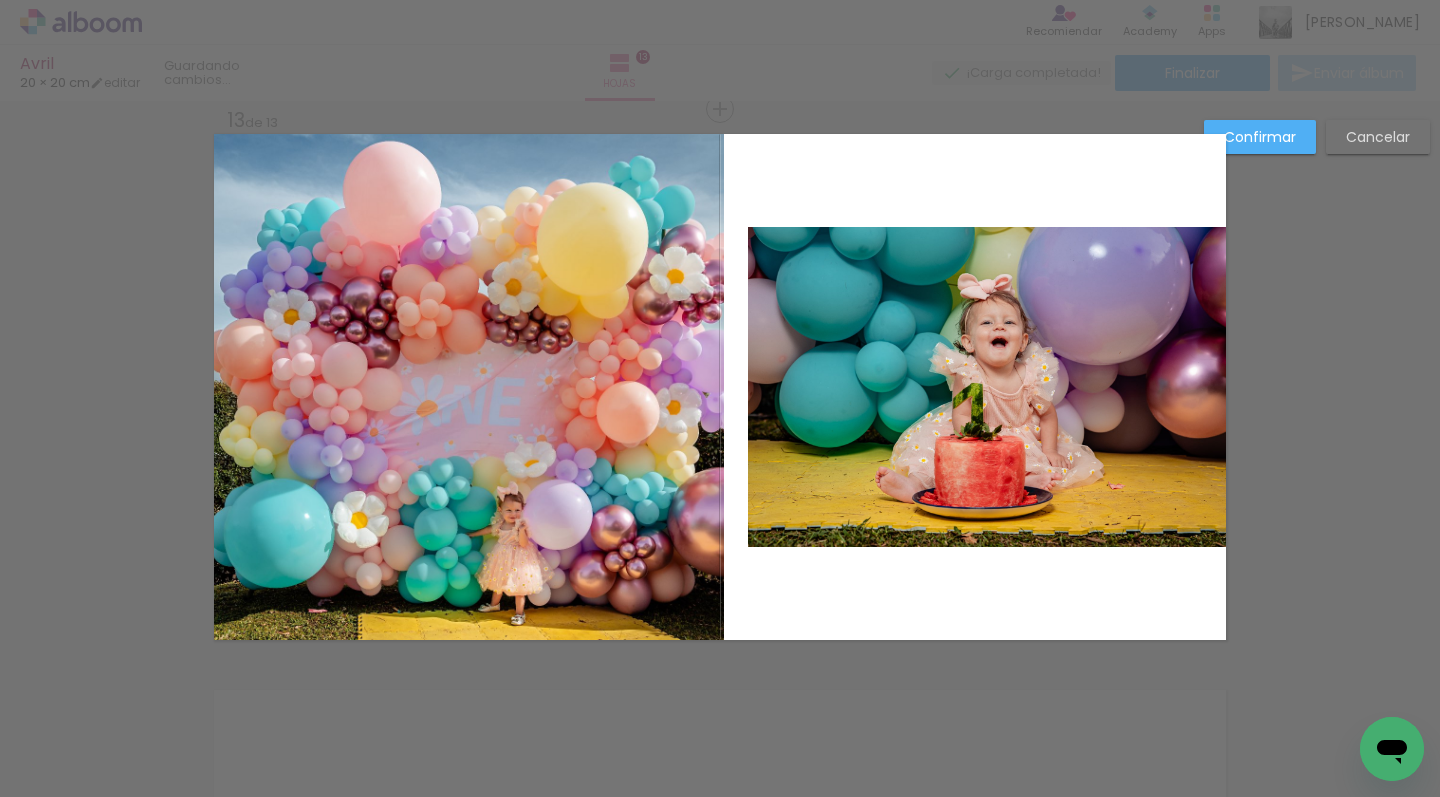 scroll, scrollTop: 6698, scrollLeft: 0, axis: vertical 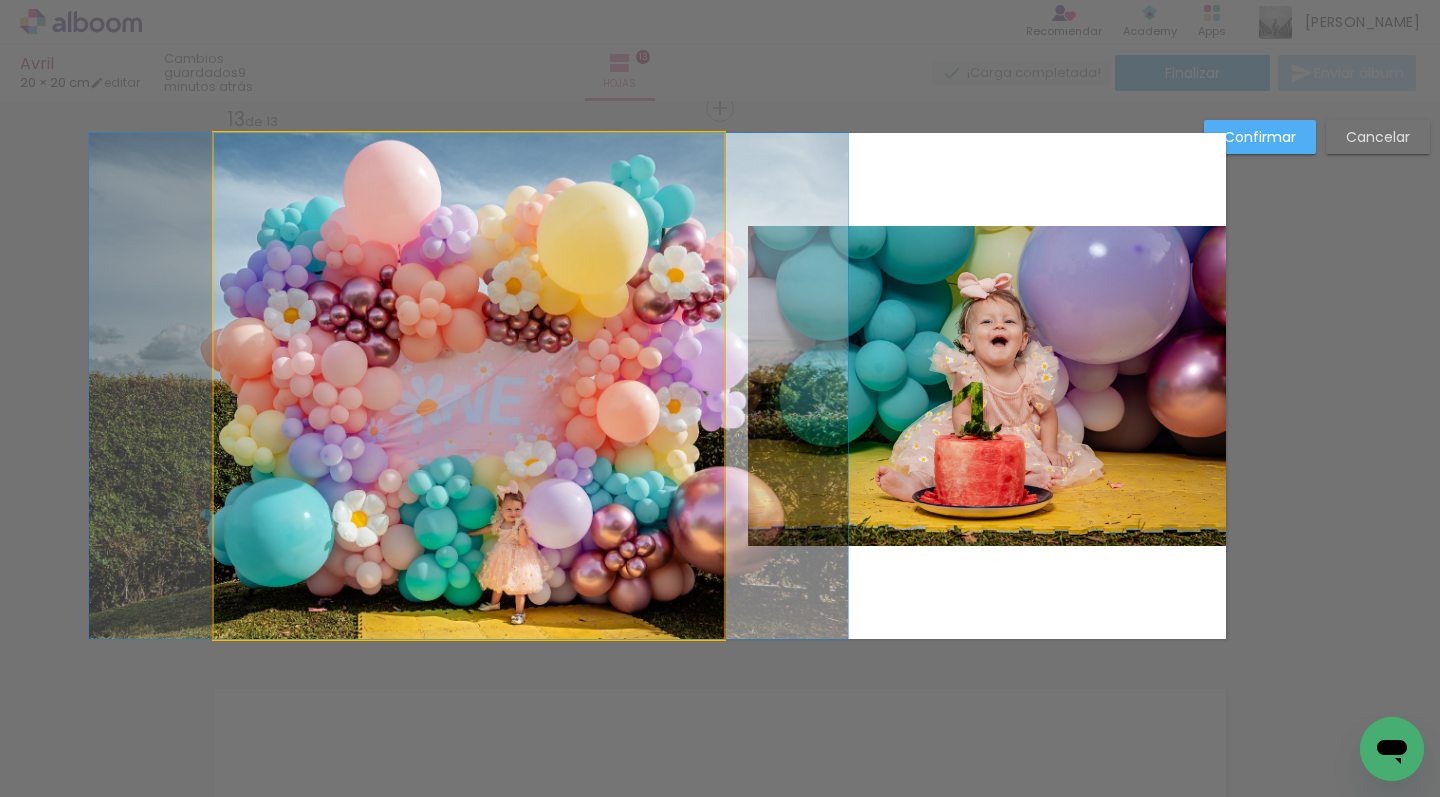 click 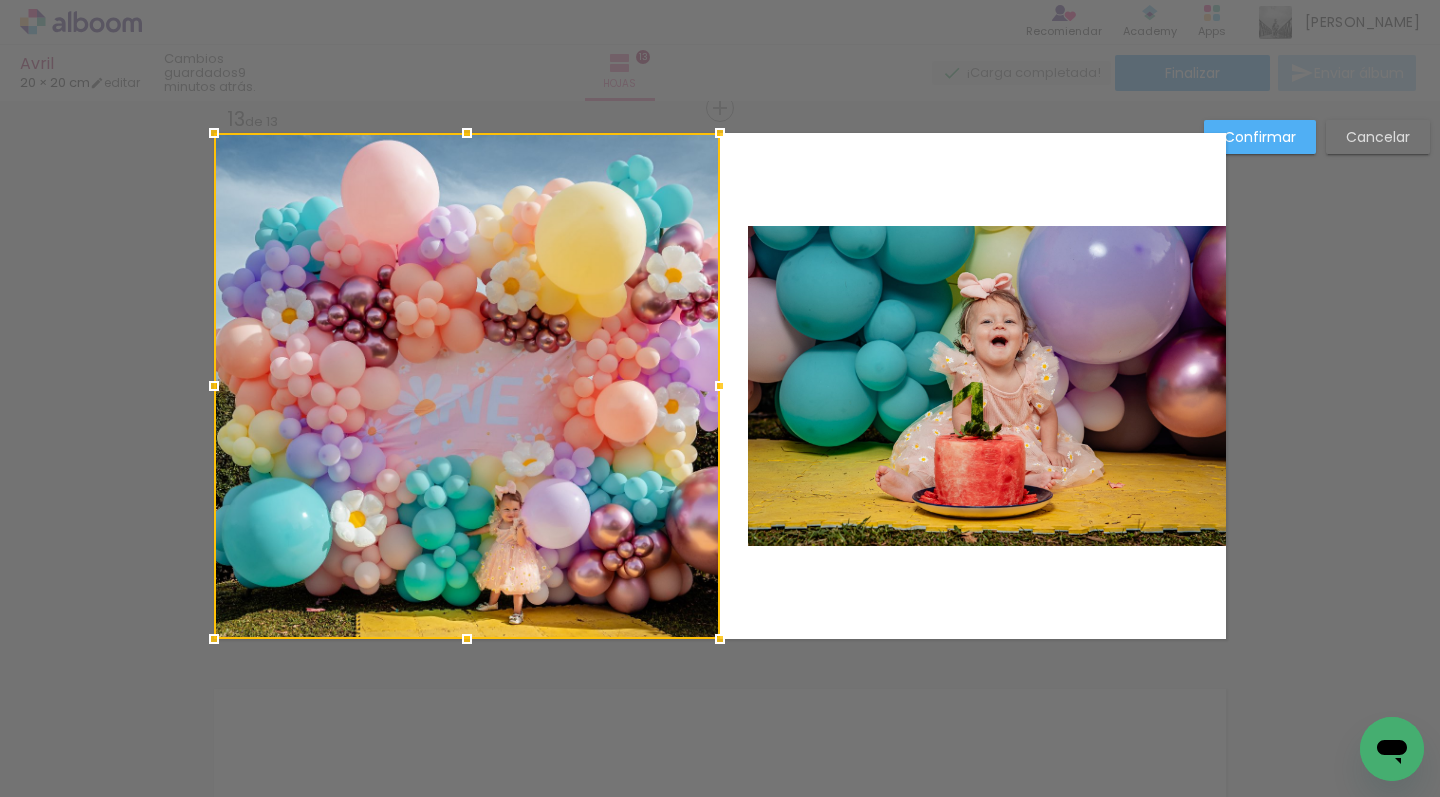 click at bounding box center [720, 386] 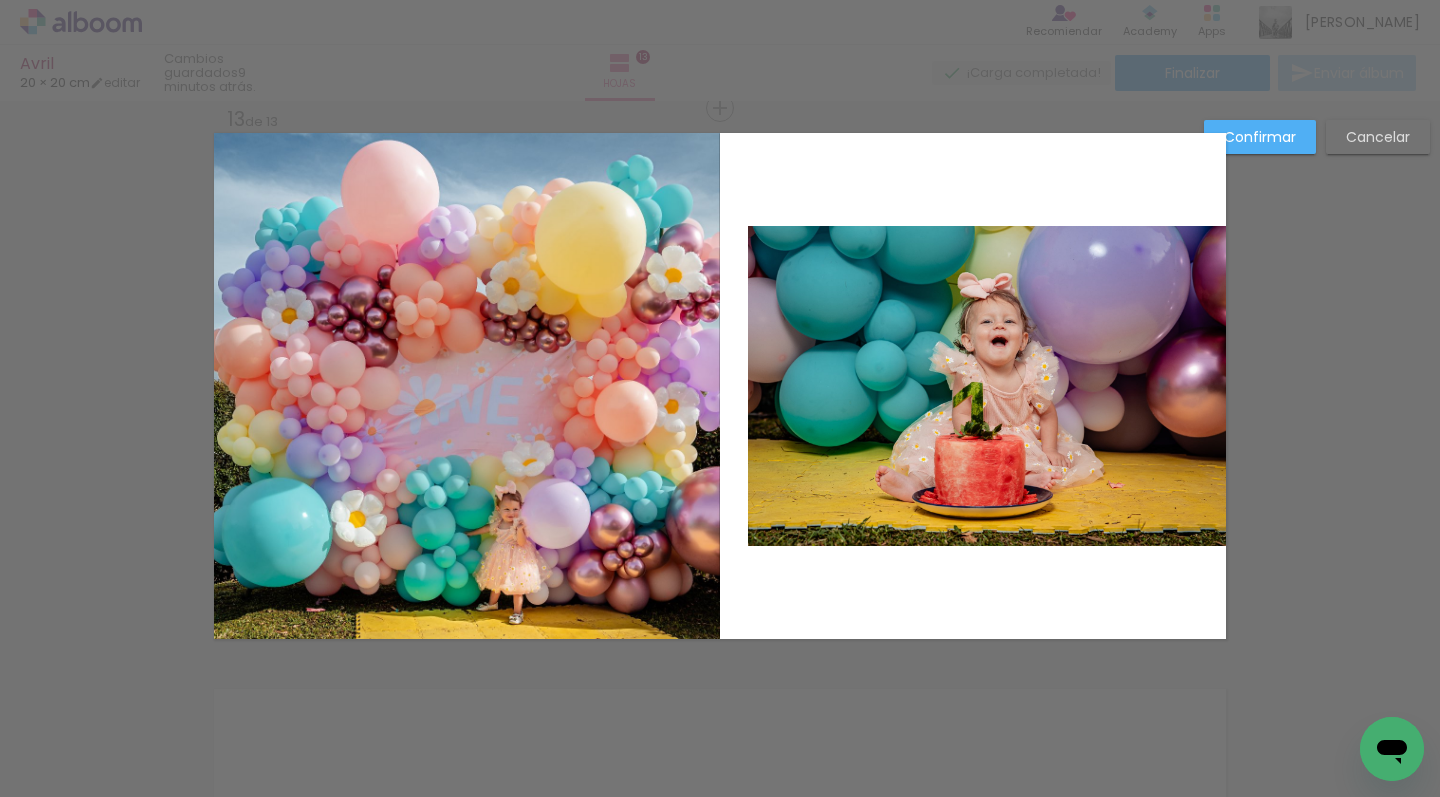 click 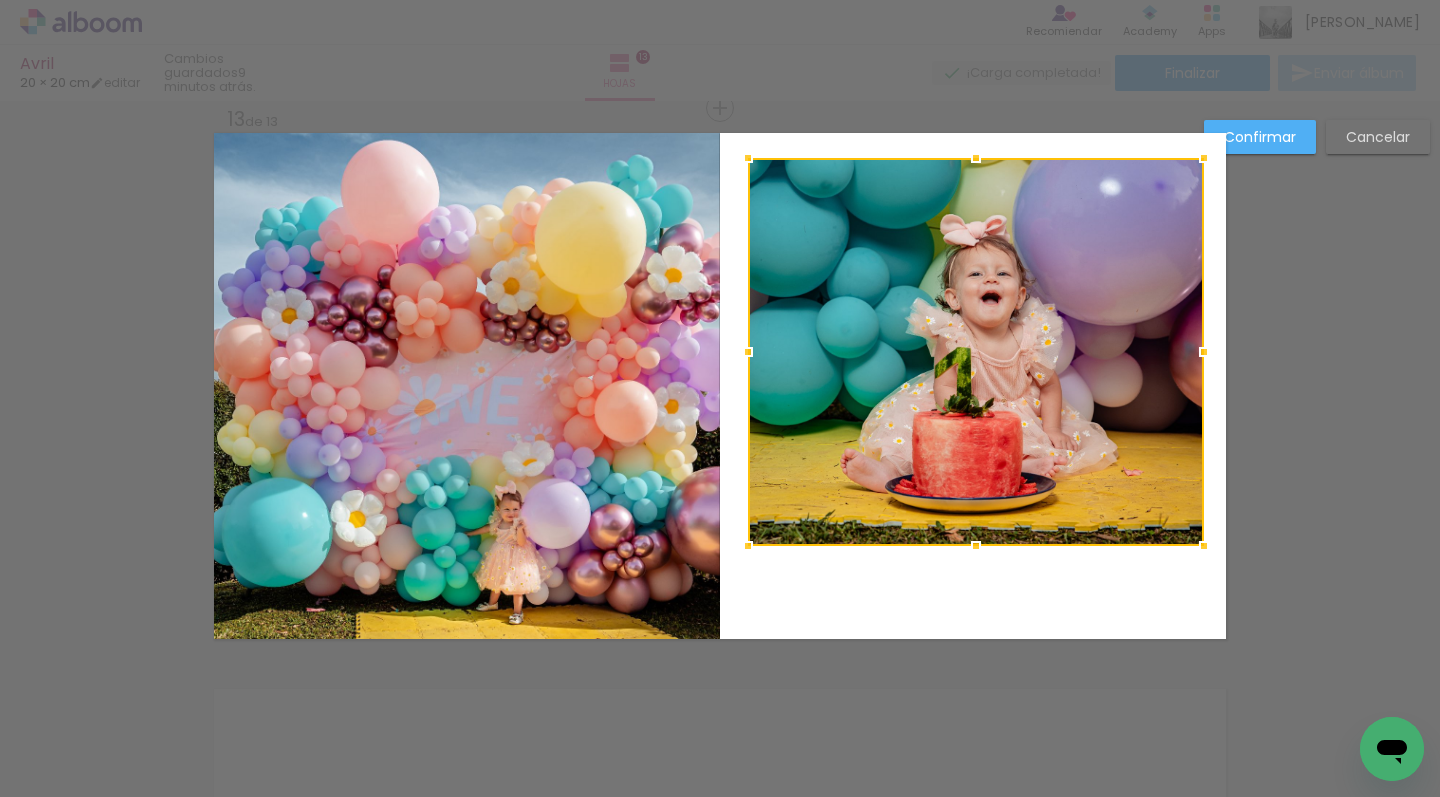 drag, startPoint x: 1225, startPoint y: 226, endPoint x: 1205, endPoint y: 157, distance: 71.8401 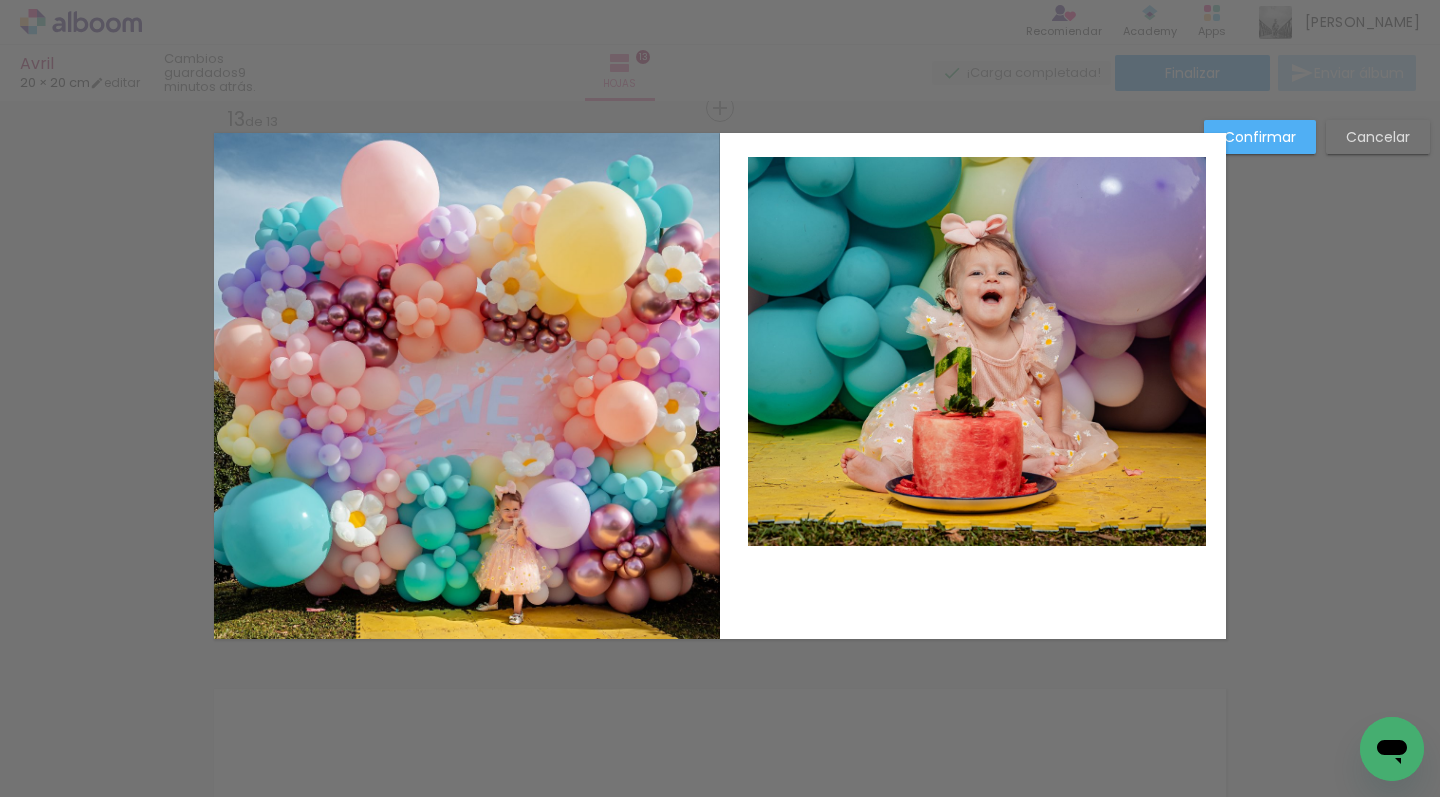 click 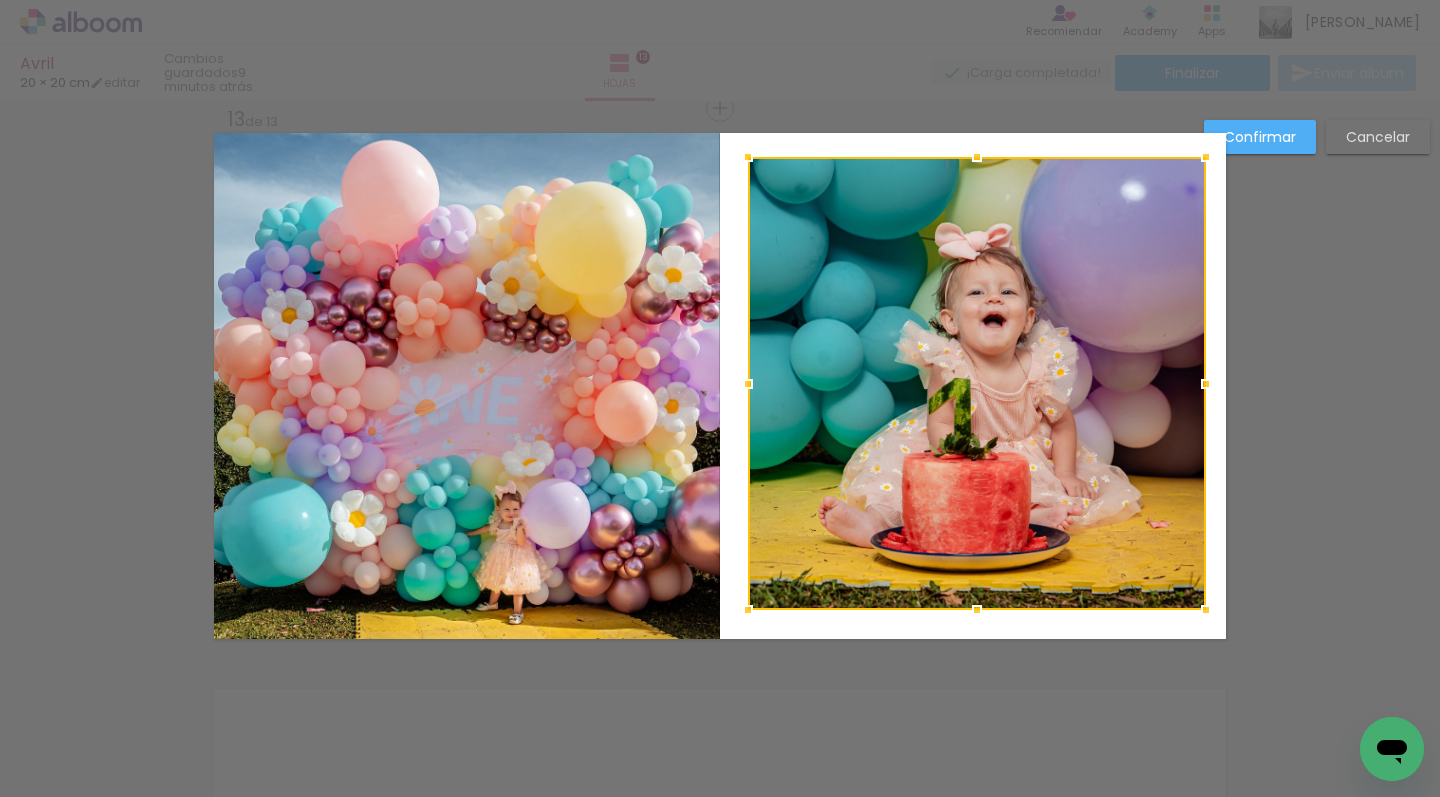 drag, startPoint x: 982, startPoint y: 547, endPoint x: 1000, endPoint y: 444, distance: 104.56099 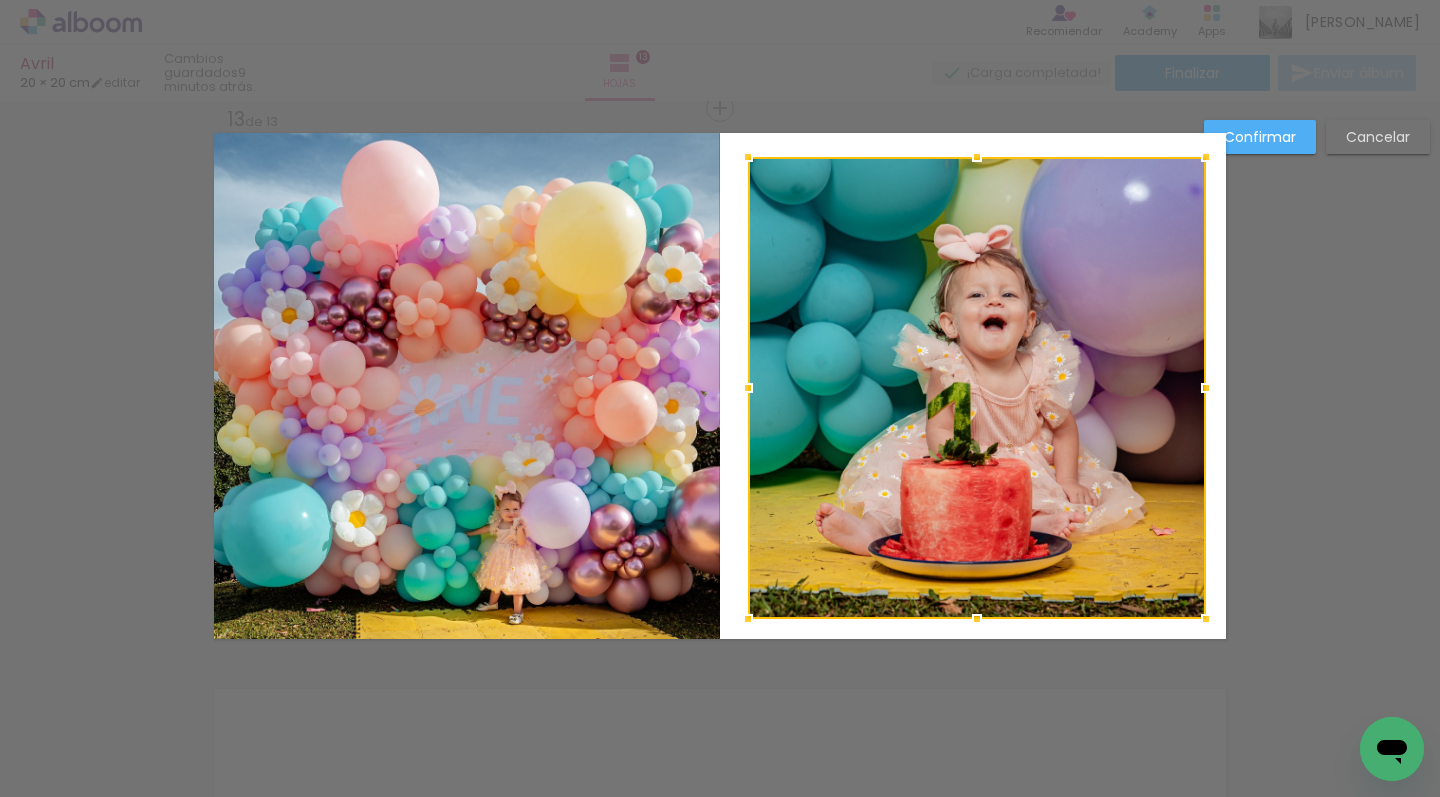 click at bounding box center [977, 388] 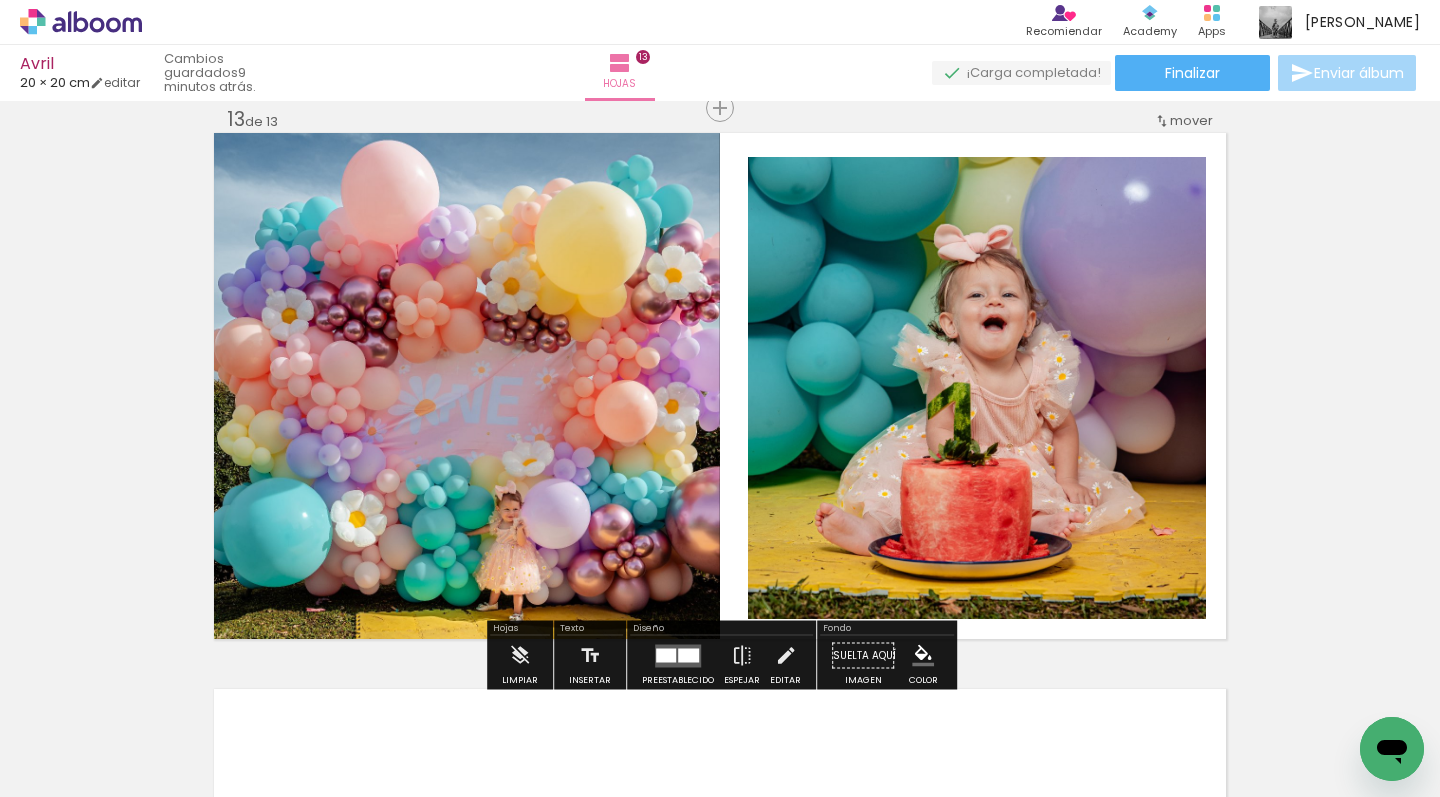 click 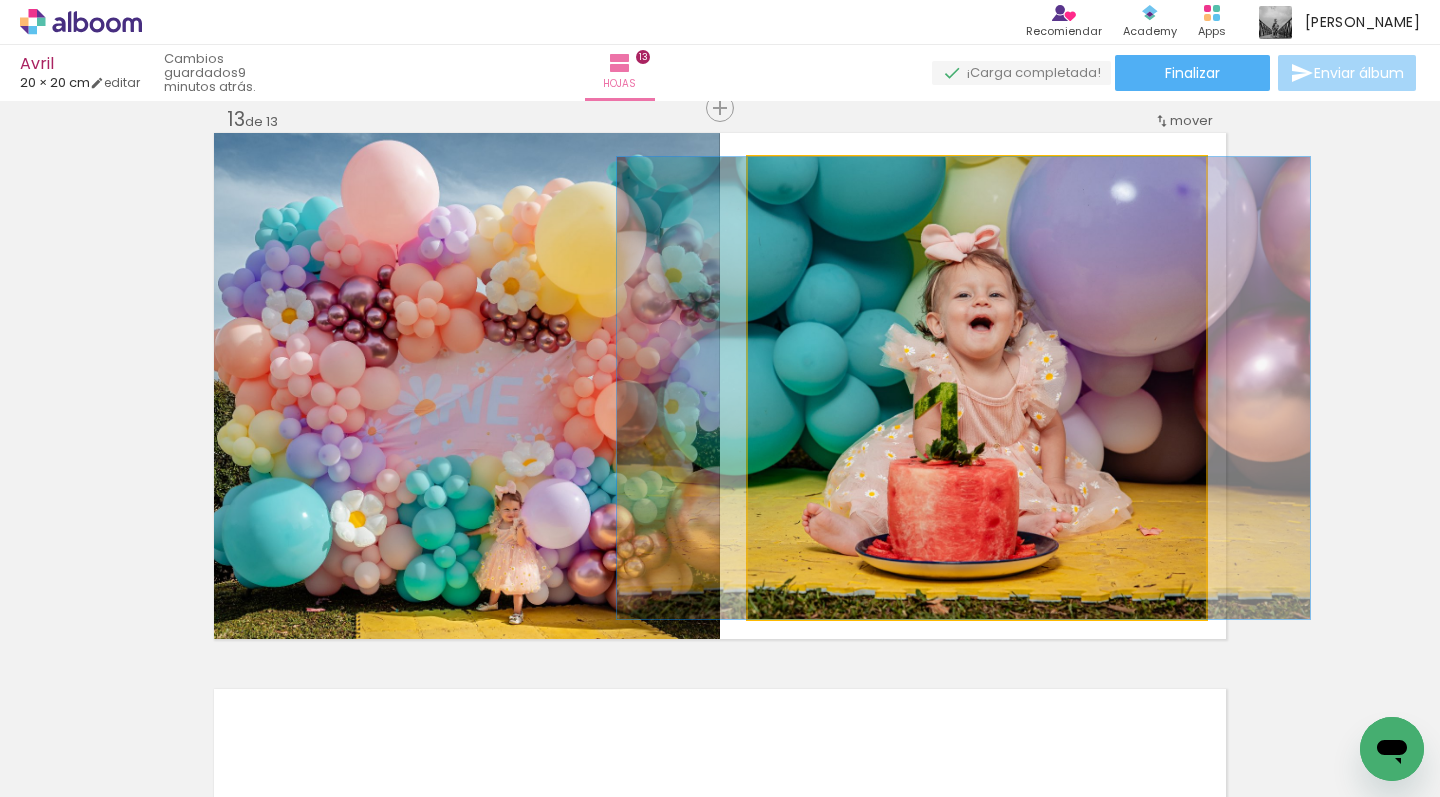 drag, startPoint x: 992, startPoint y: 406, endPoint x: 1051, endPoint y: 343, distance: 86.313385 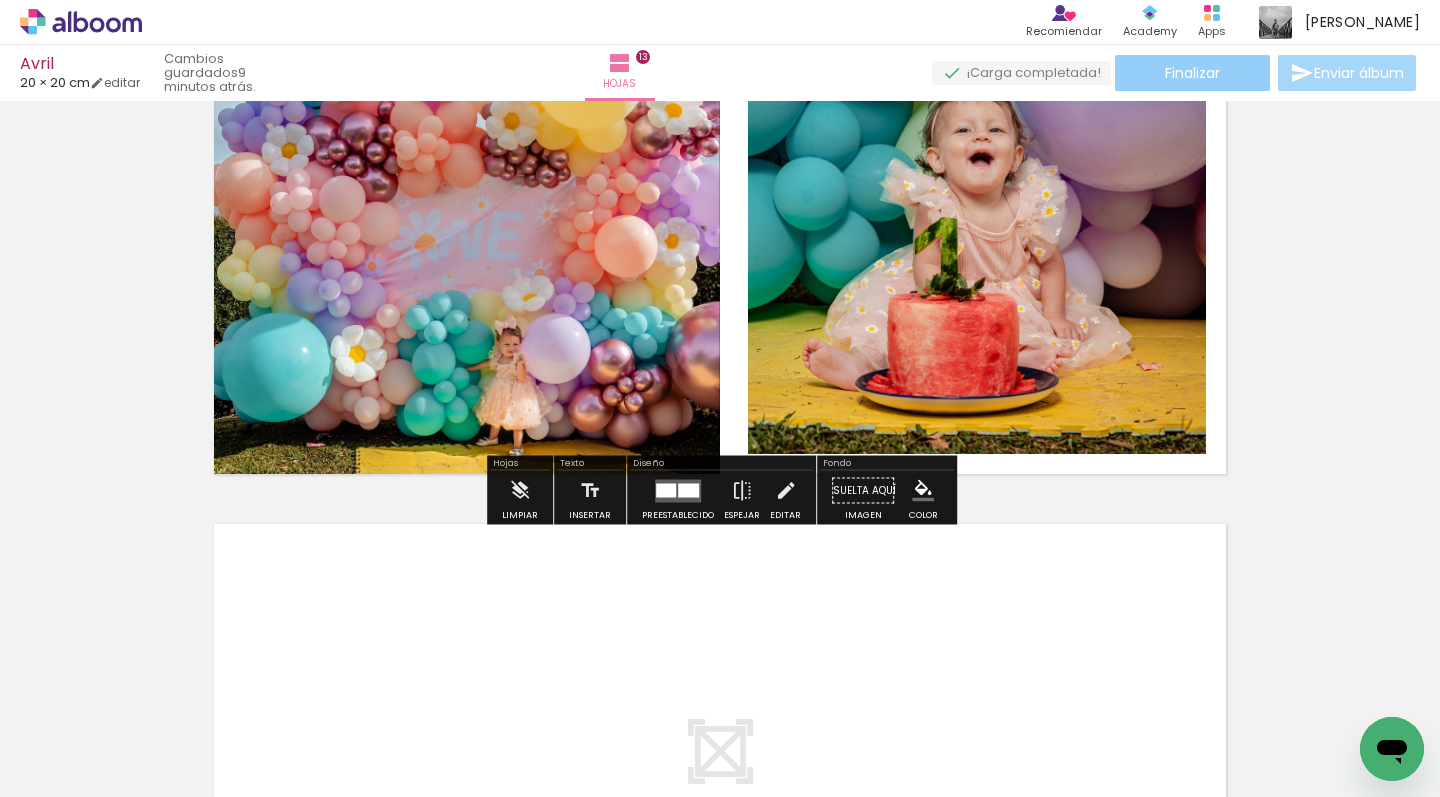 scroll, scrollTop: 6863, scrollLeft: -1, axis: both 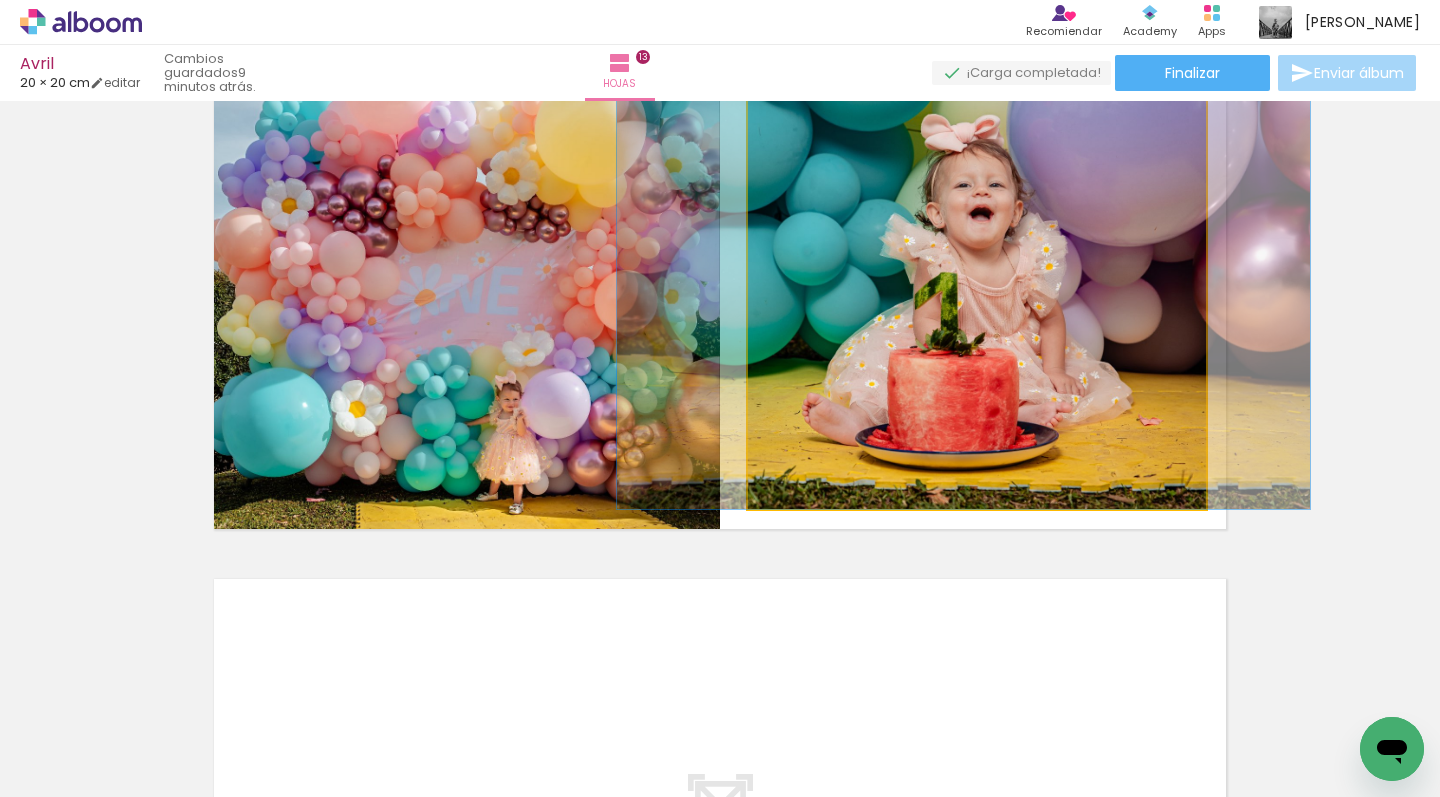 click 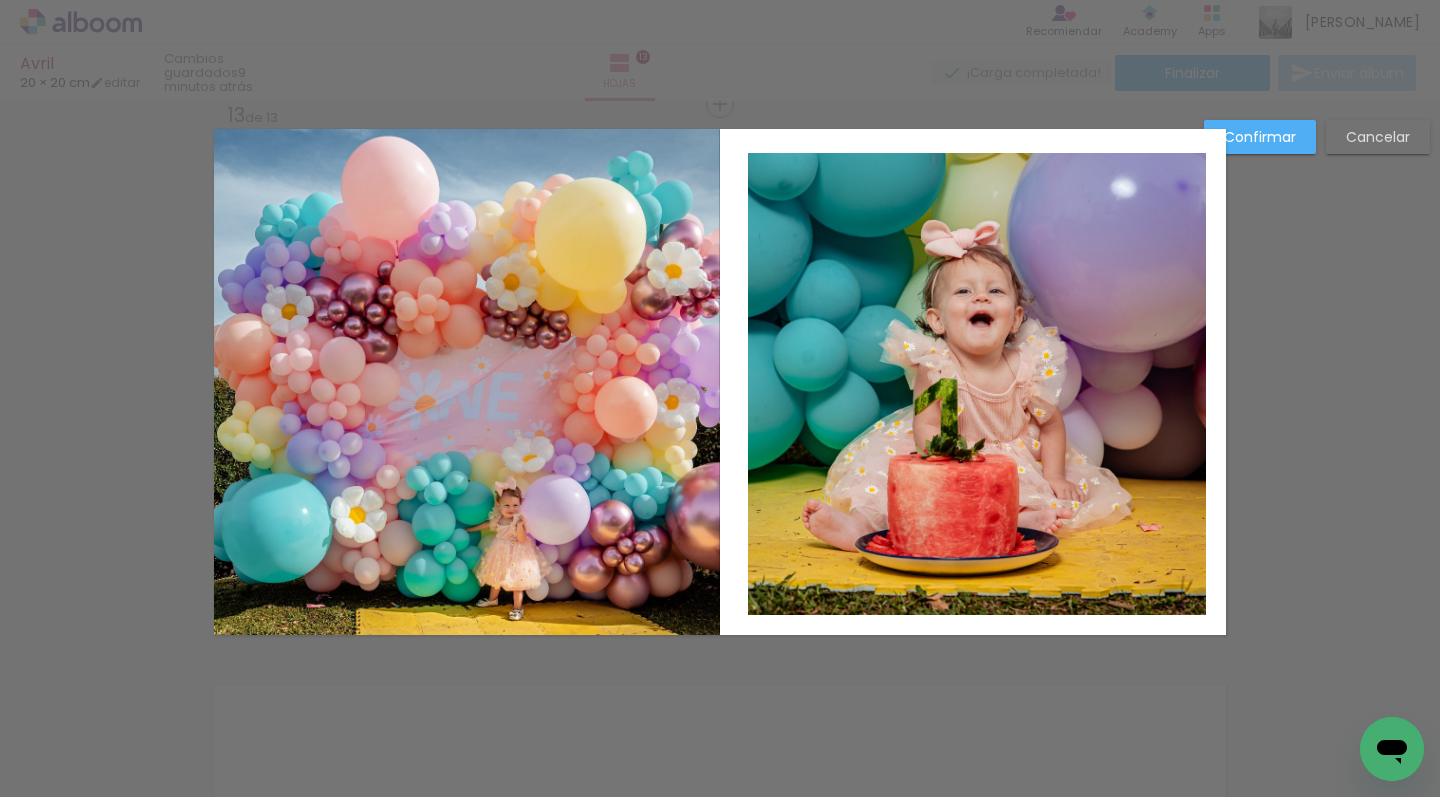 scroll, scrollTop: 6697, scrollLeft: 0, axis: vertical 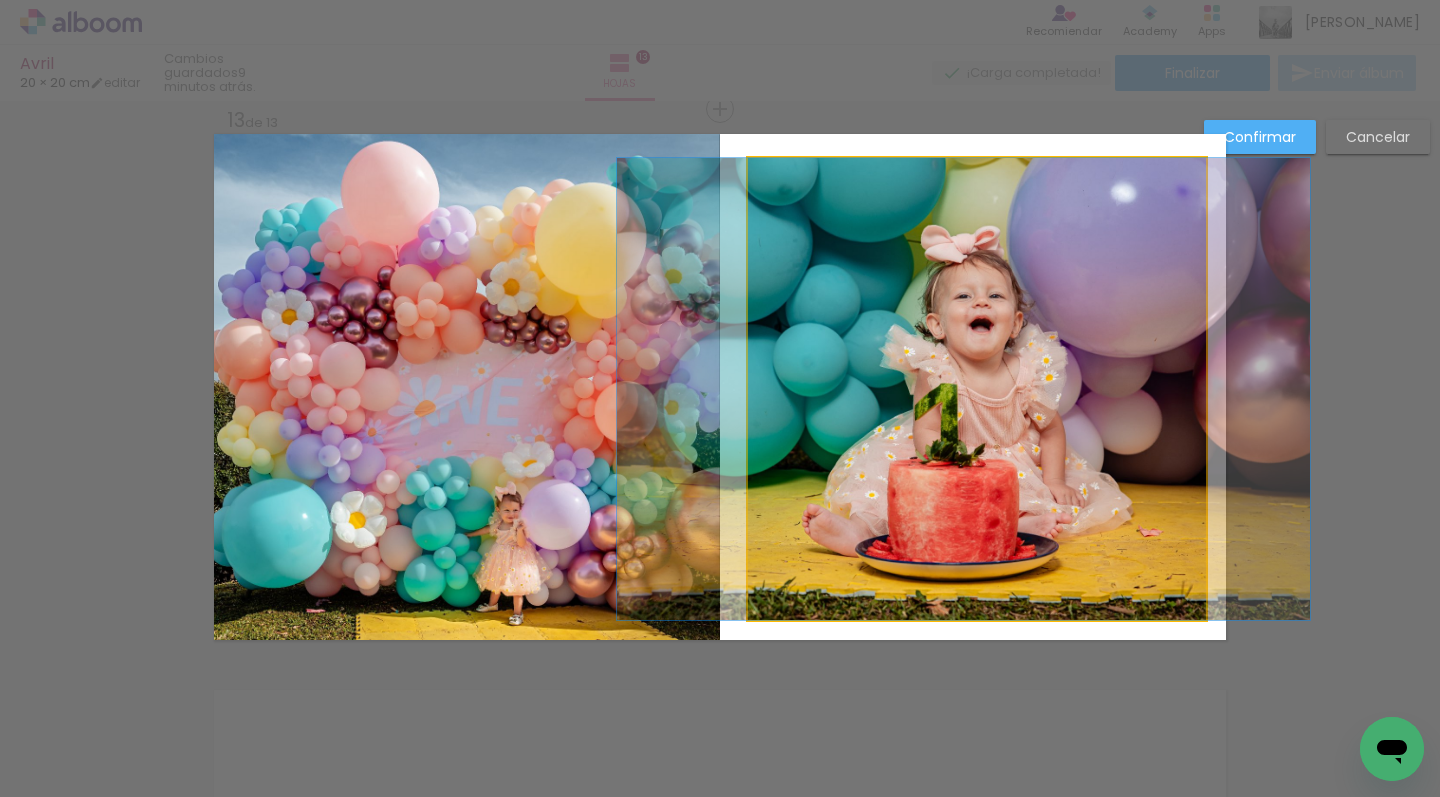click 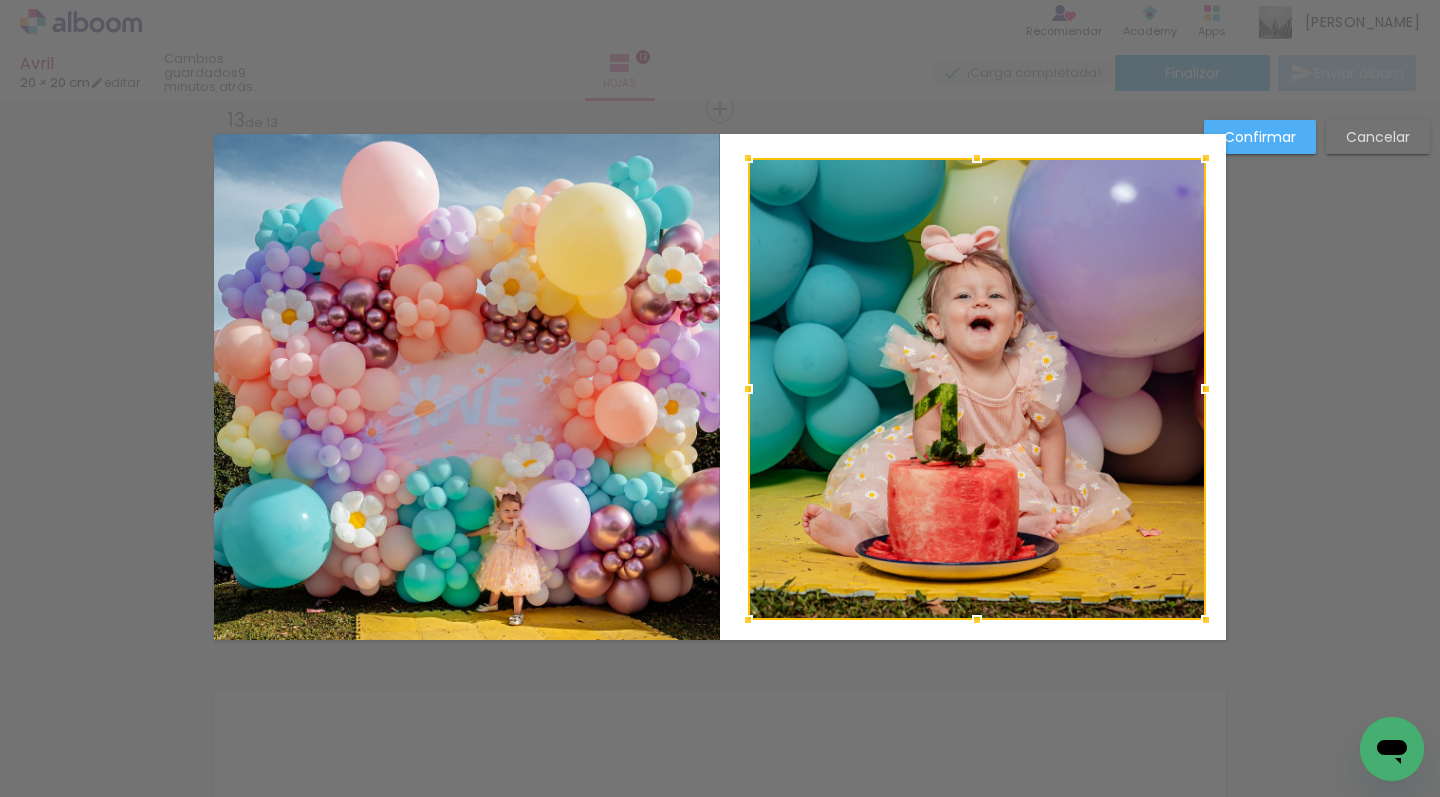 click at bounding box center [977, 389] 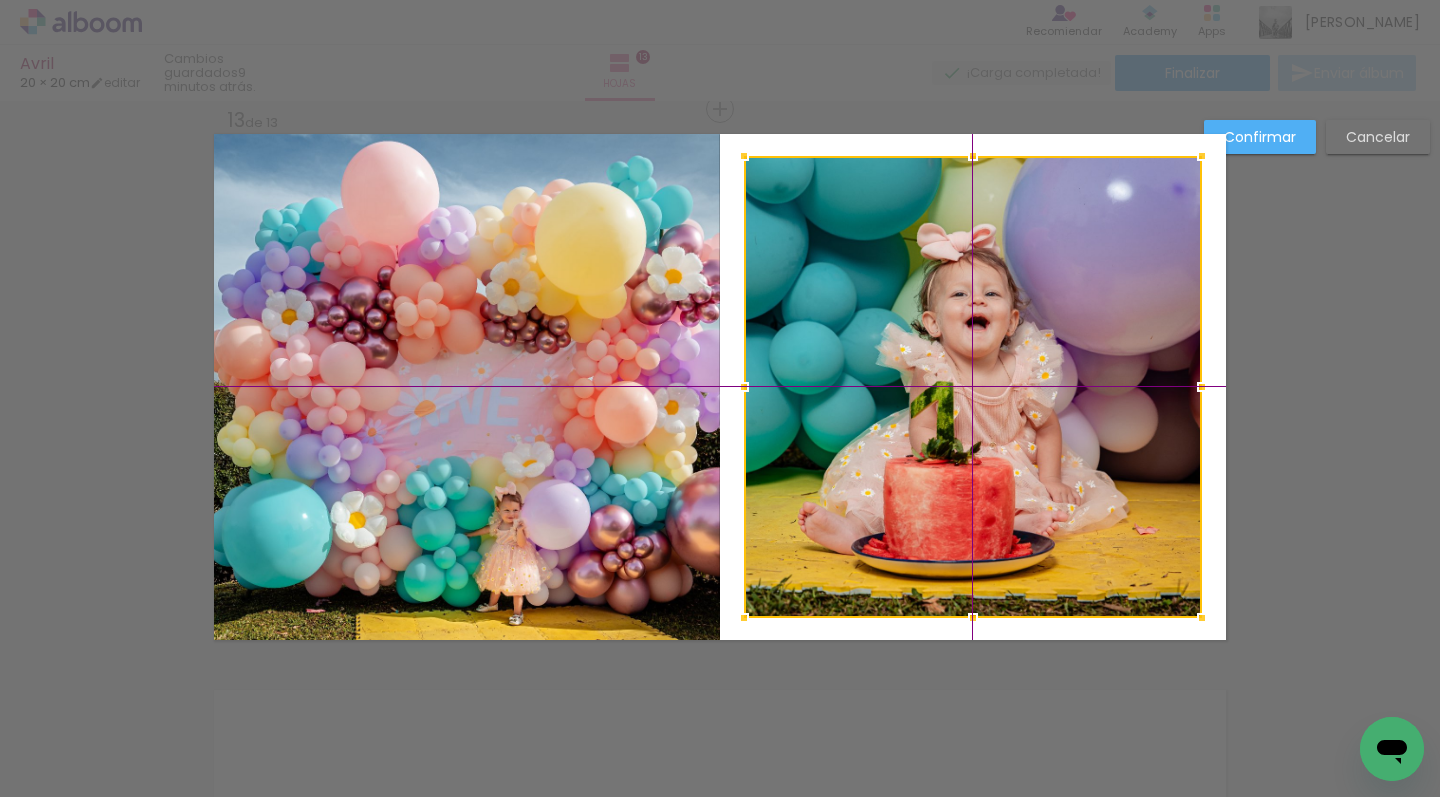 click at bounding box center (973, 387) 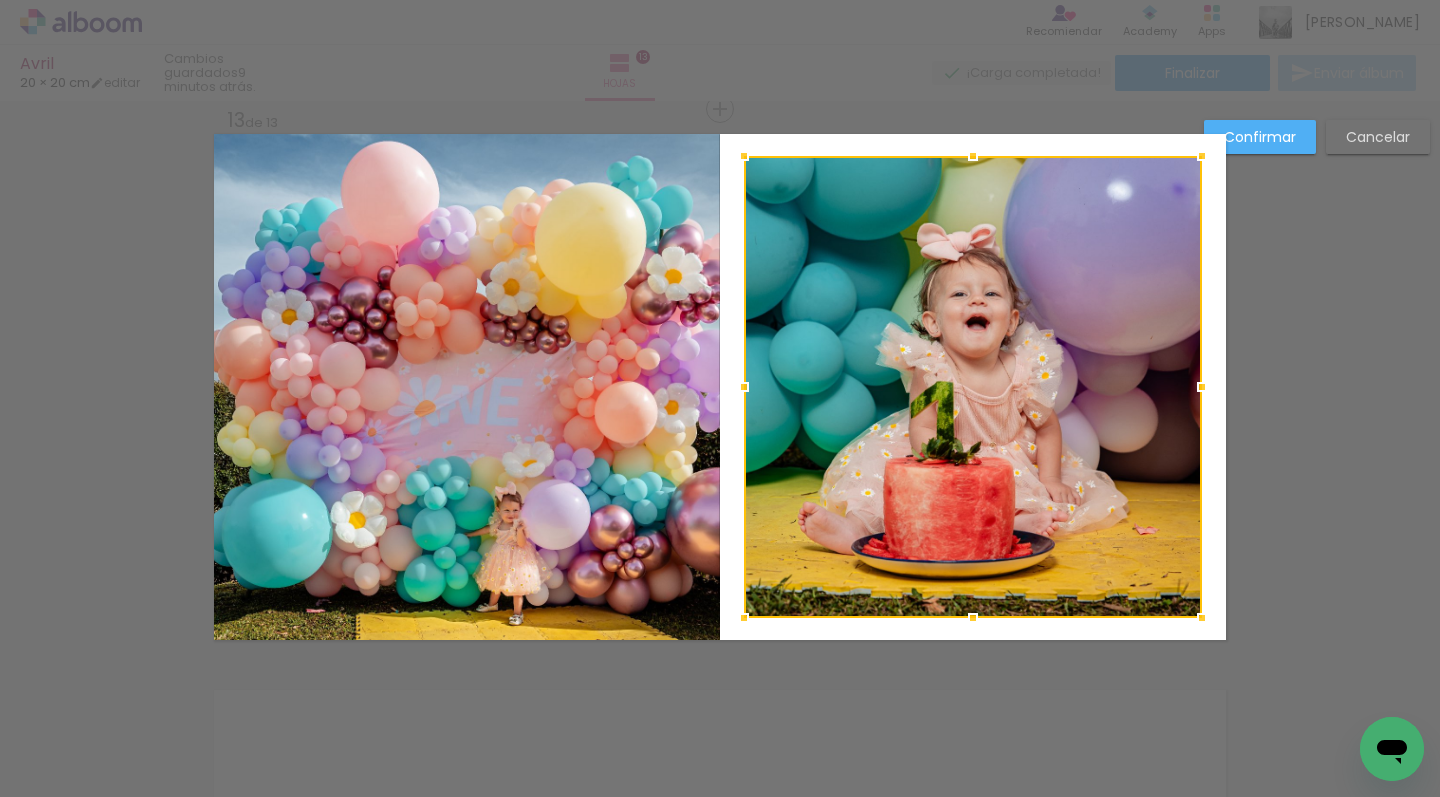 click on "Confirmar" at bounding box center [0, 0] 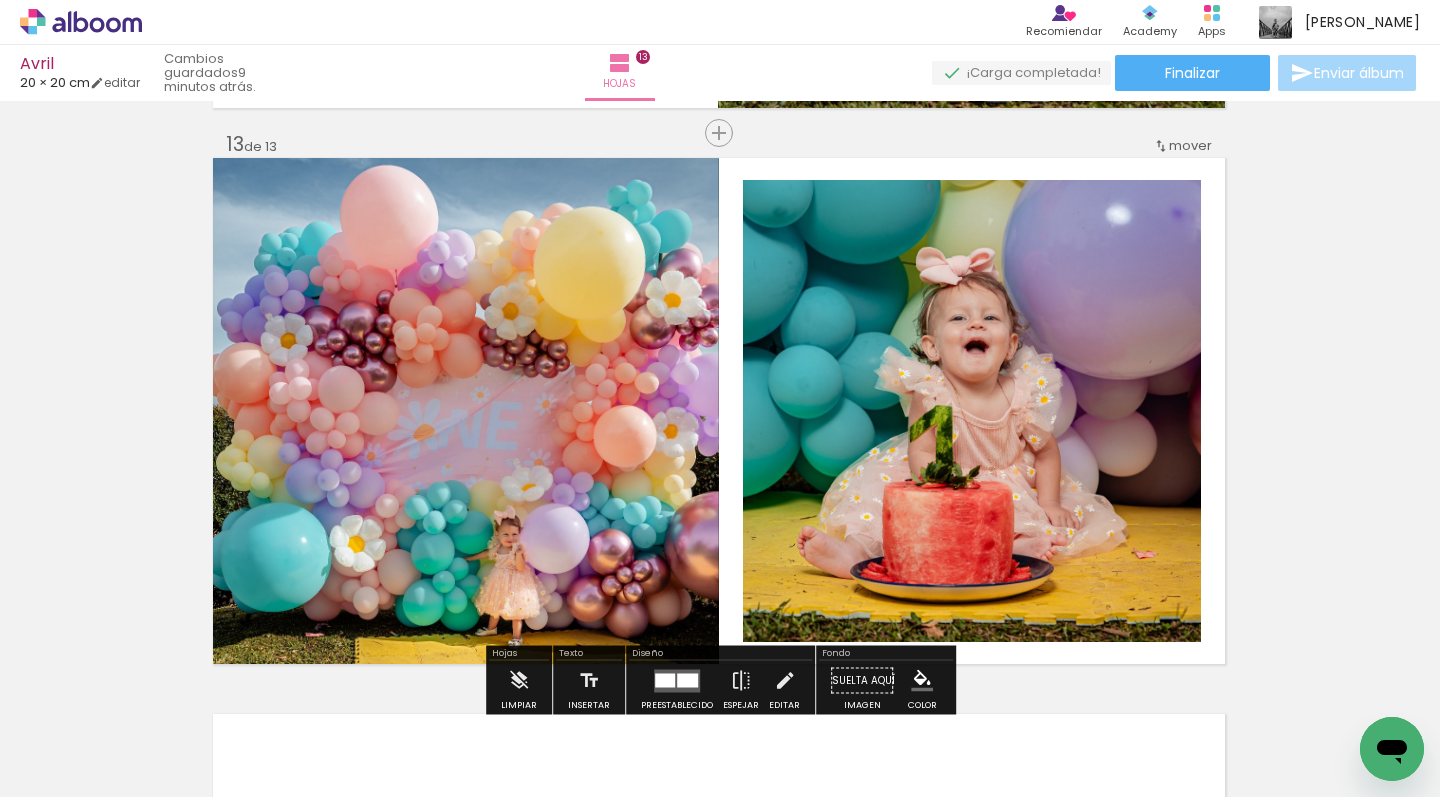 scroll, scrollTop: 6668, scrollLeft: 1, axis: both 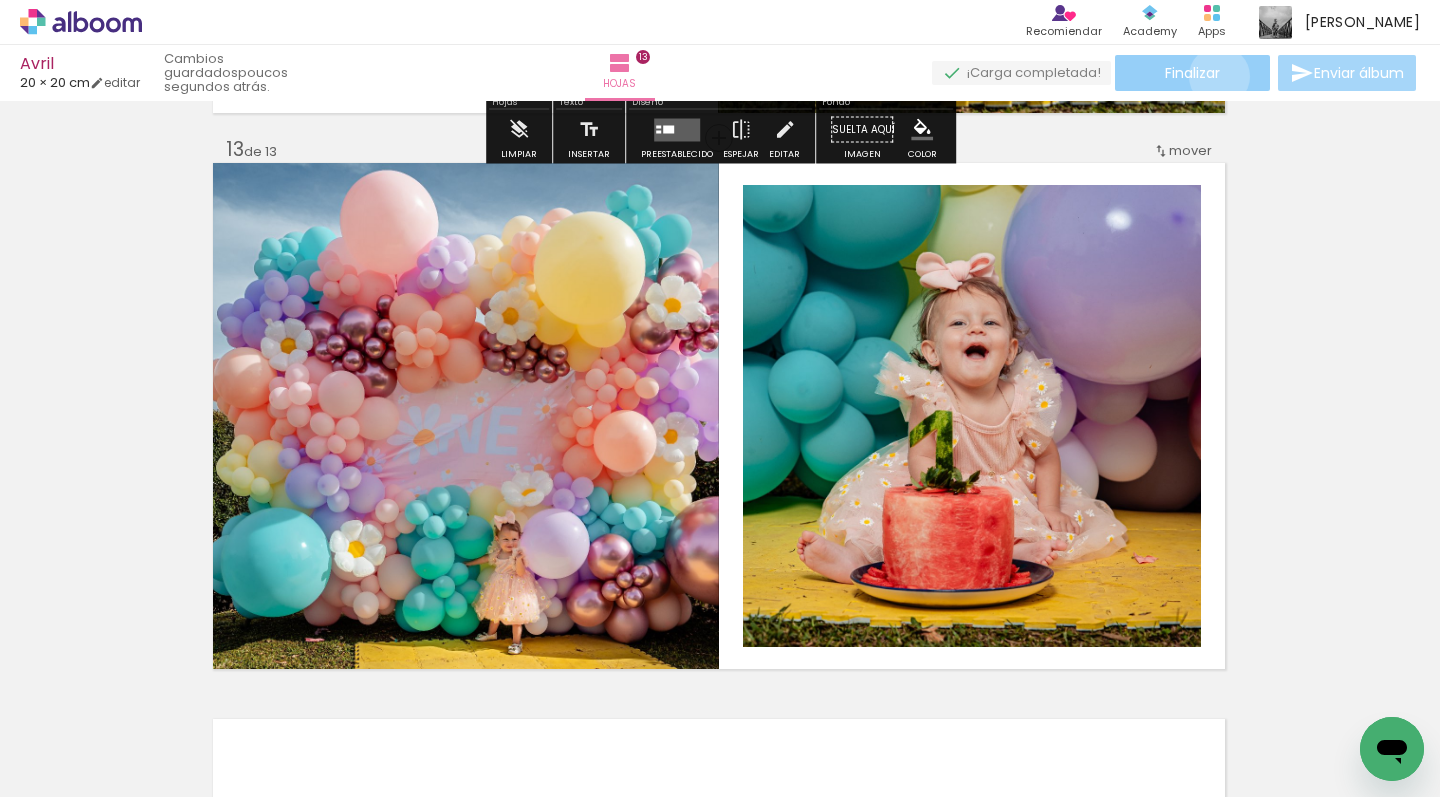 click on "Finalizar" 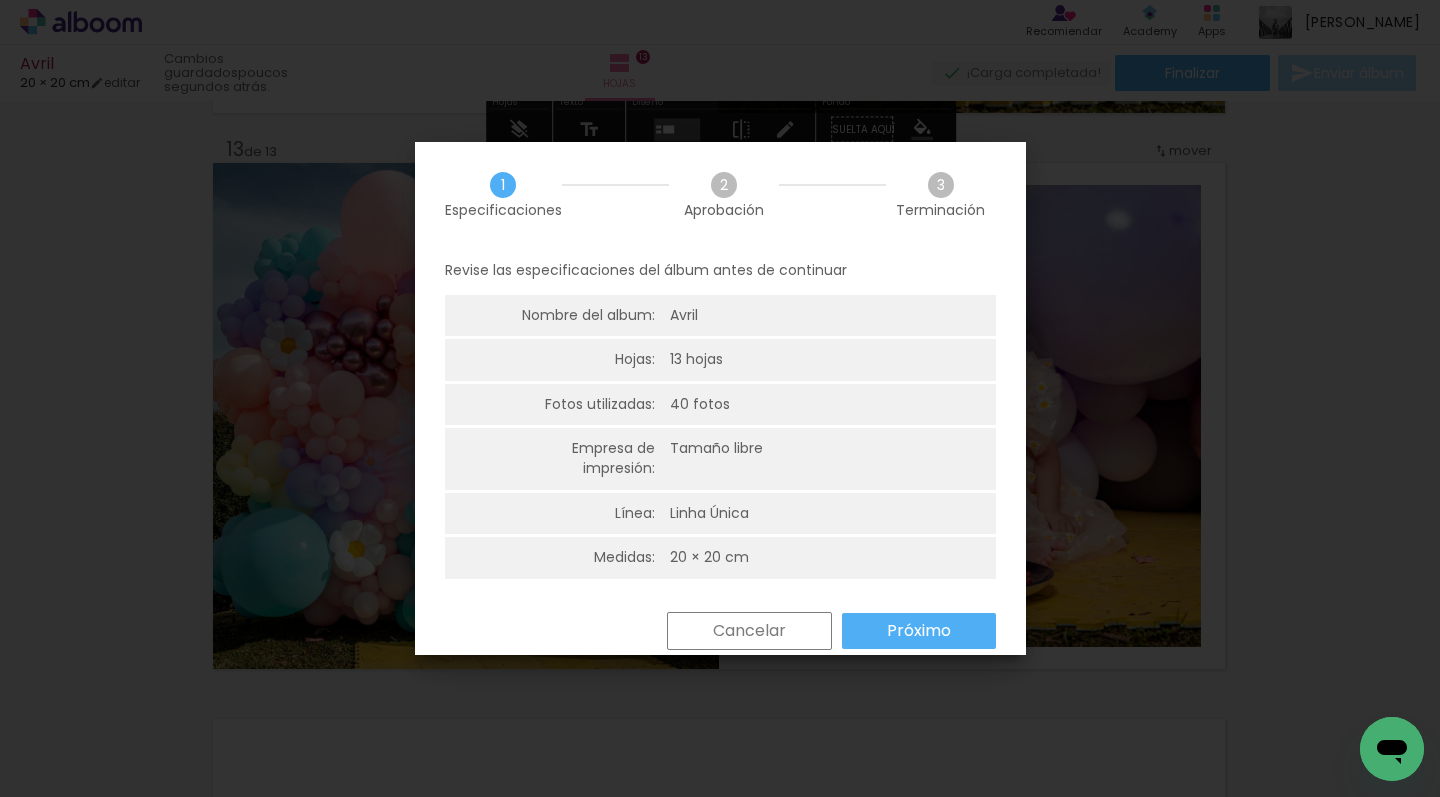click on "Próximo" at bounding box center (0, 0) 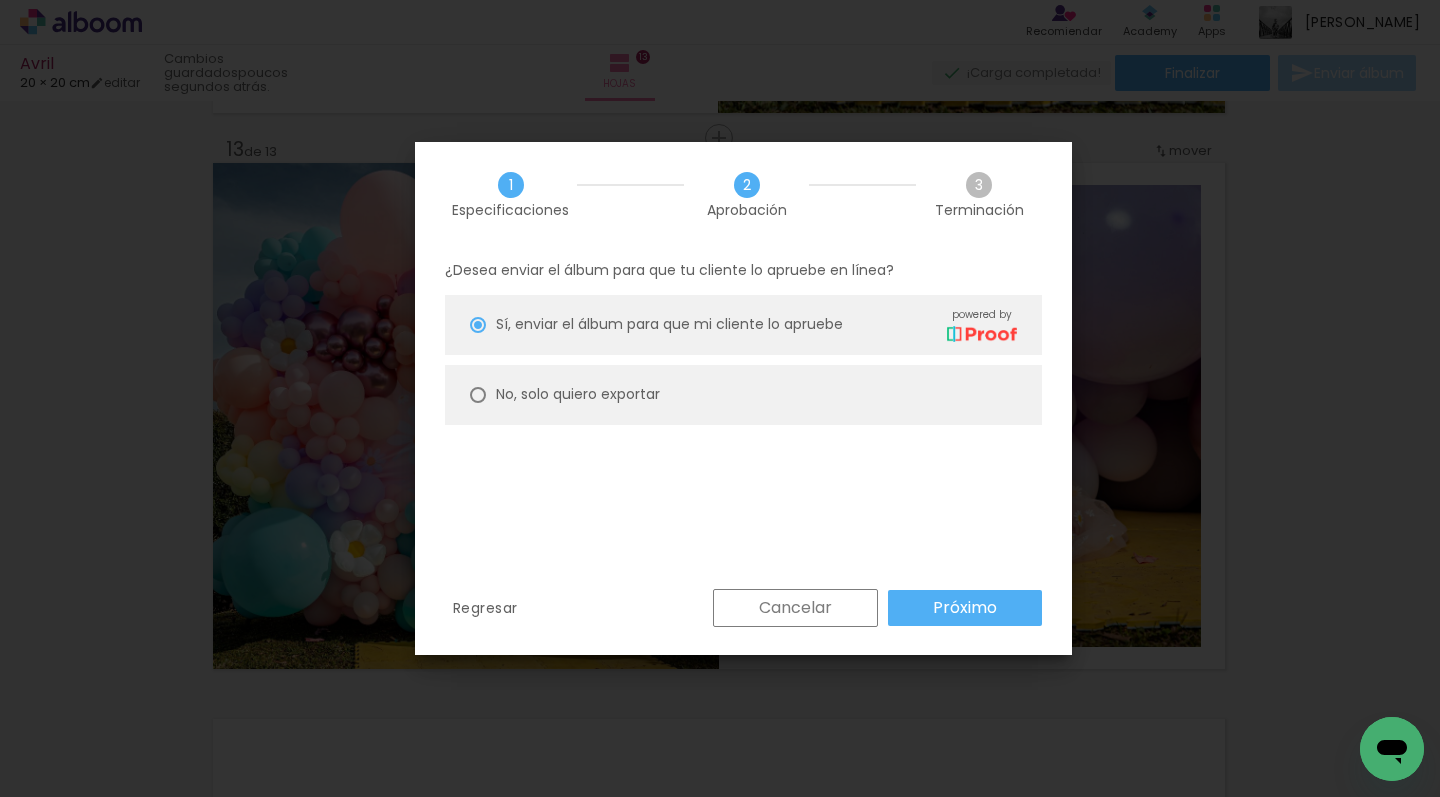 click on "No, solo quiero exportar" at bounding box center (0, 0) 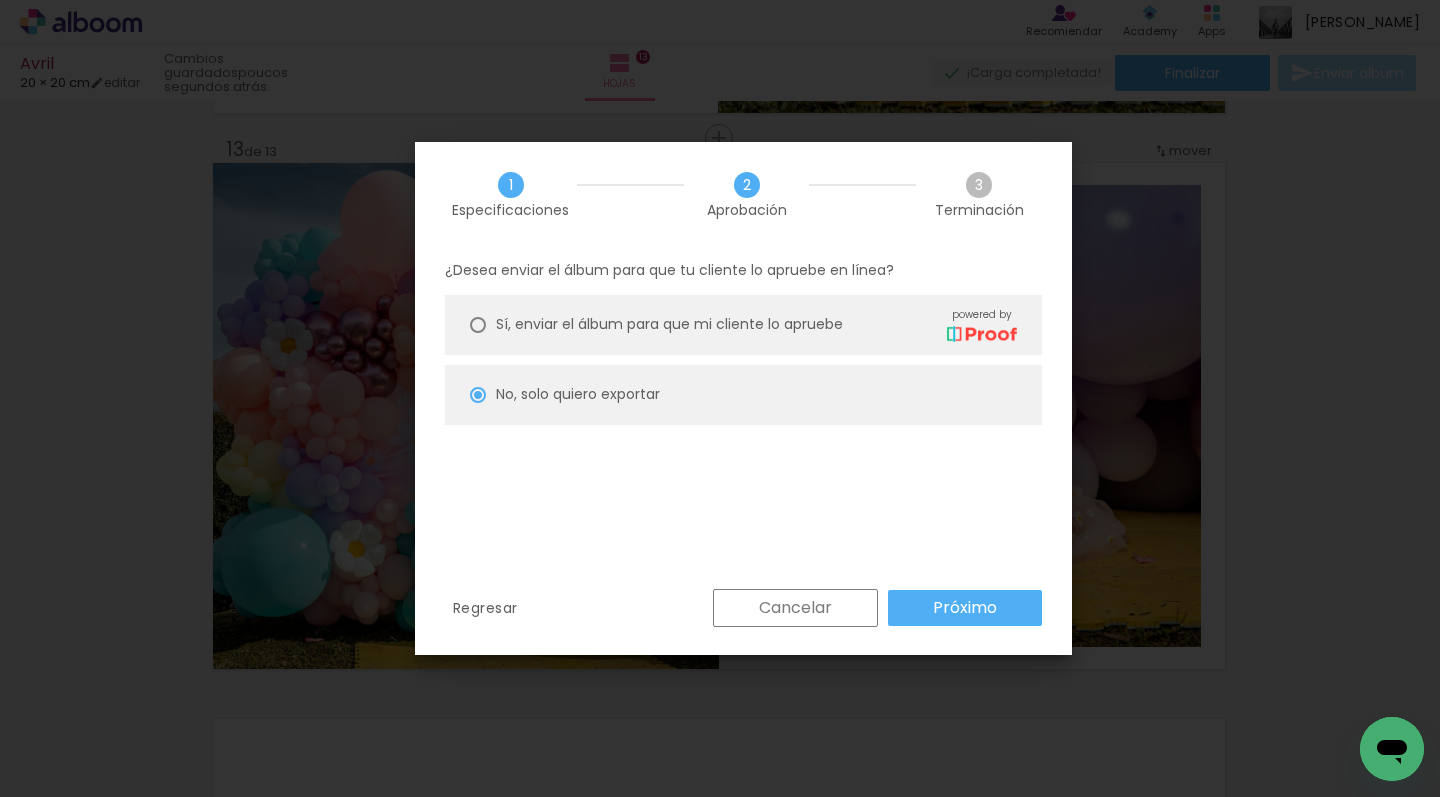 click on "Próximo" at bounding box center [0, 0] 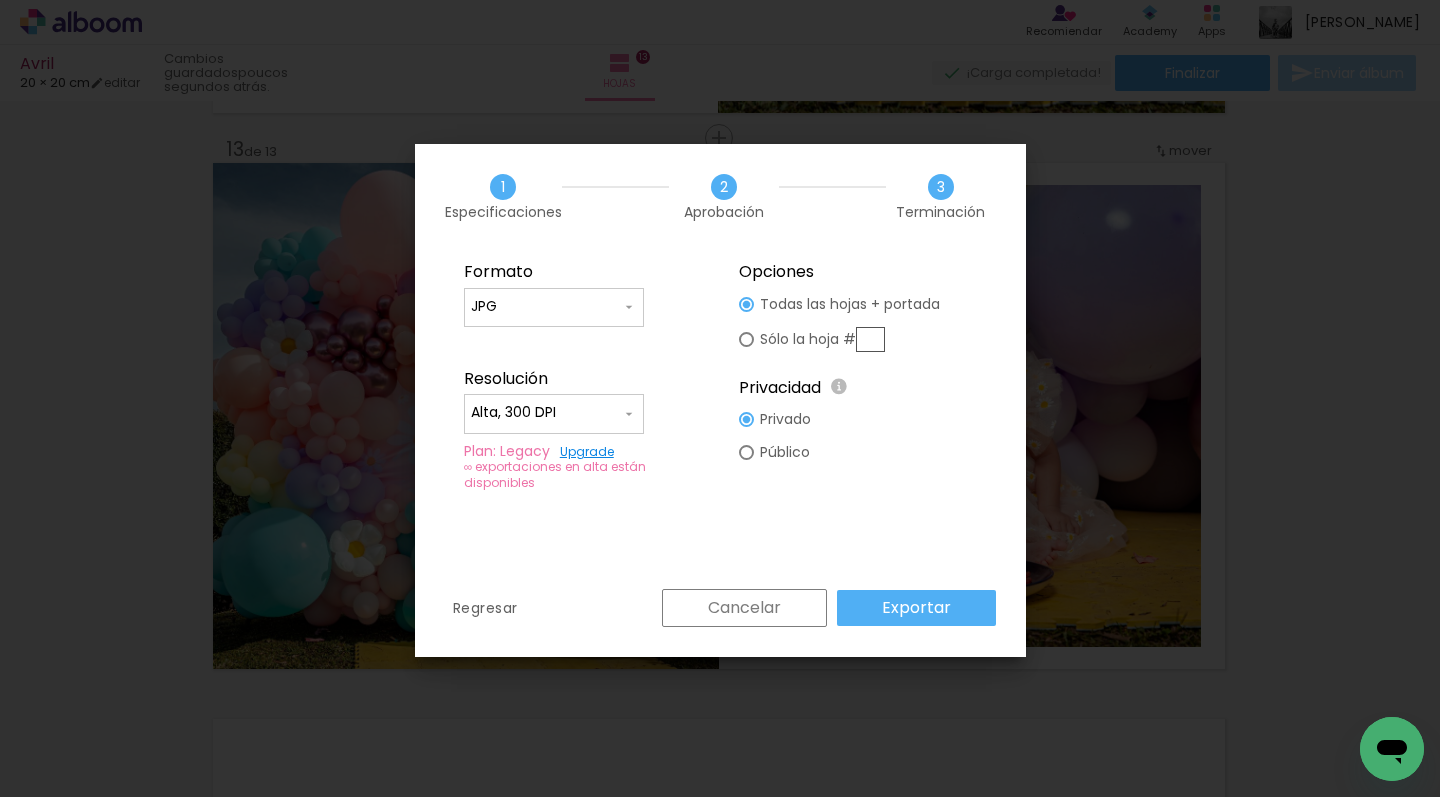 click on "Exportar" at bounding box center (916, 608) 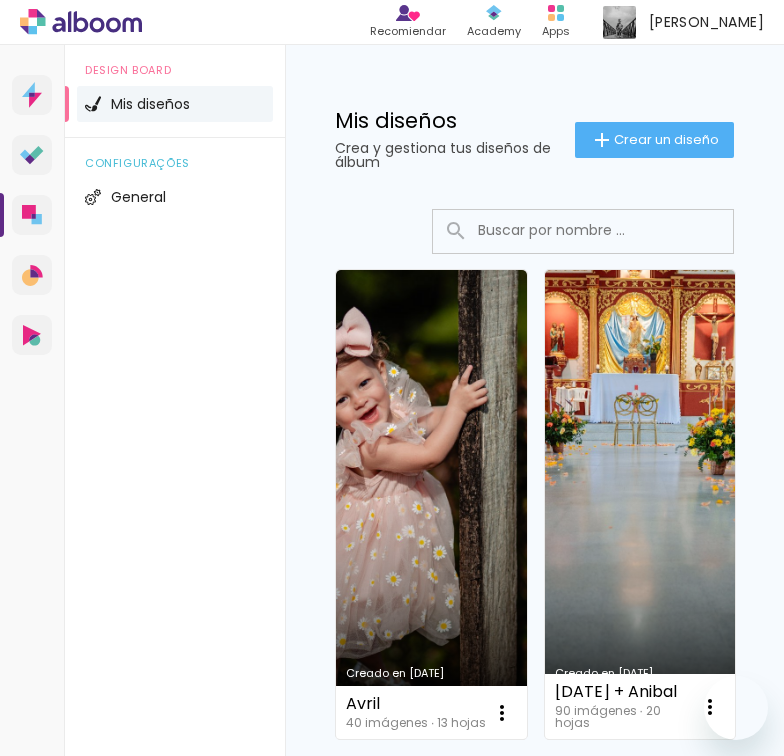 scroll, scrollTop: 0, scrollLeft: 0, axis: both 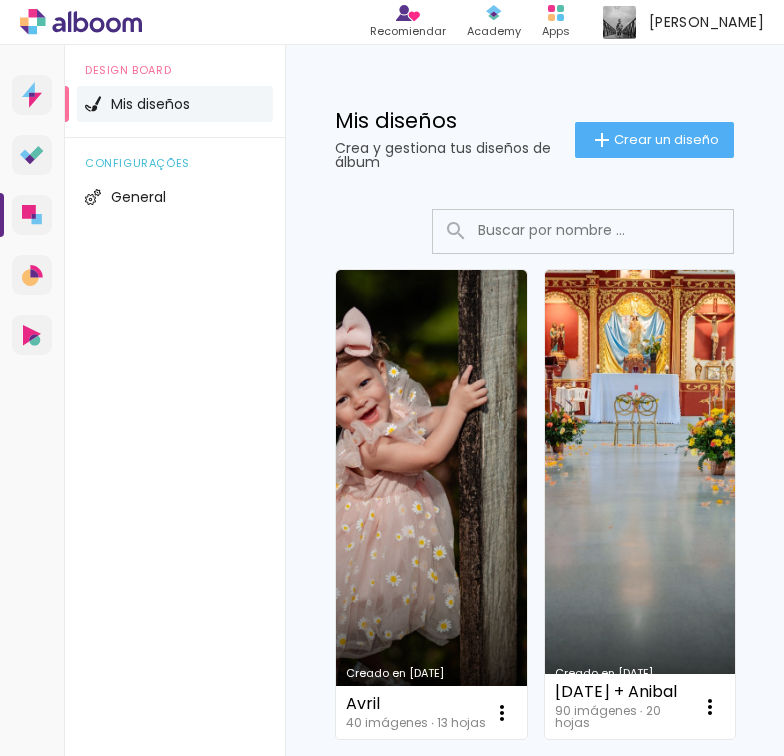 click at bounding box center [610, 230] 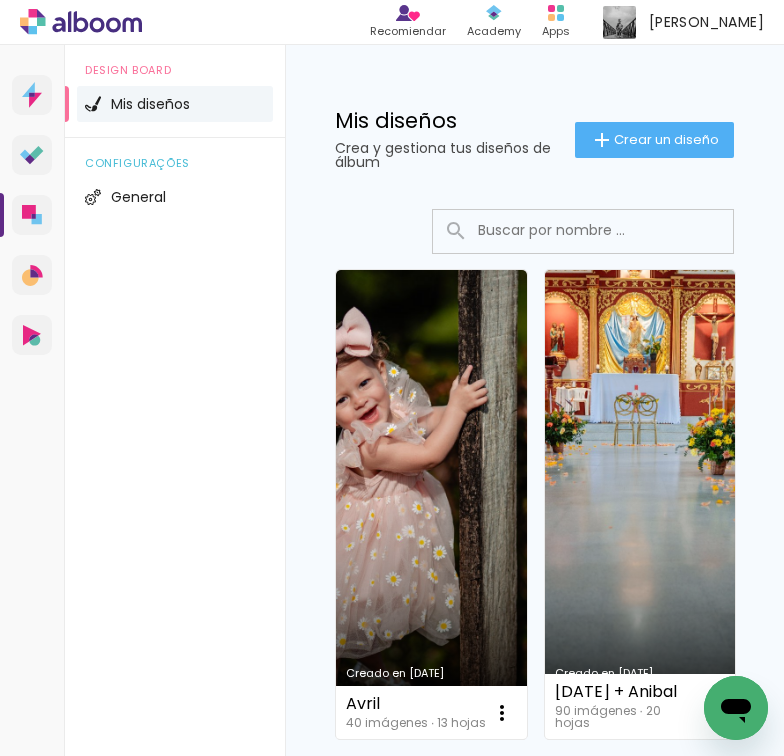 scroll, scrollTop: 0, scrollLeft: 0, axis: both 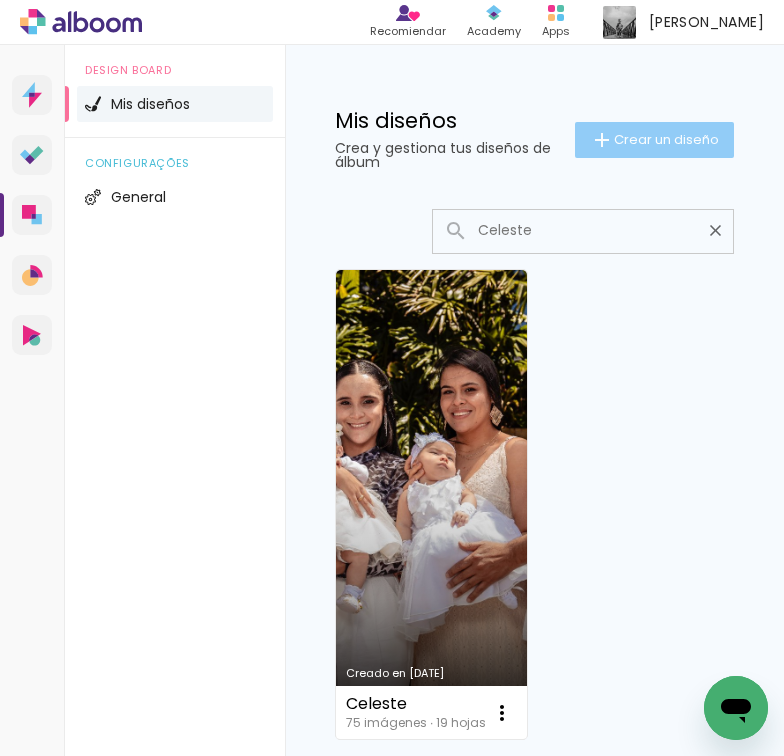 type on "Celeste" 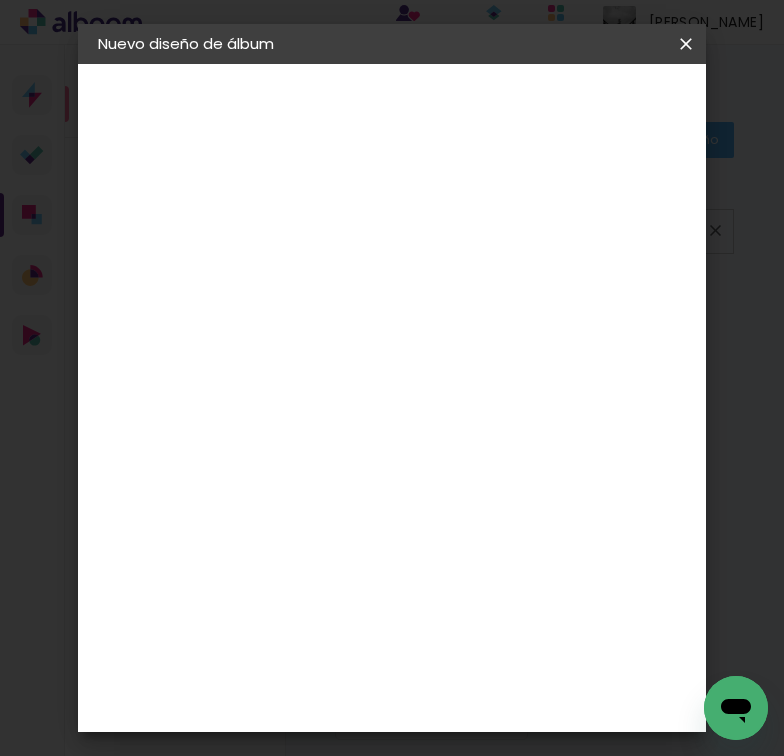 click on "Título del álbum" at bounding box center (0, 0) 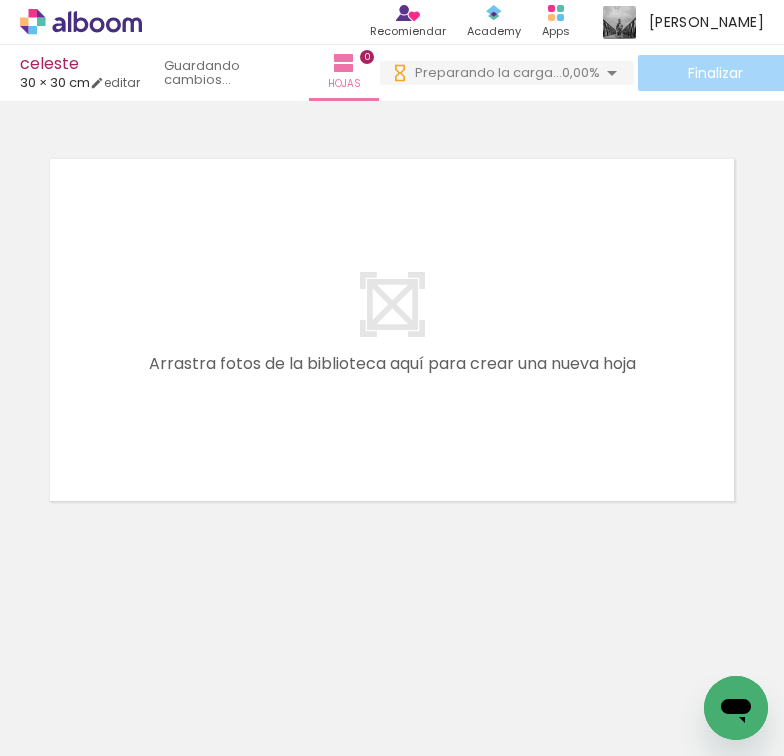 scroll, scrollTop: 0, scrollLeft: 0, axis: both 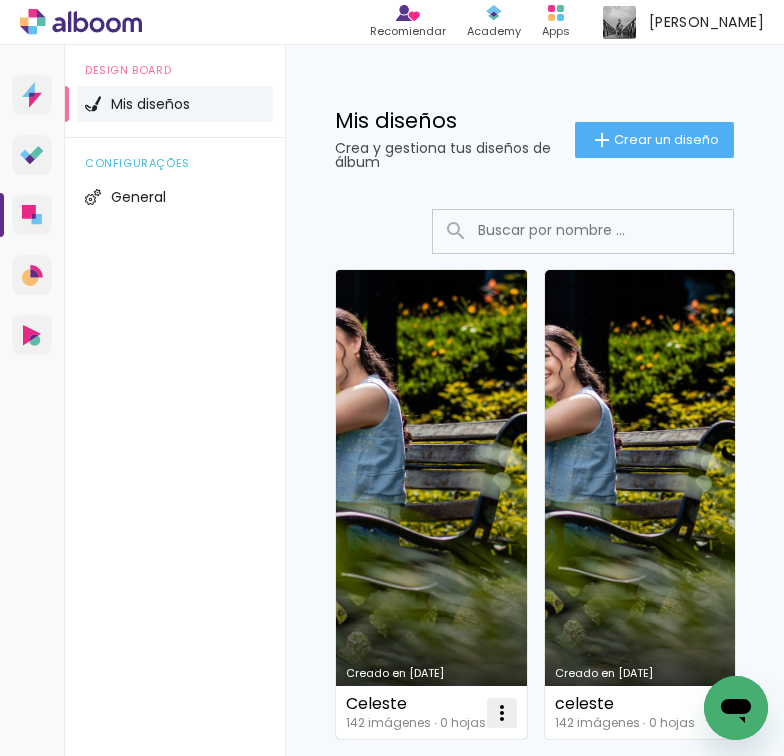 click at bounding box center [502, 713] 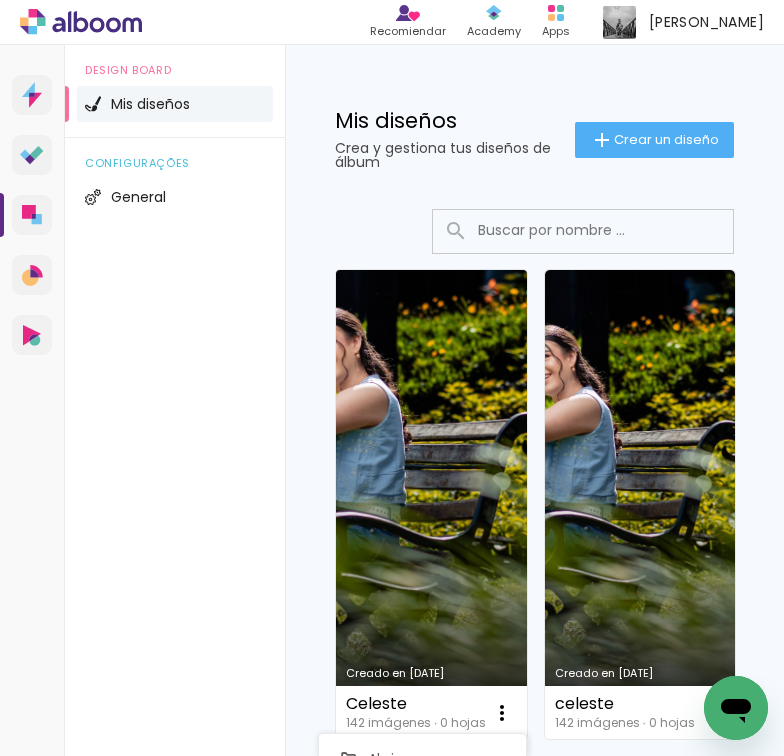 scroll, scrollTop: 0, scrollLeft: 0, axis: both 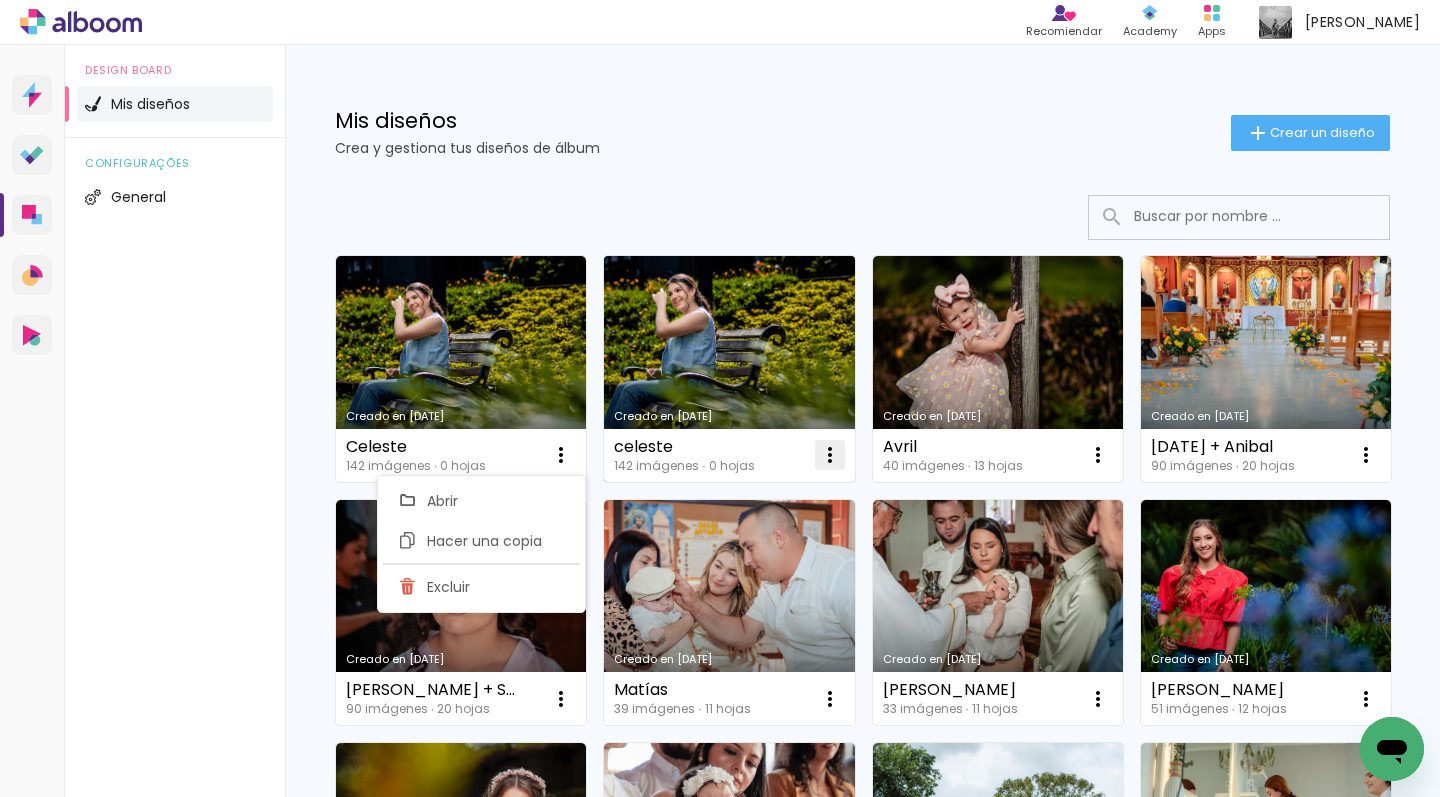 click at bounding box center [561, 455] 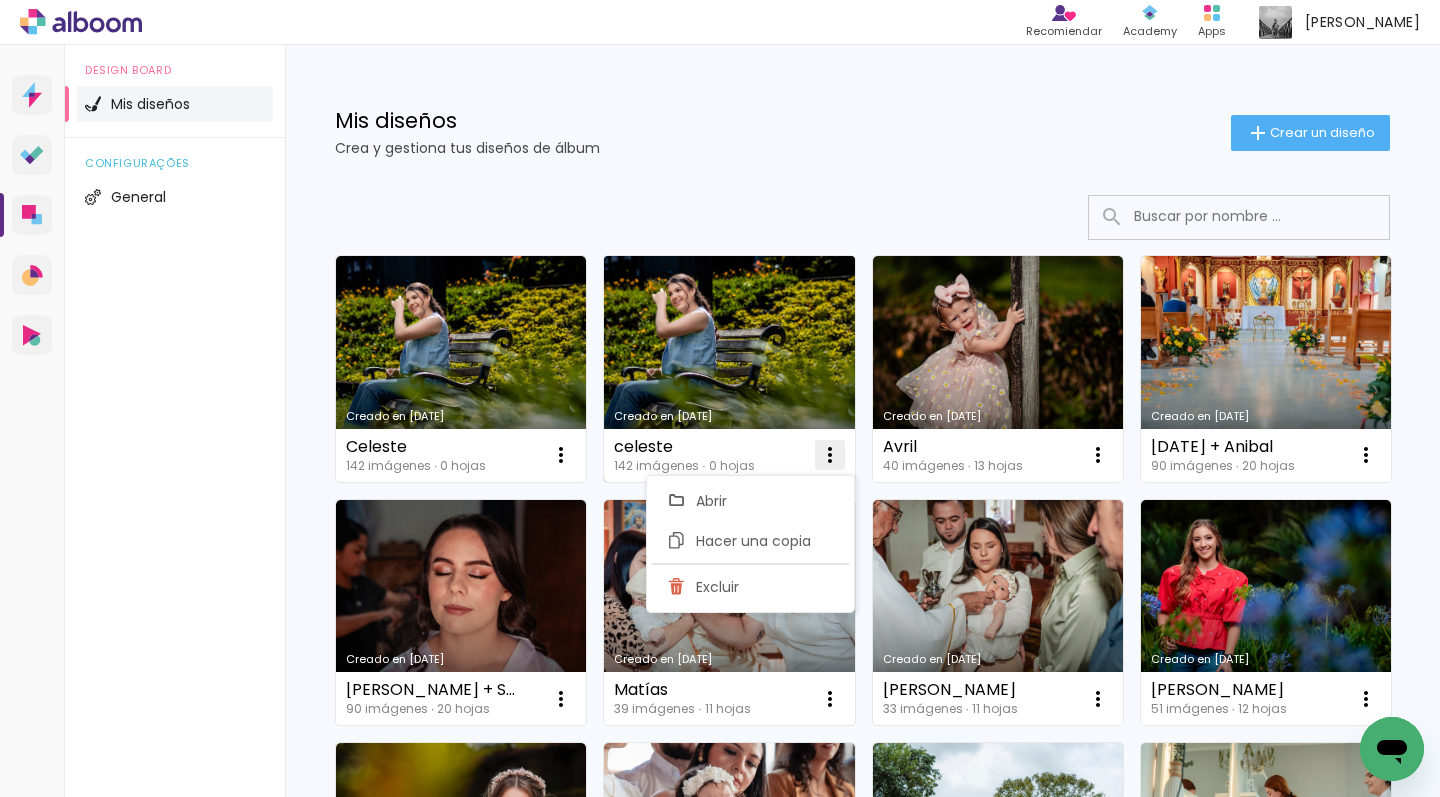 click on "Excluir" 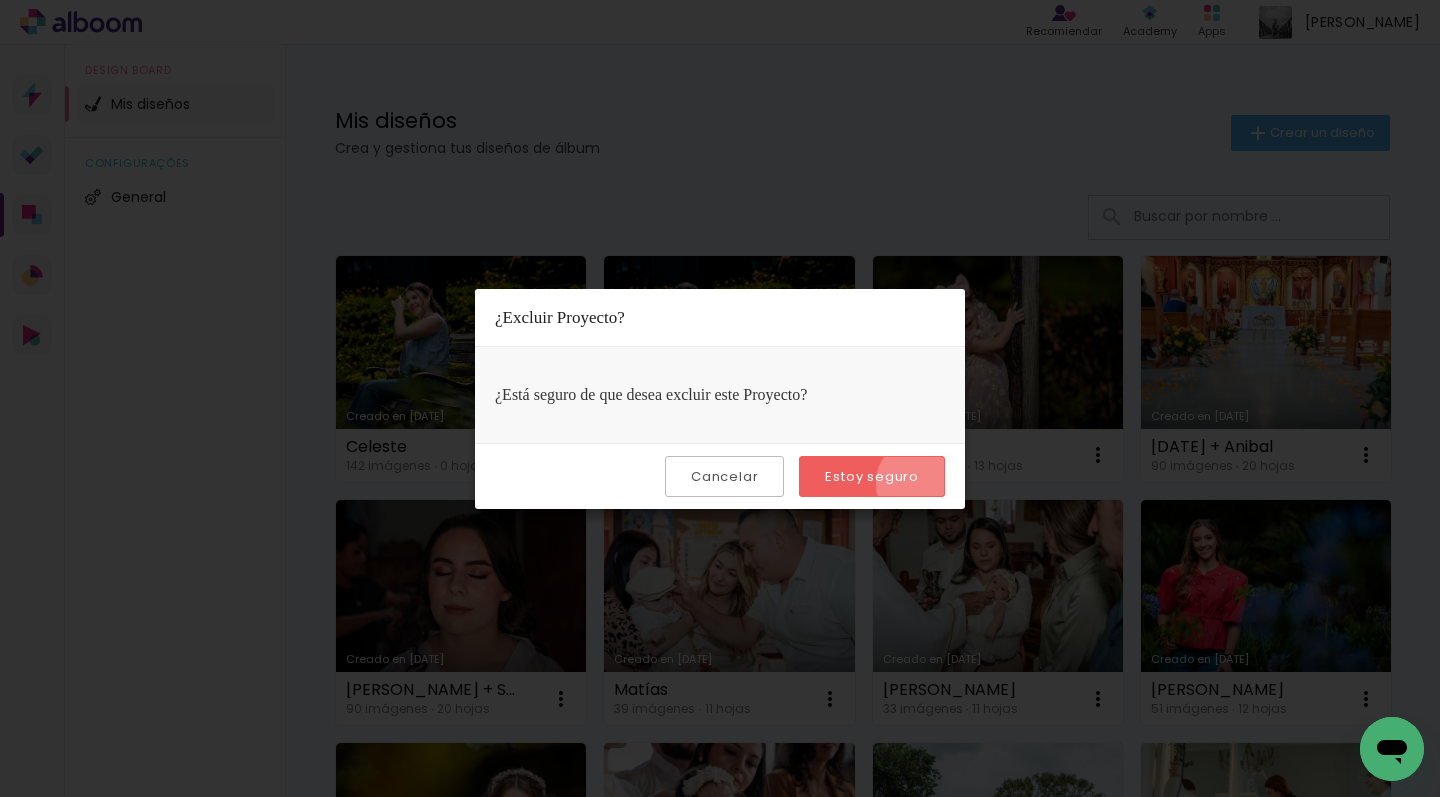 drag, startPoint x: 921, startPoint y: 483, endPoint x: 675, endPoint y: 408, distance: 257.17892 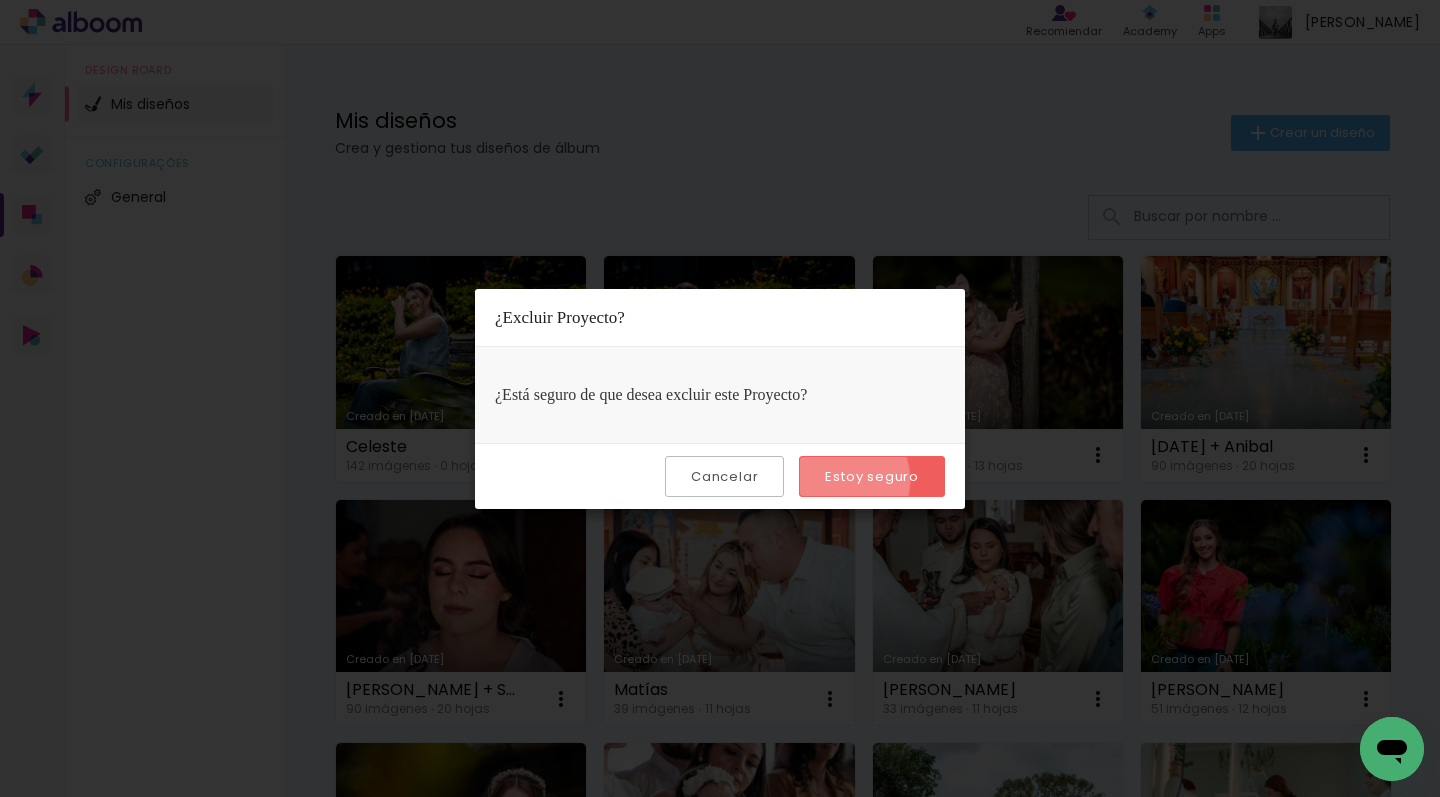 click on "Estoy seguro" at bounding box center (0, 0) 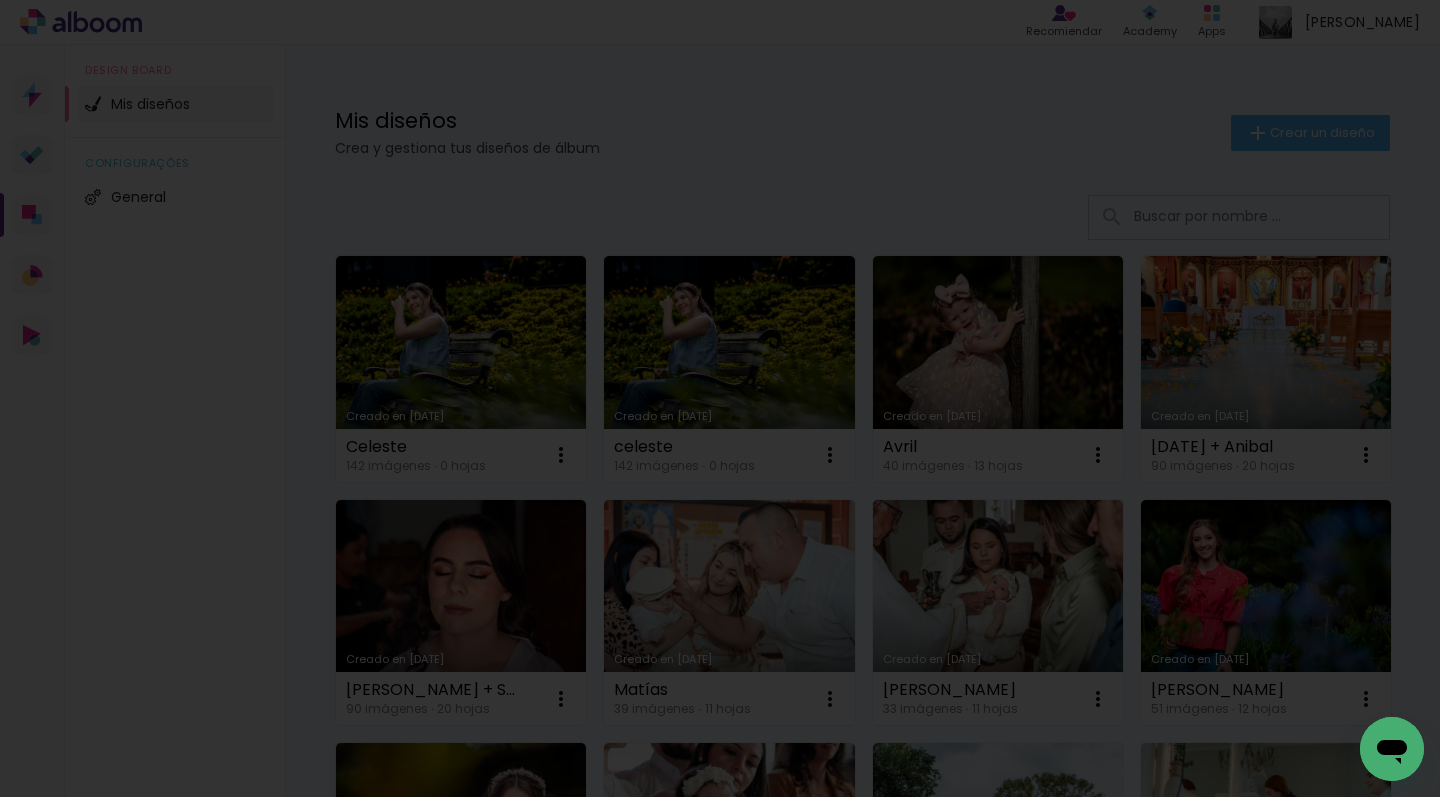 click on "link( href="../../bower_components/polymer/polymer.html" rel="import" ) picture-double-landscape" at bounding box center (720, 398) 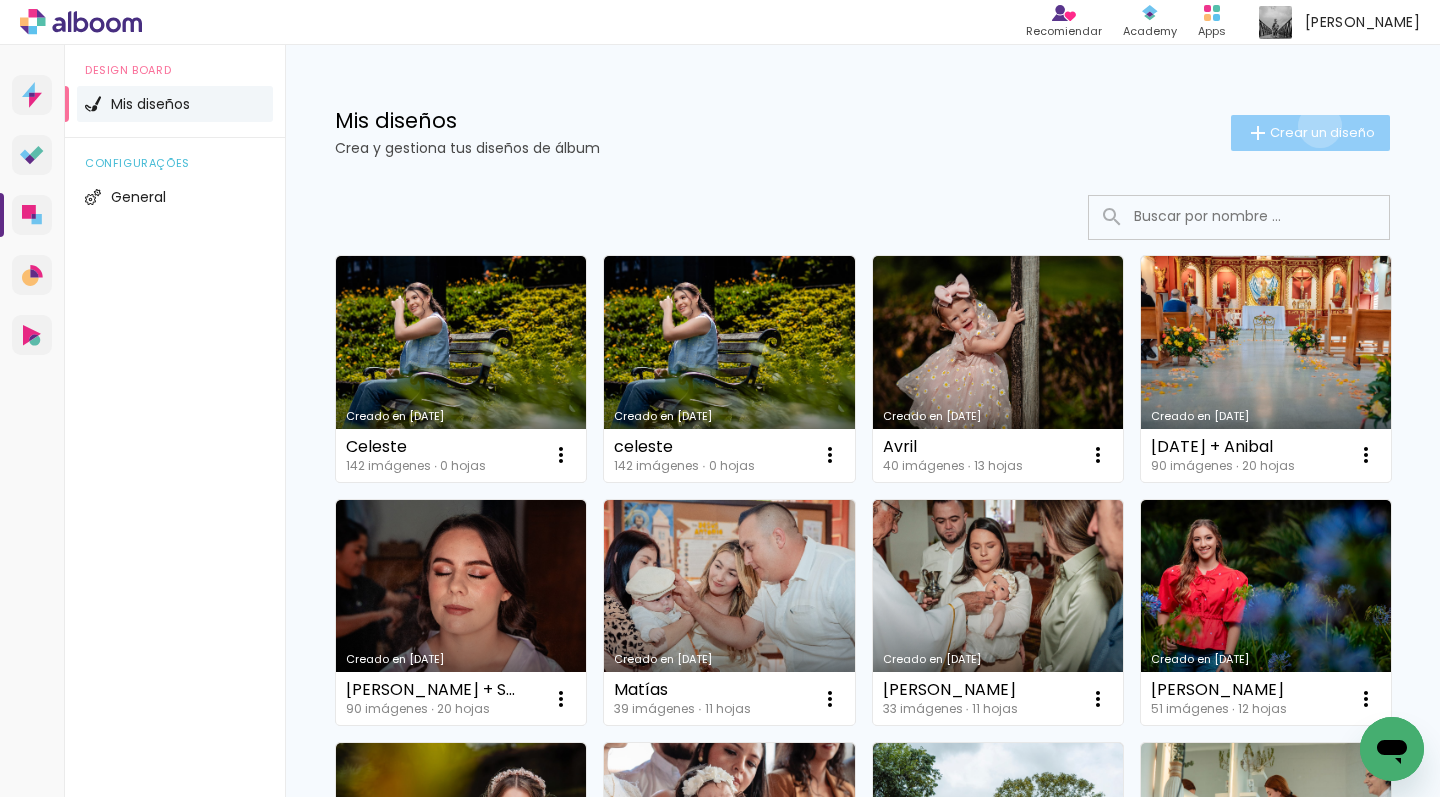 click on "Crear un diseño" 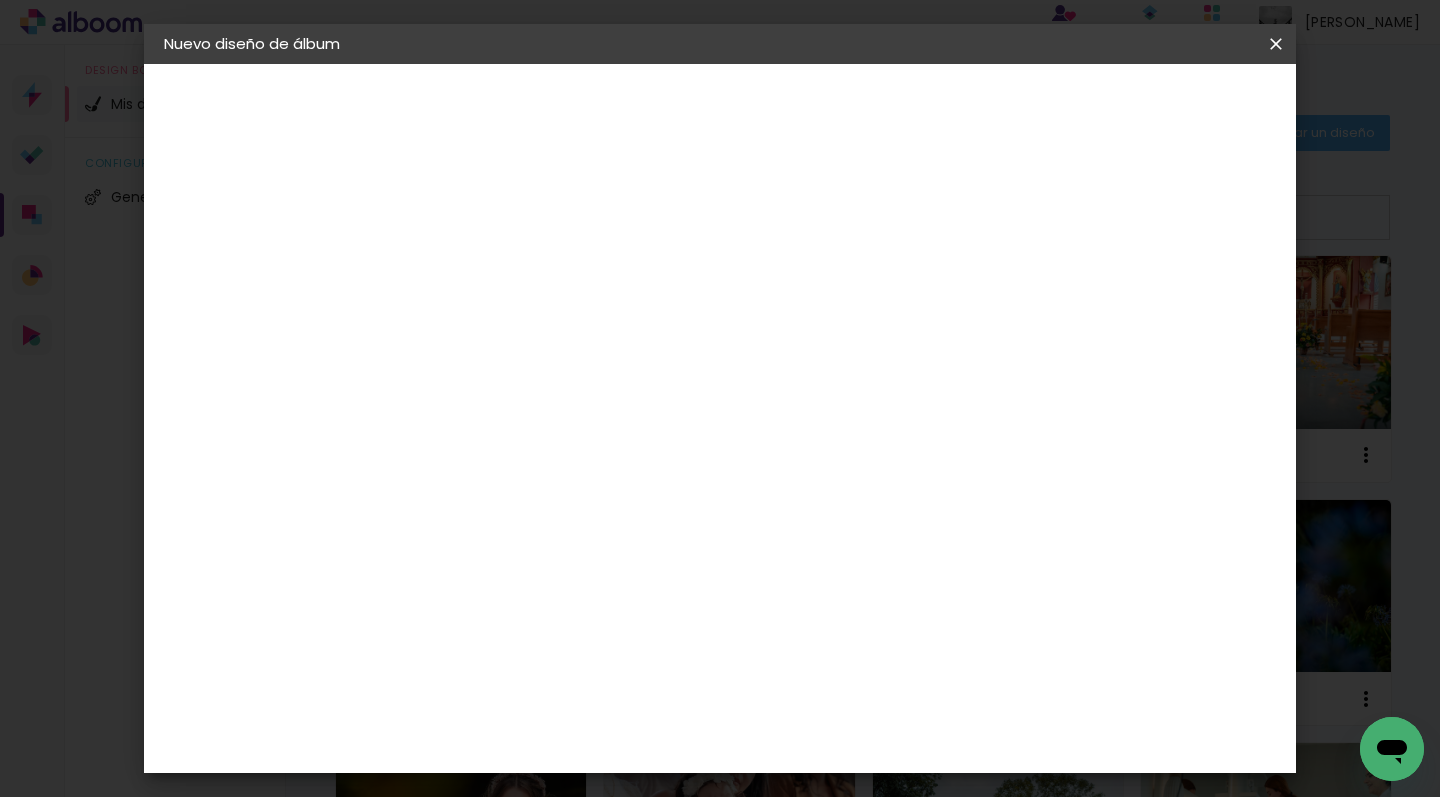 click at bounding box center (491, 268) 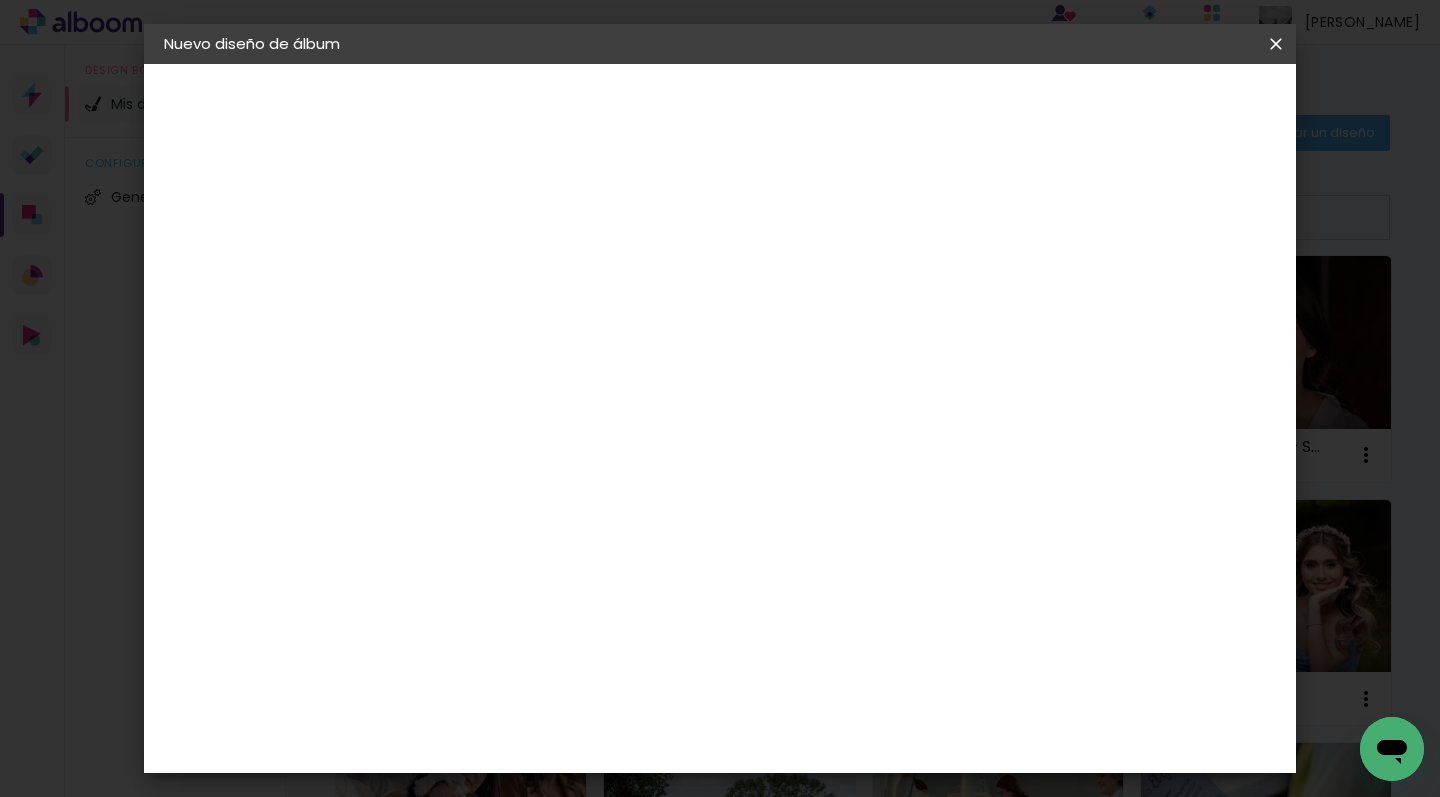 type on "Celeste" 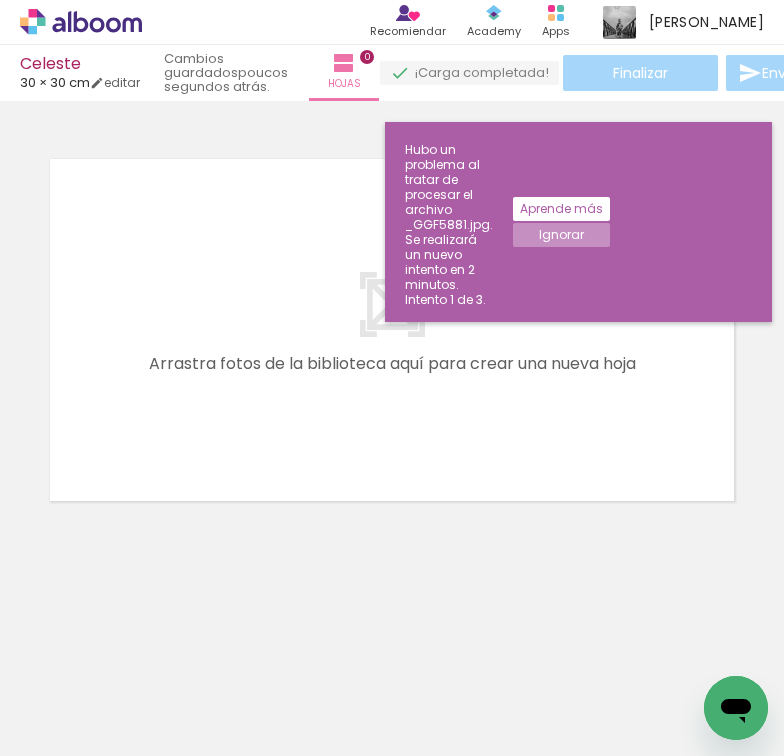 scroll, scrollTop: 0, scrollLeft: 1, axis: horizontal 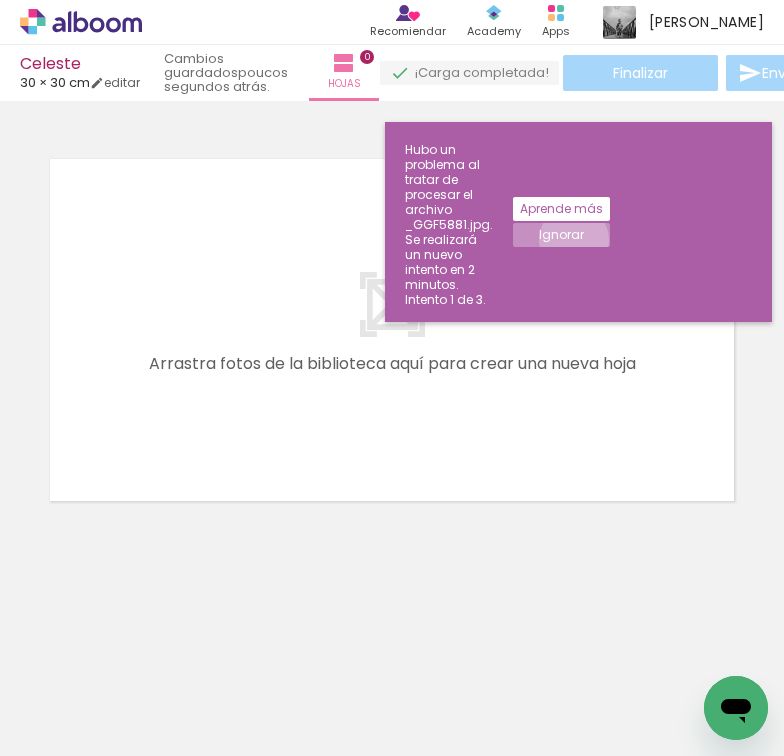 click on "Ignorar" 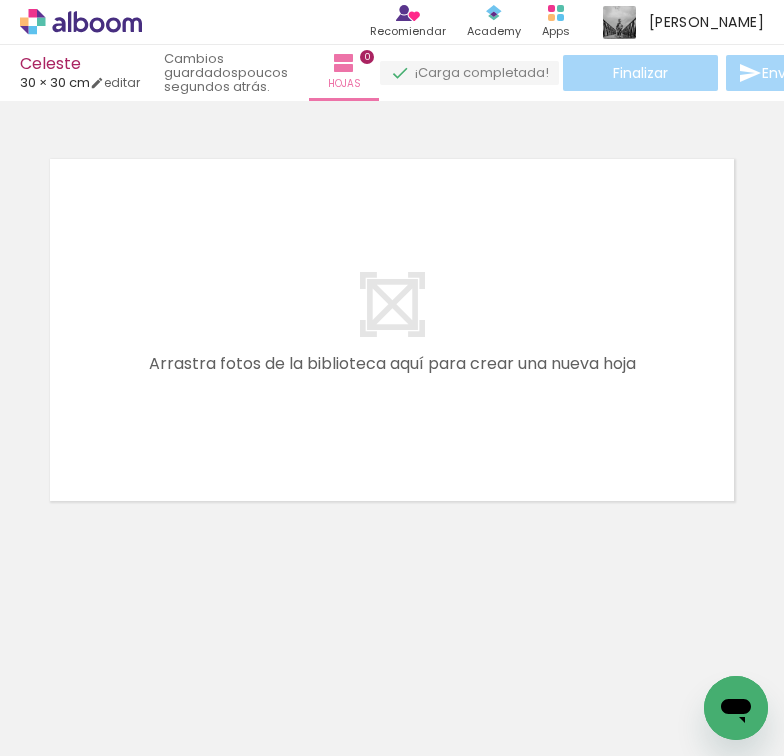 scroll, scrollTop: 0, scrollLeft: 7318, axis: horizontal 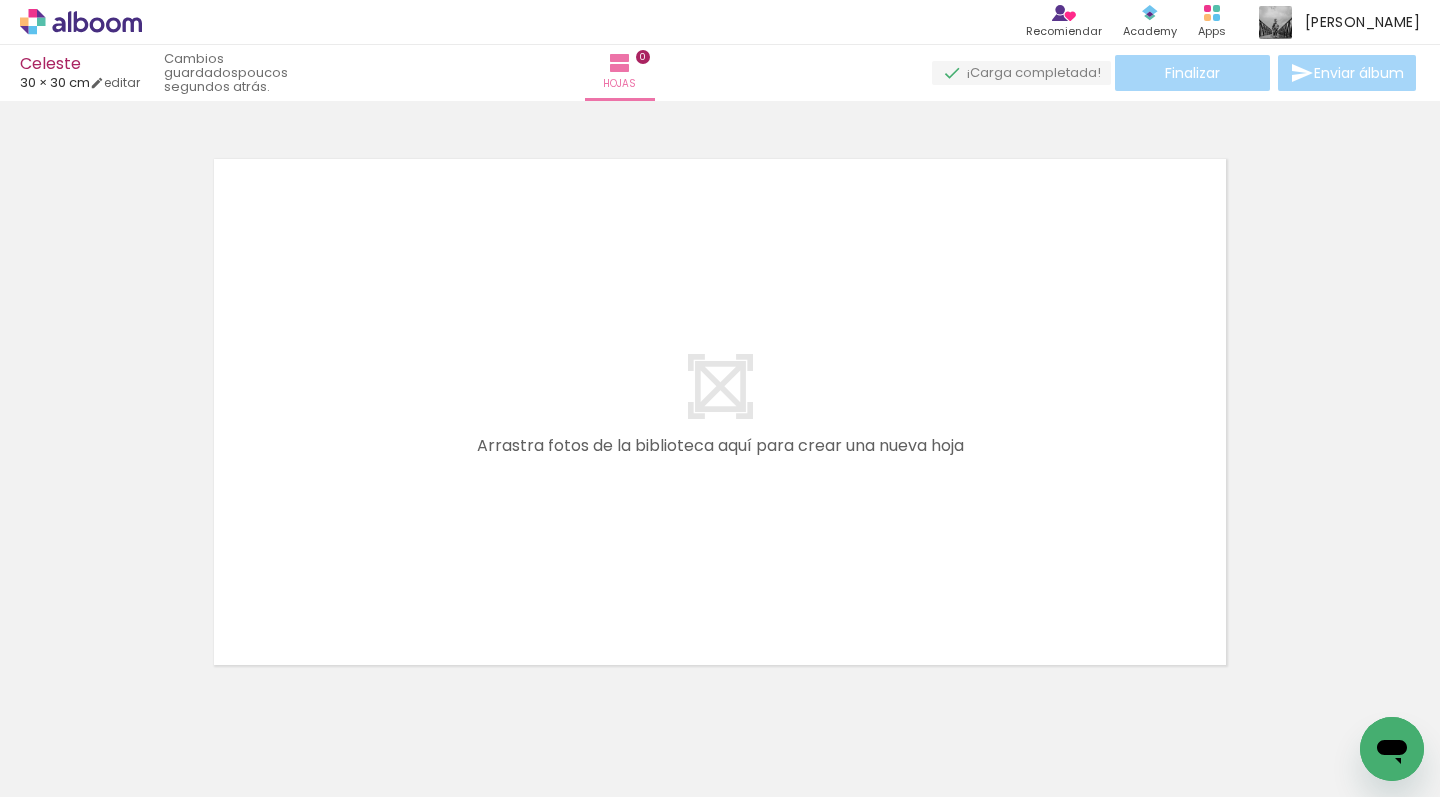 click 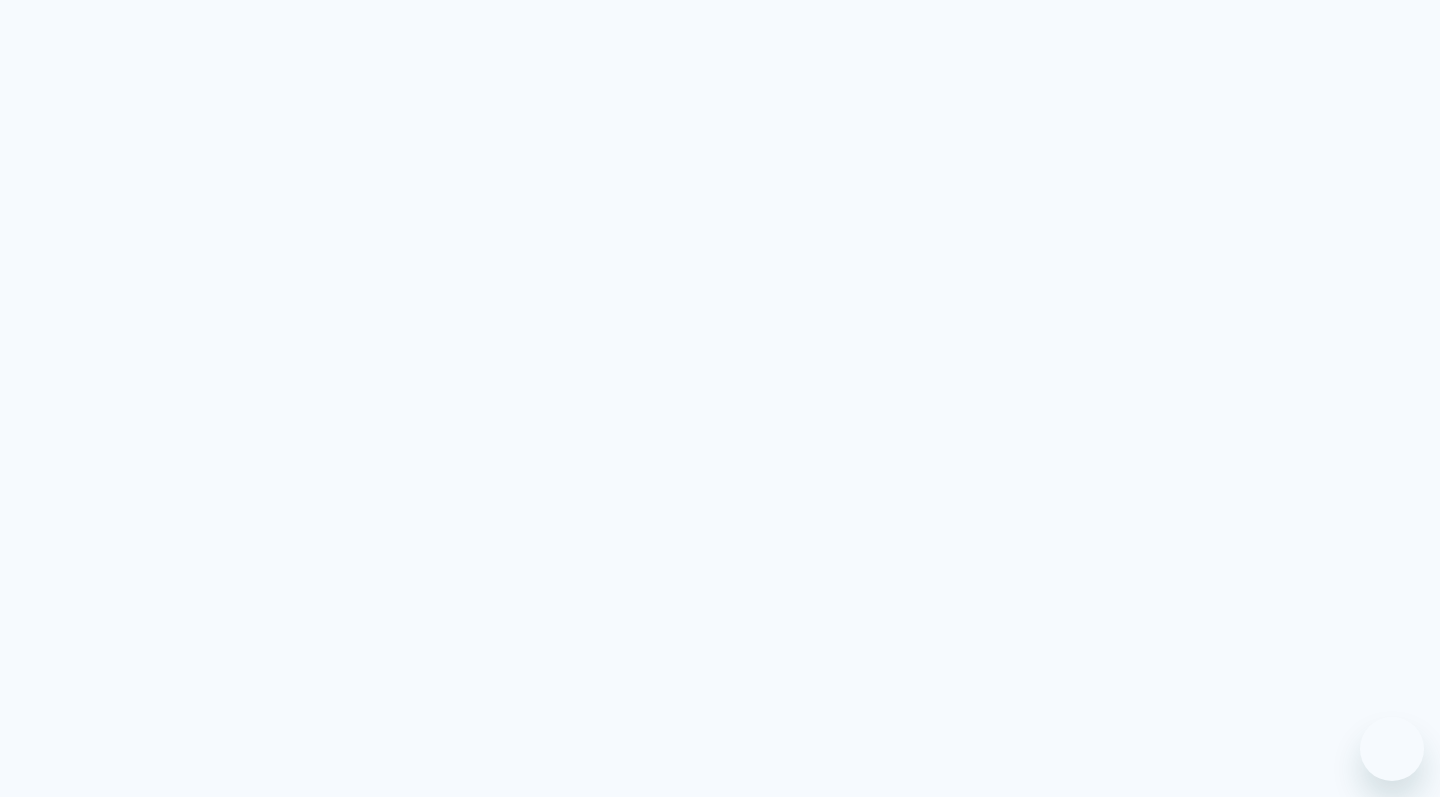 scroll, scrollTop: 0, scrollLeft: 0, axis: both 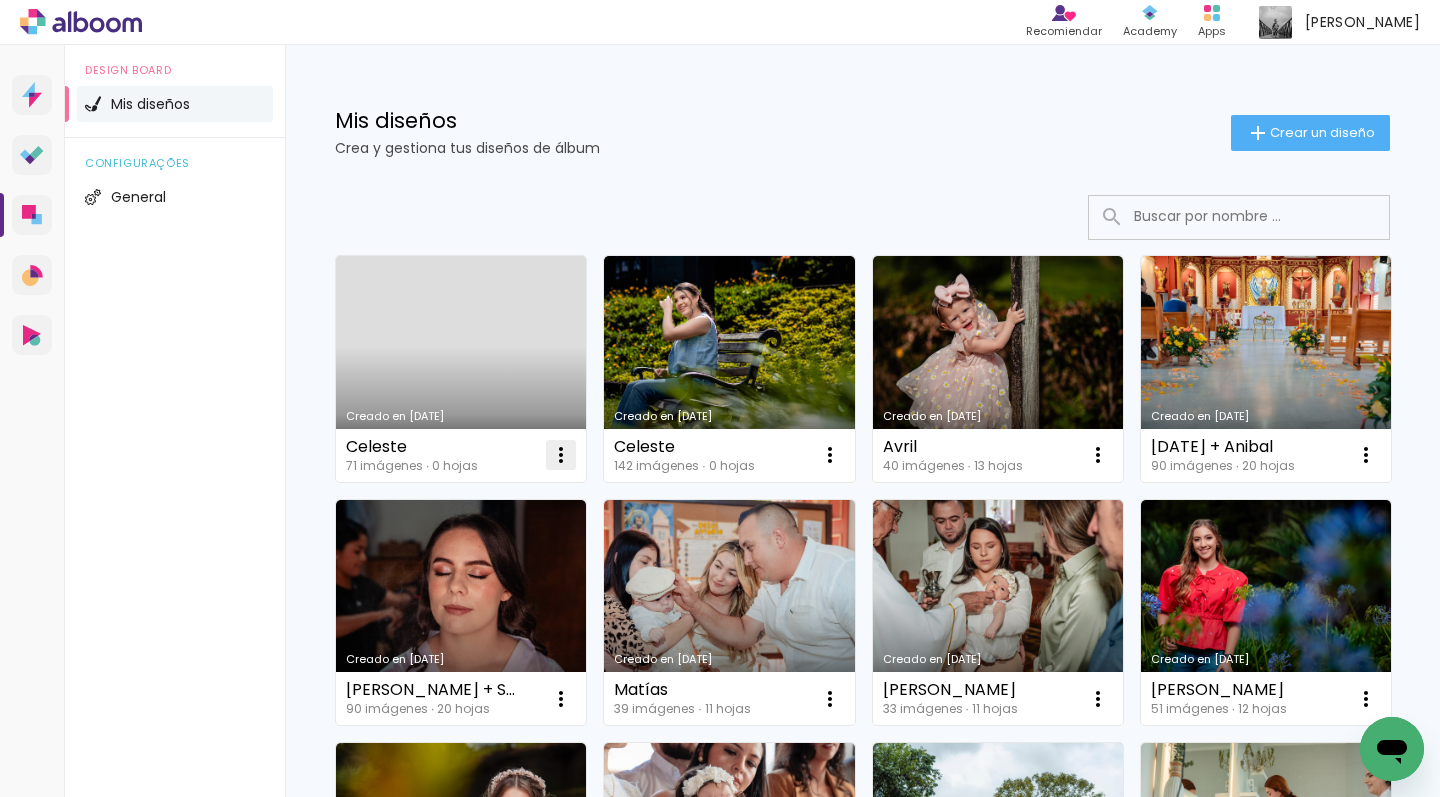click at bounding box center (561, 455) 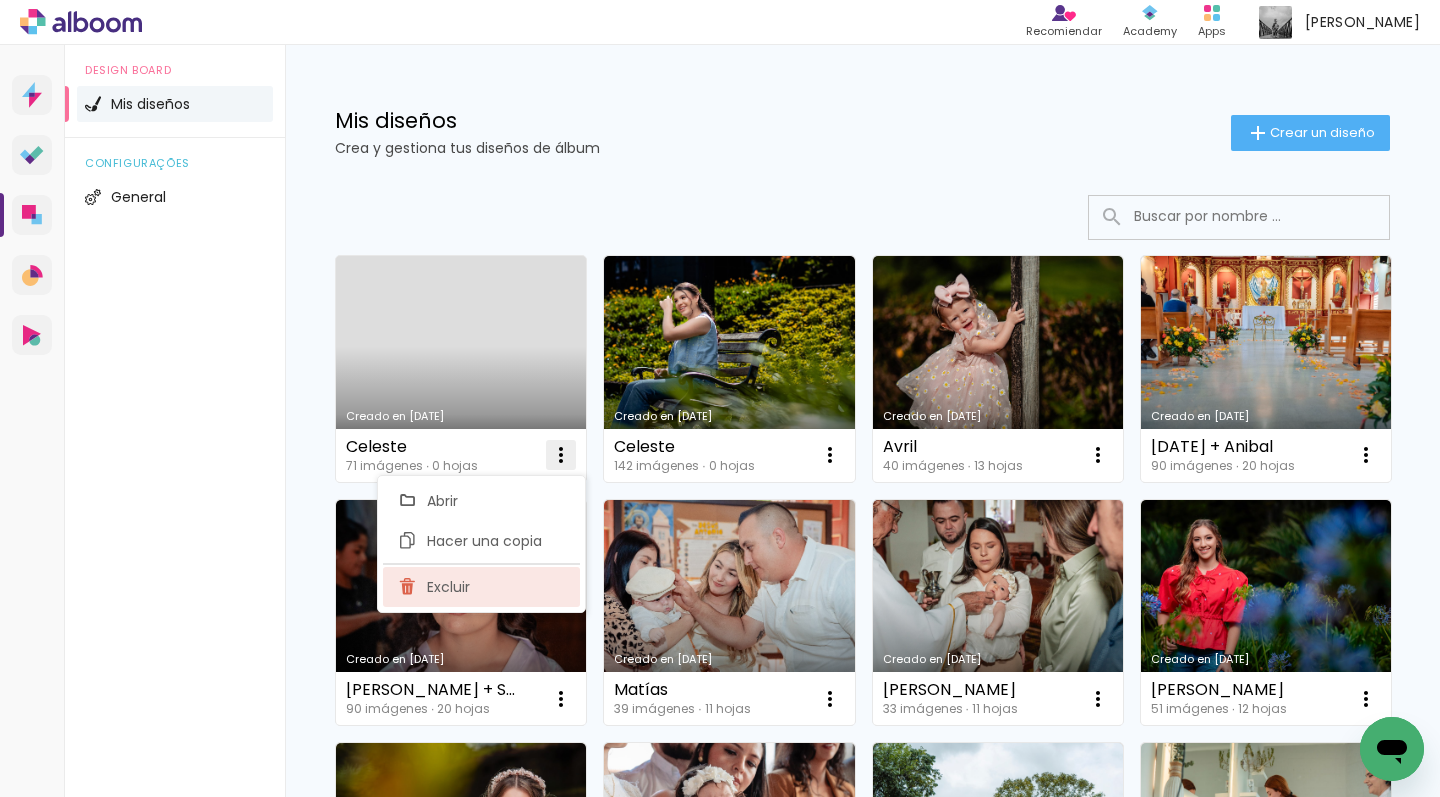 click on "Excluir" 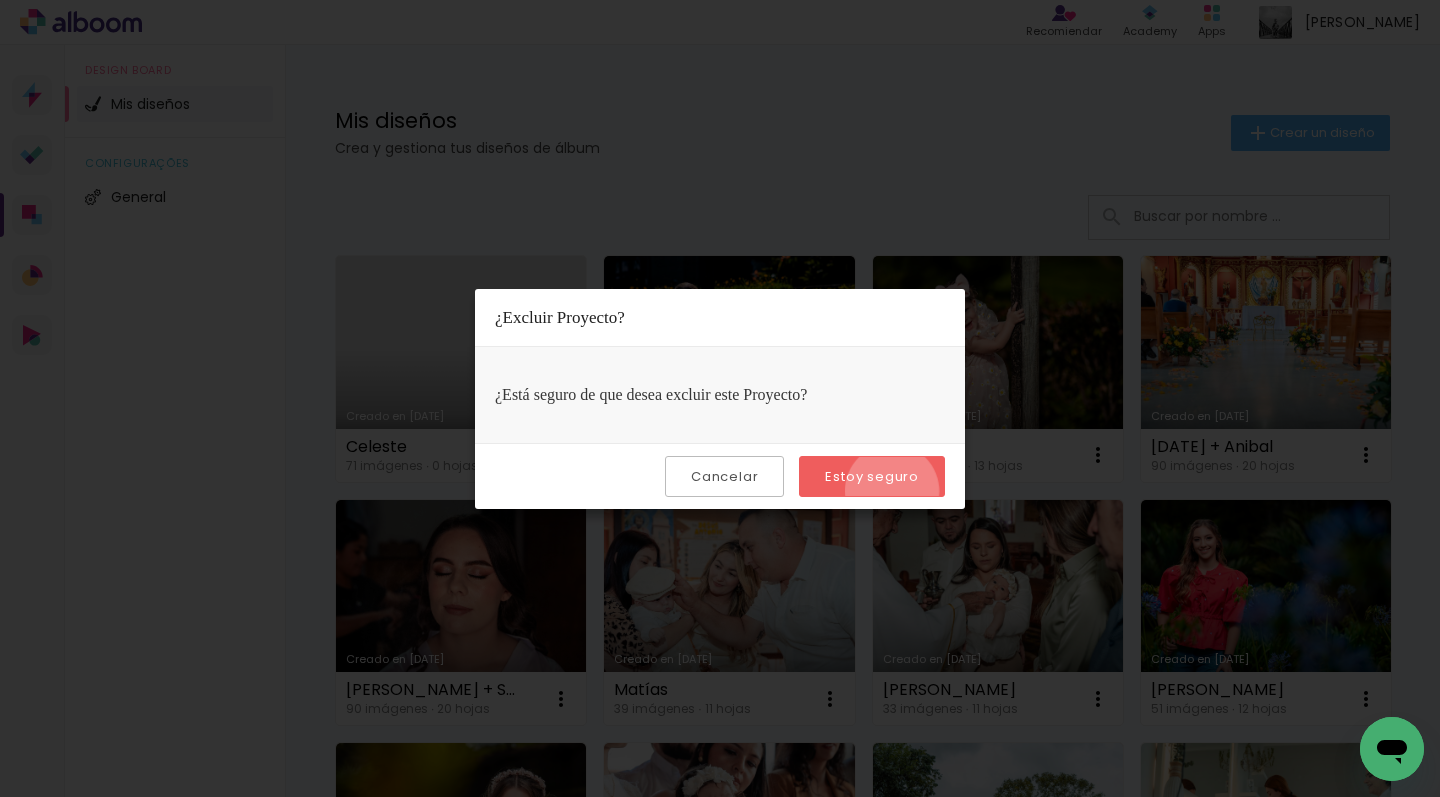 click on "Estoy seguro" at bounding box center [872, 476] 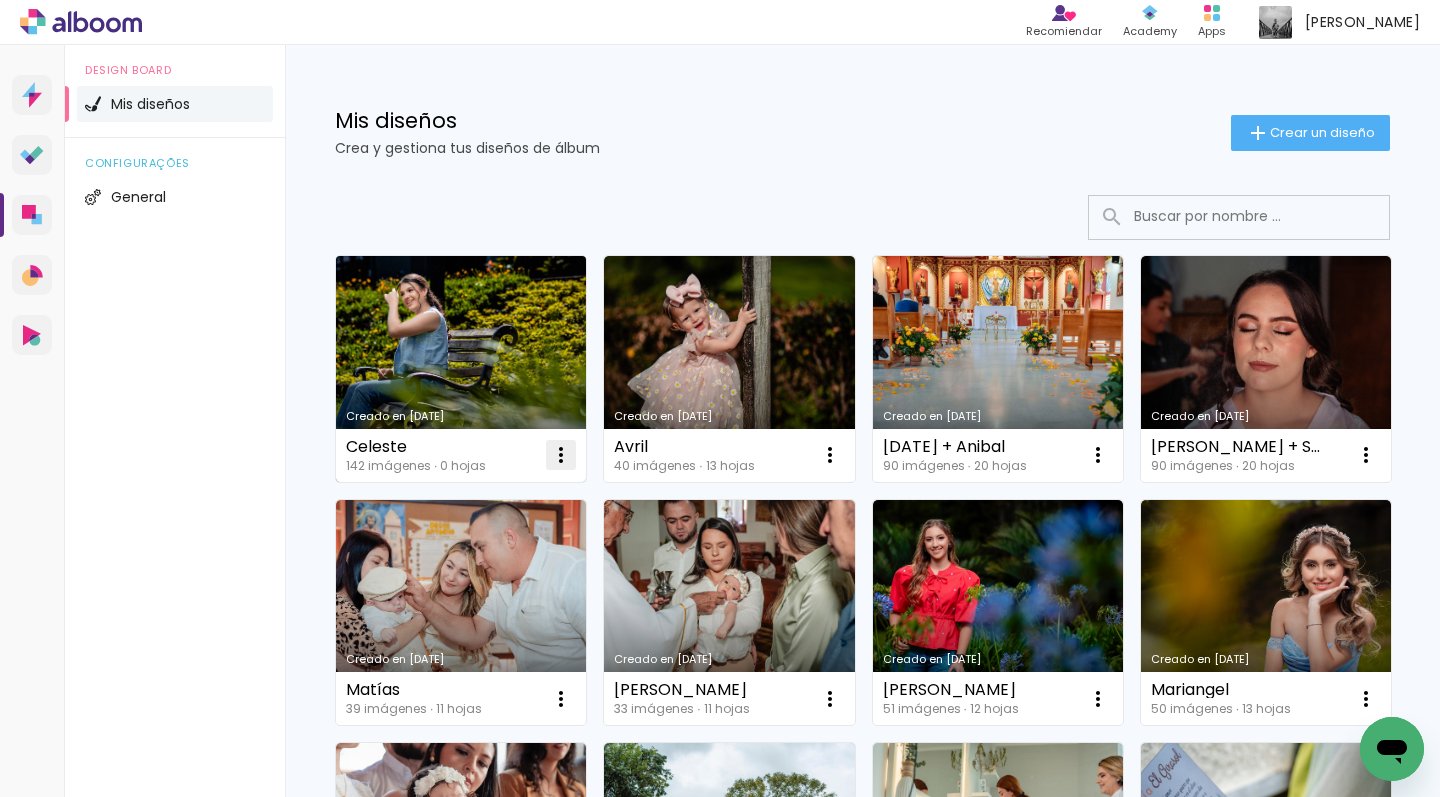 click at bounding box center [561, 455] 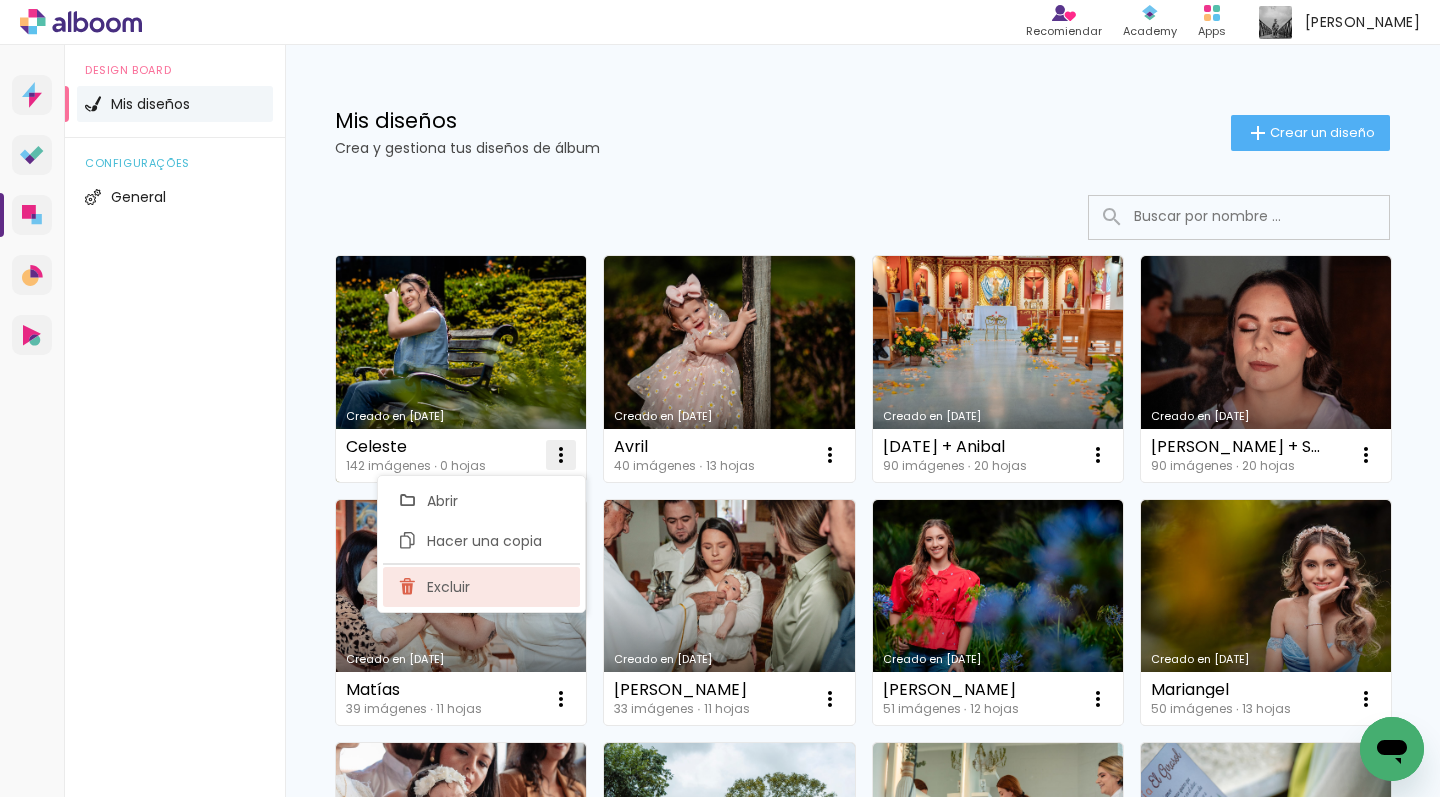 click on "Excluir" 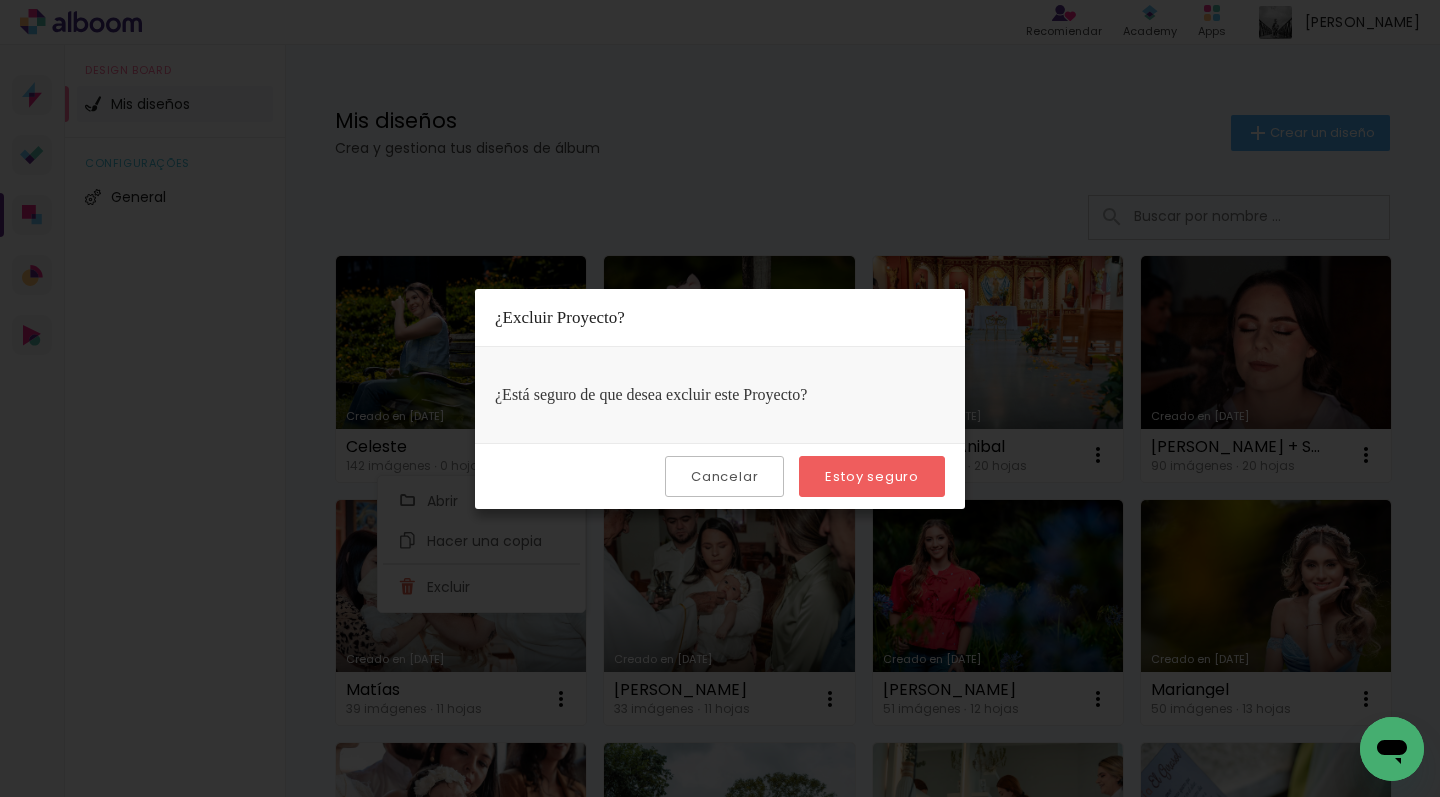click on "Estoy seguro" at bounding box center (872, 476) 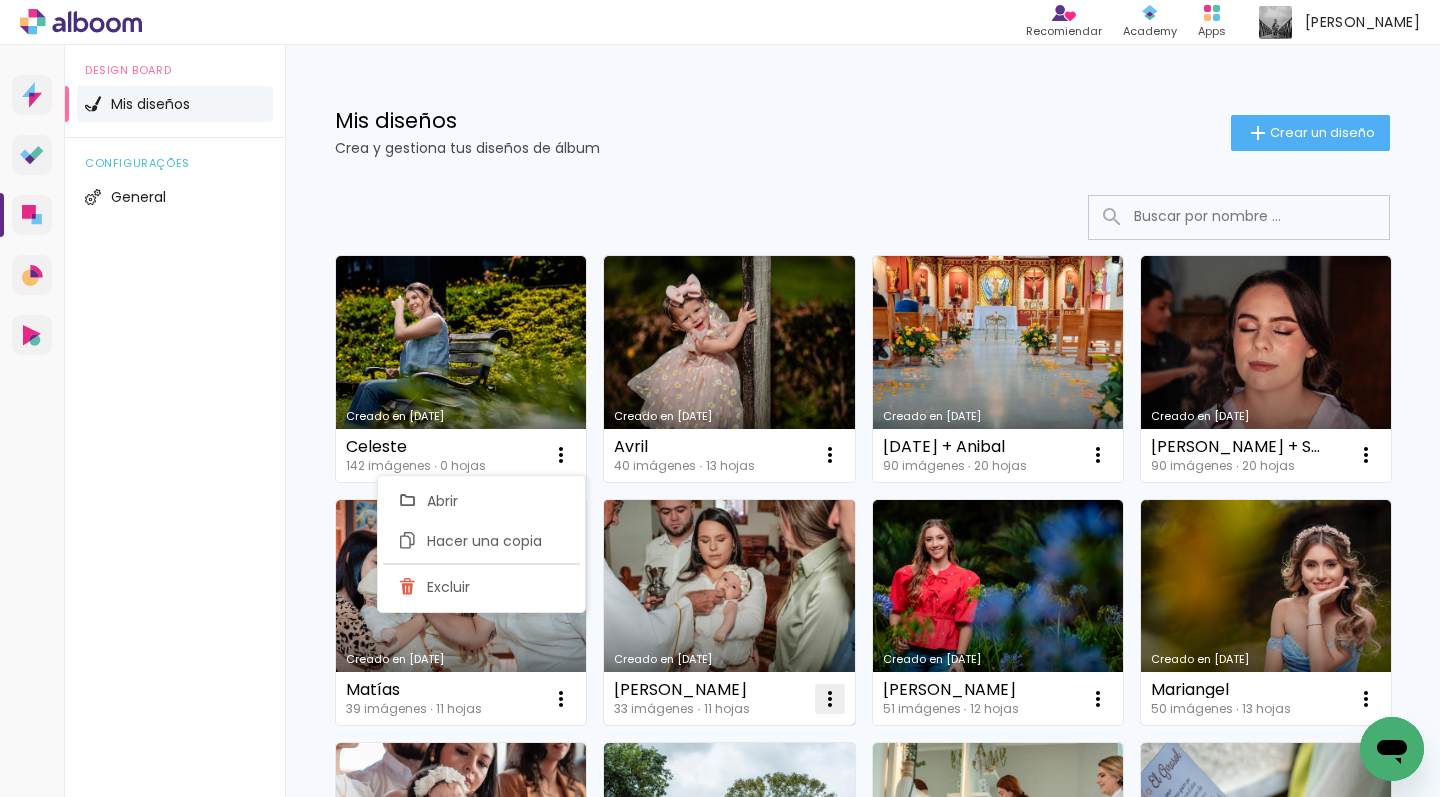 click at bounding box center [561, 455] 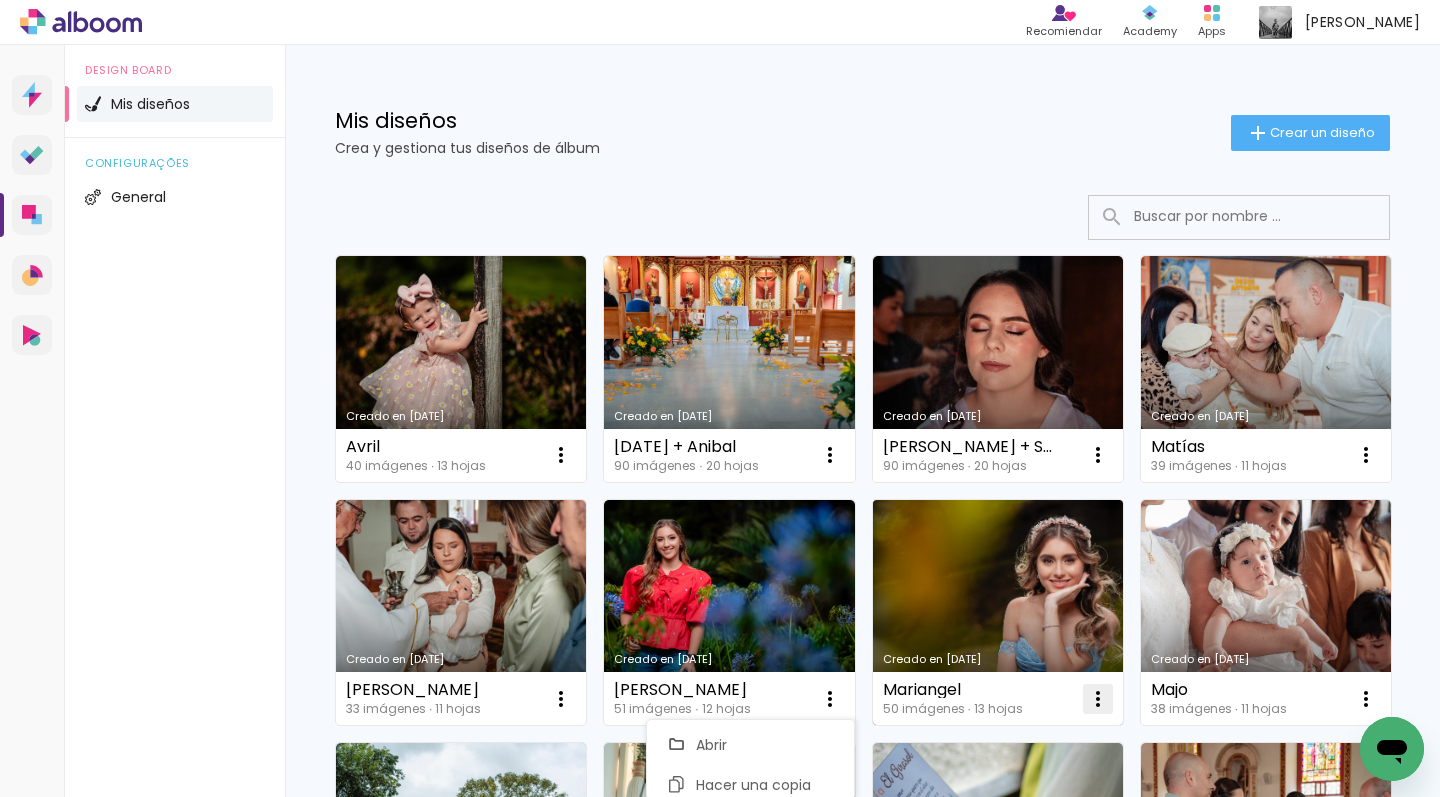 click at bounding box center (561, 455) 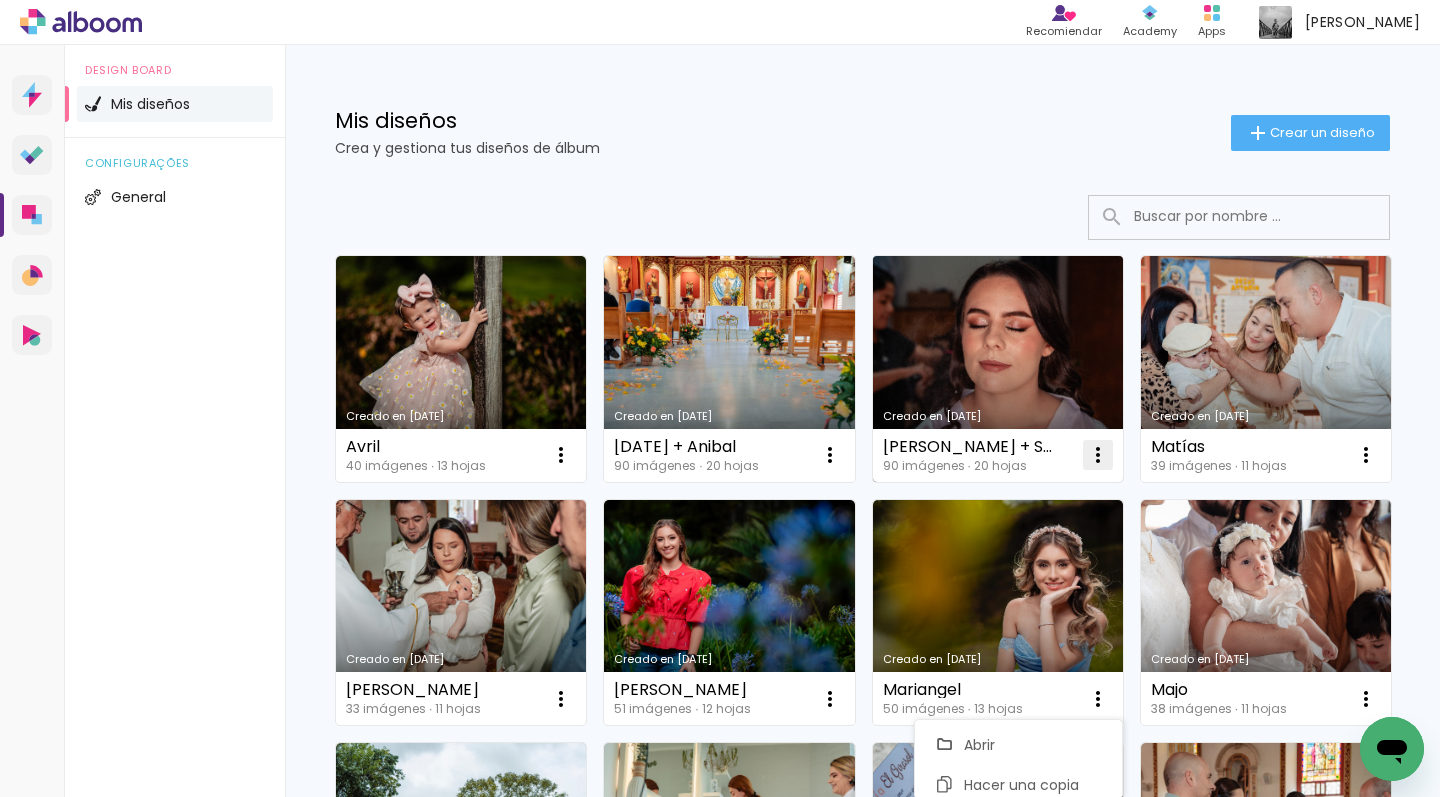 click at bounding box center (561, 455) 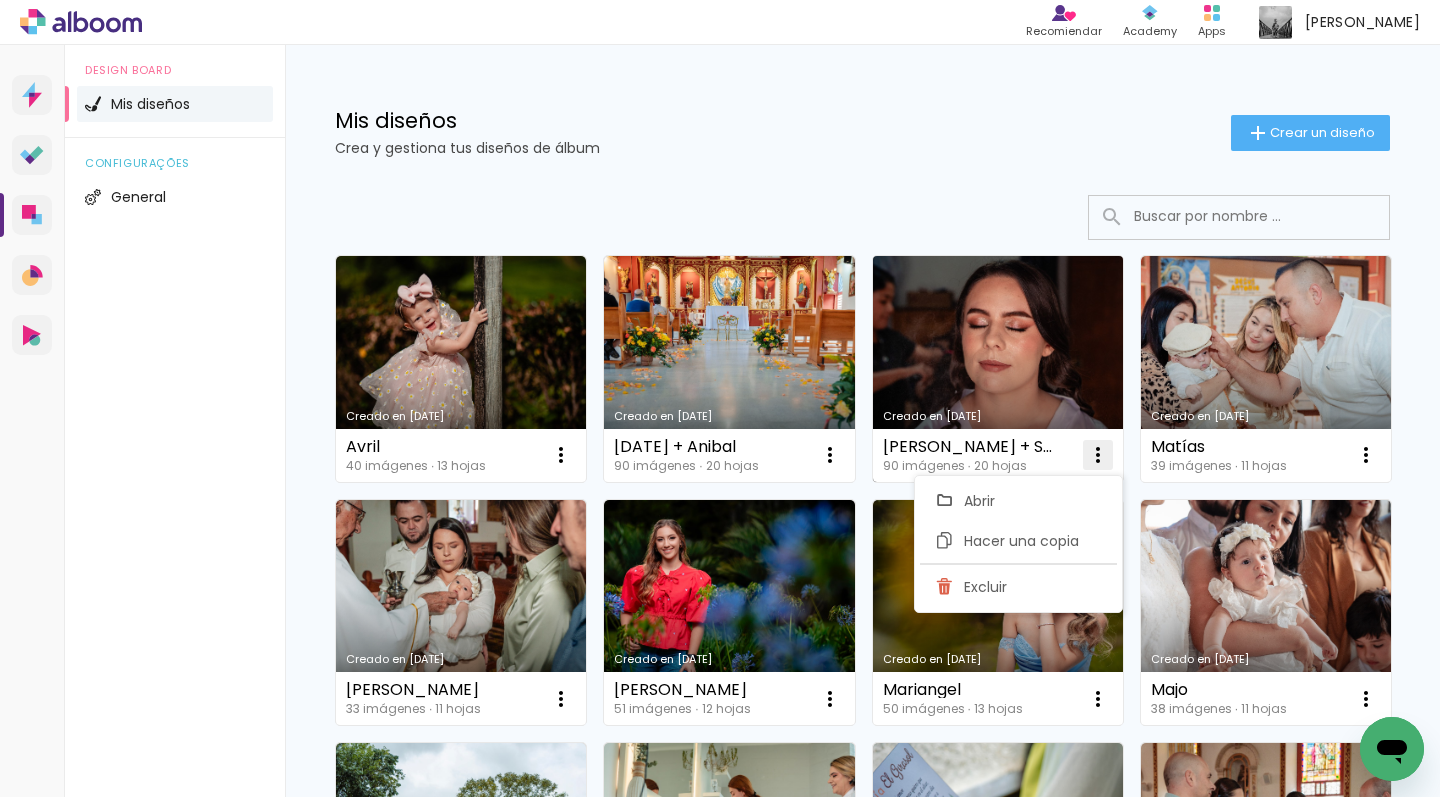 click on "Excluir" 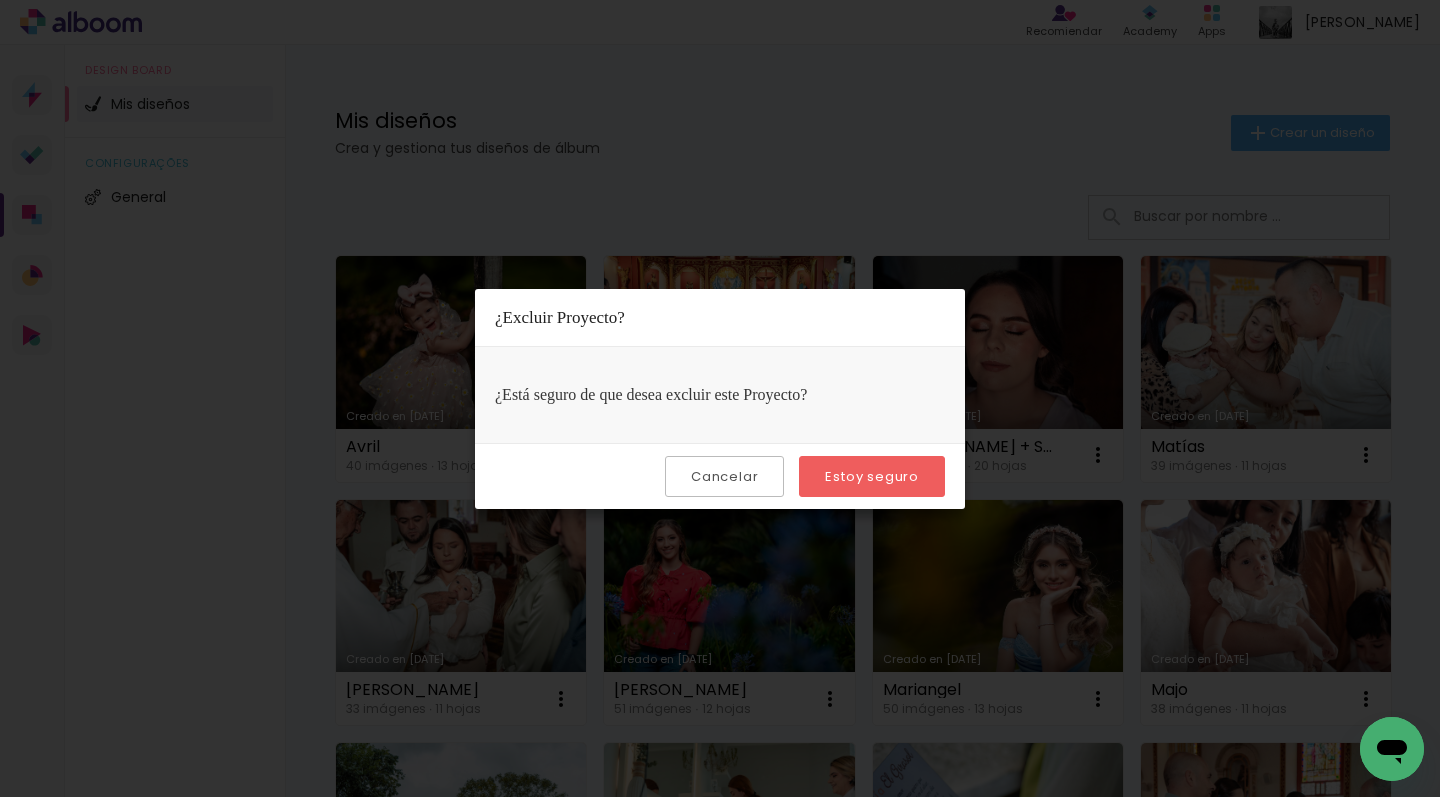drag, startPoint x: 887, startPoint y: 507, endPoint x: 892, endPoint y: 497, distance: 11.18034 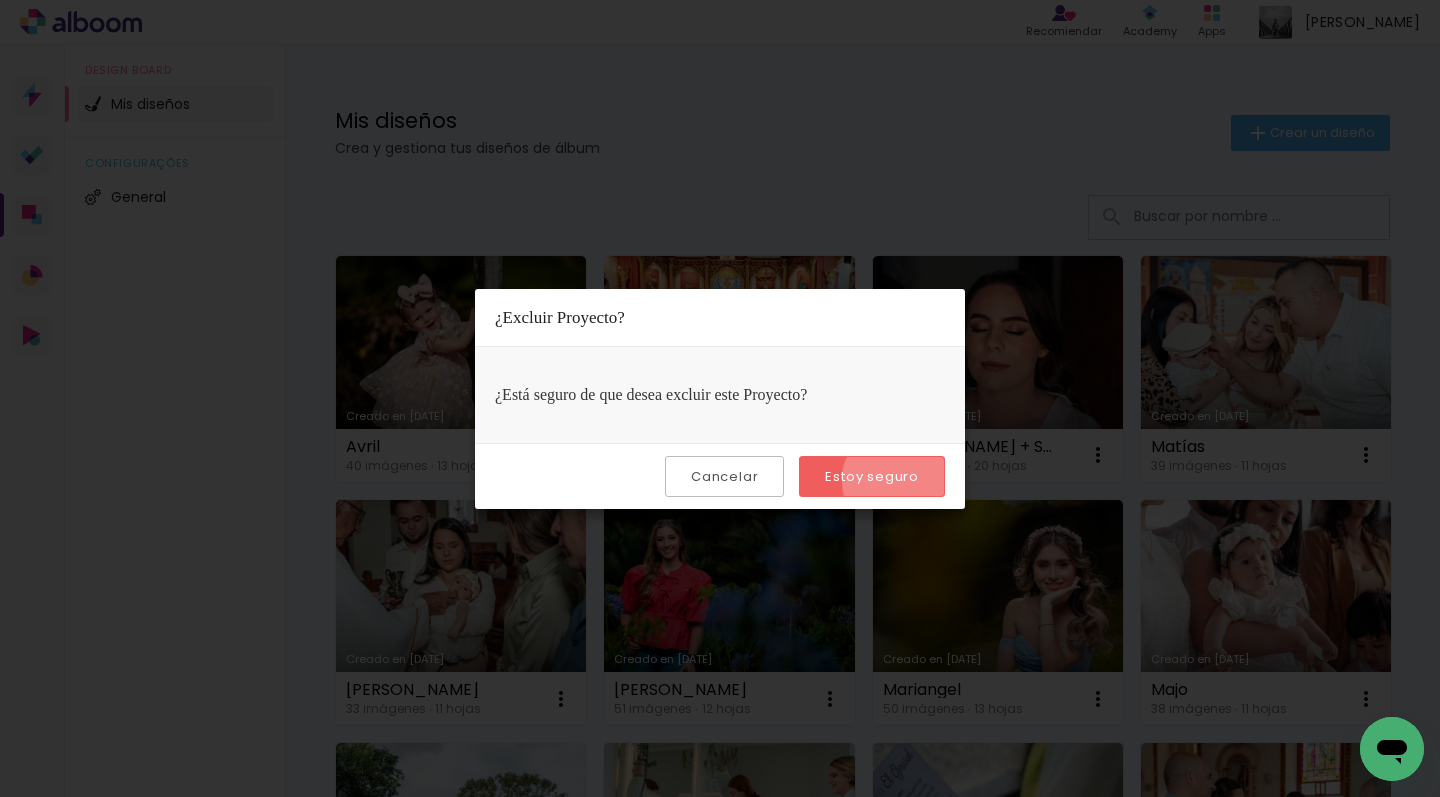 click on "Estoy seguro" at bounding box center [0, 0] 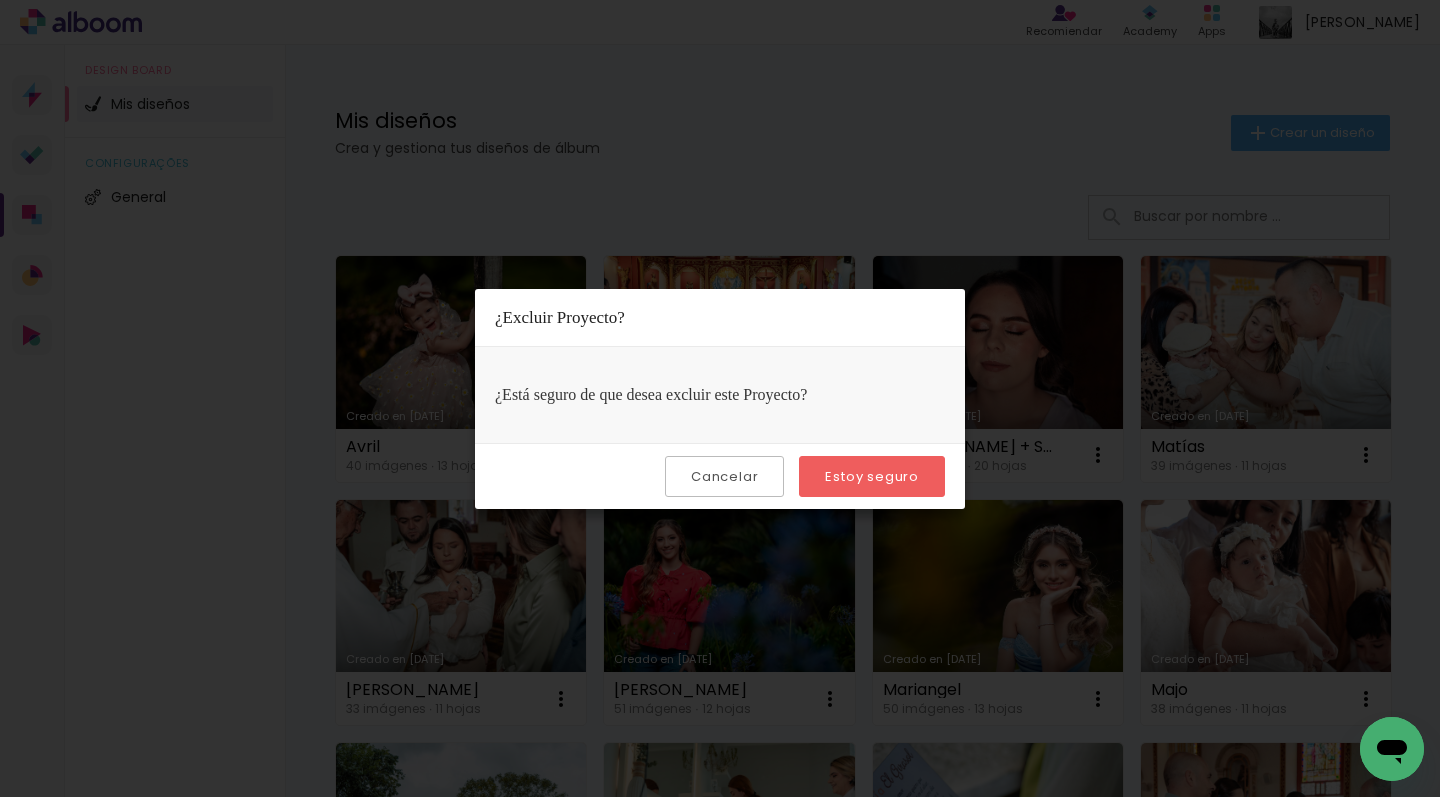 click 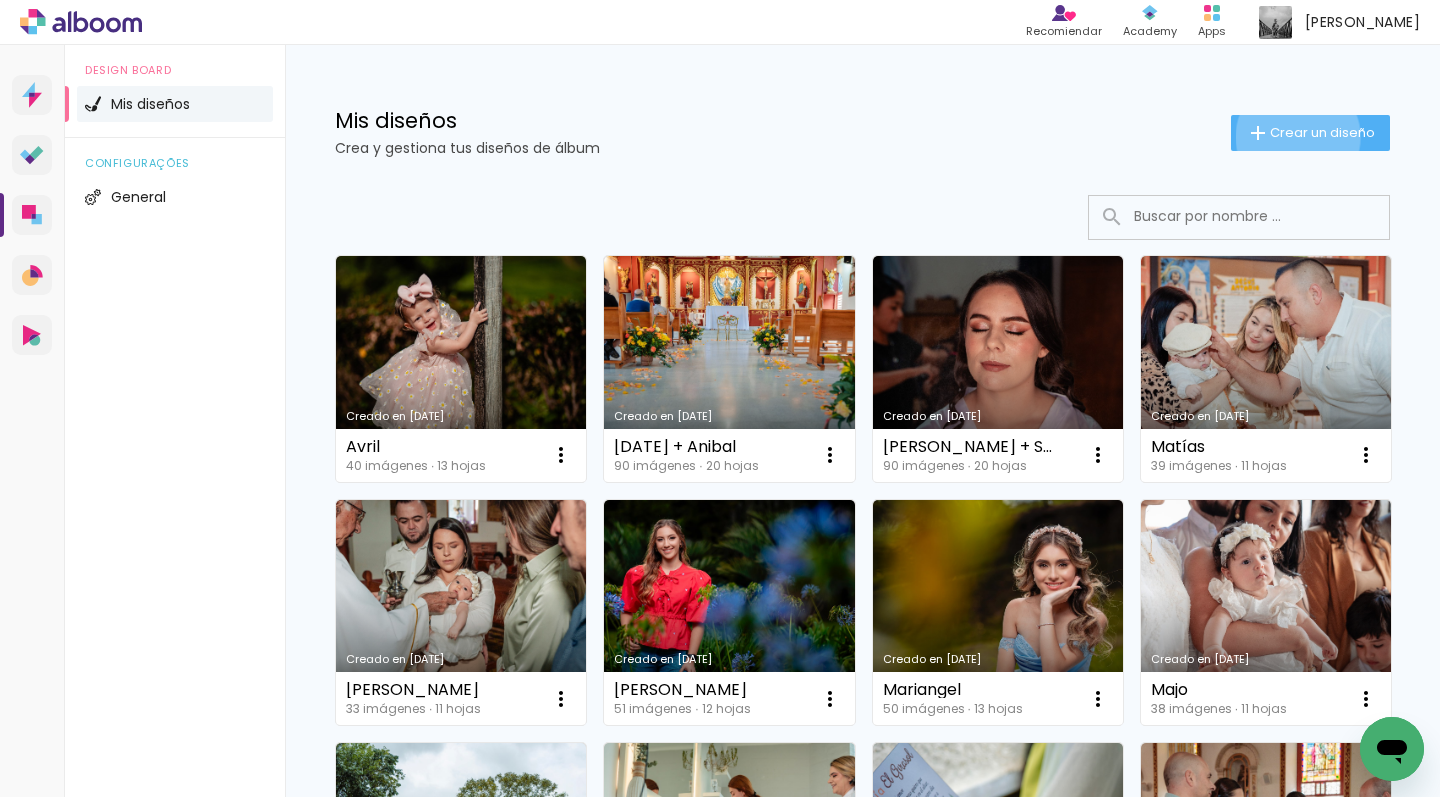 click on "Crear un diseño" 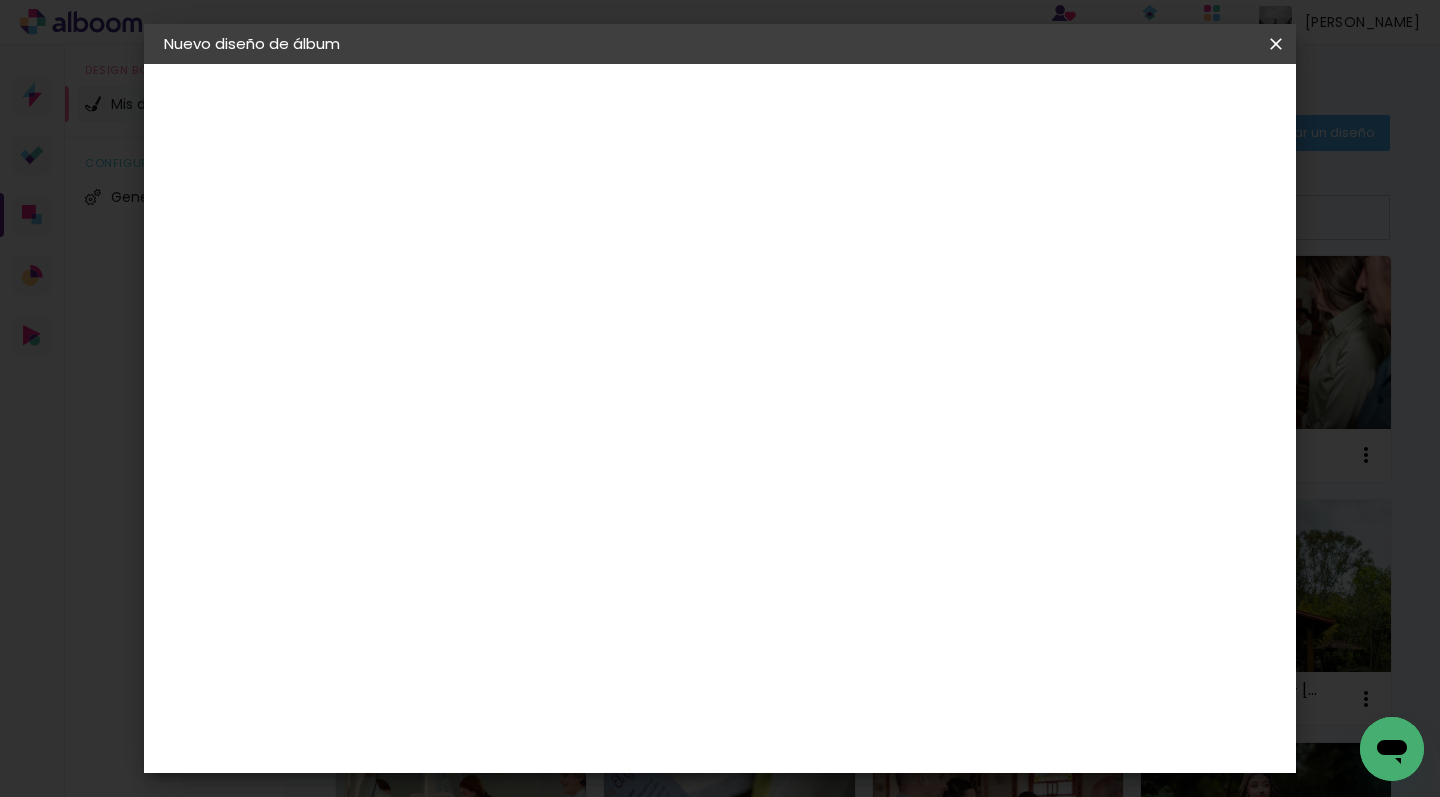 click at bounding box center [491, 268] 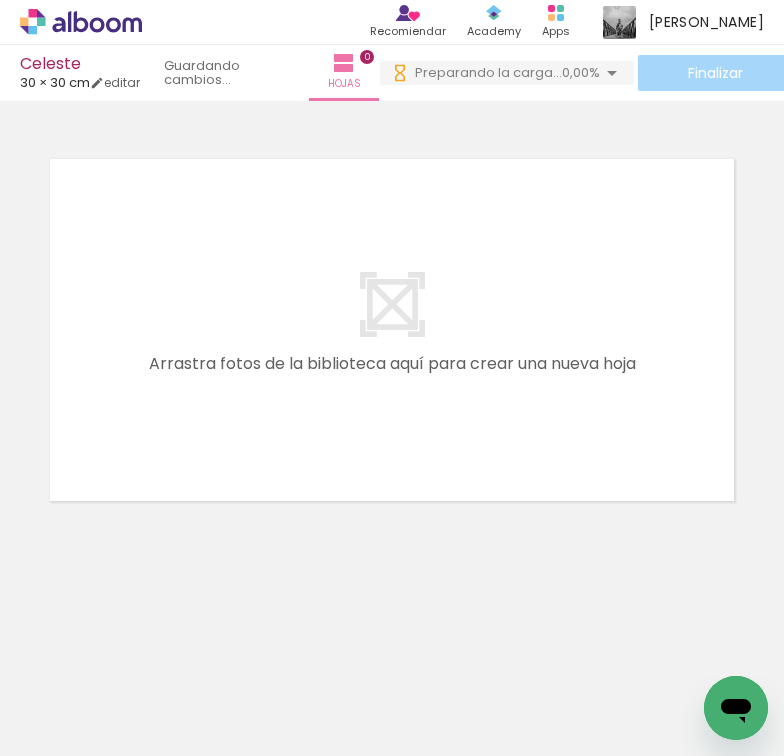 scroll, scrollTop: 0, scrollLeft: 0, axis: both 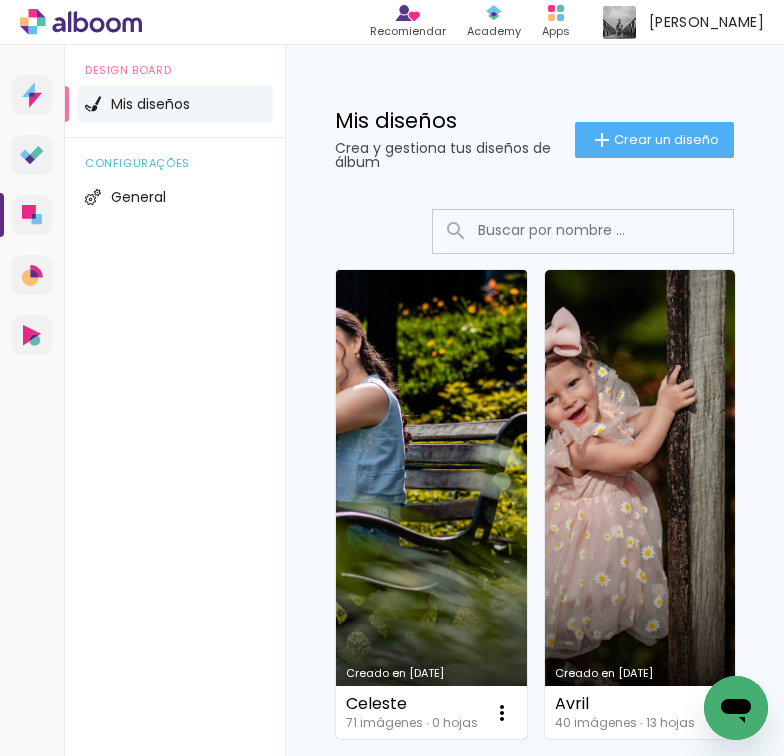 click on "Creado en [DATE]" at bounding box center [431, 504] 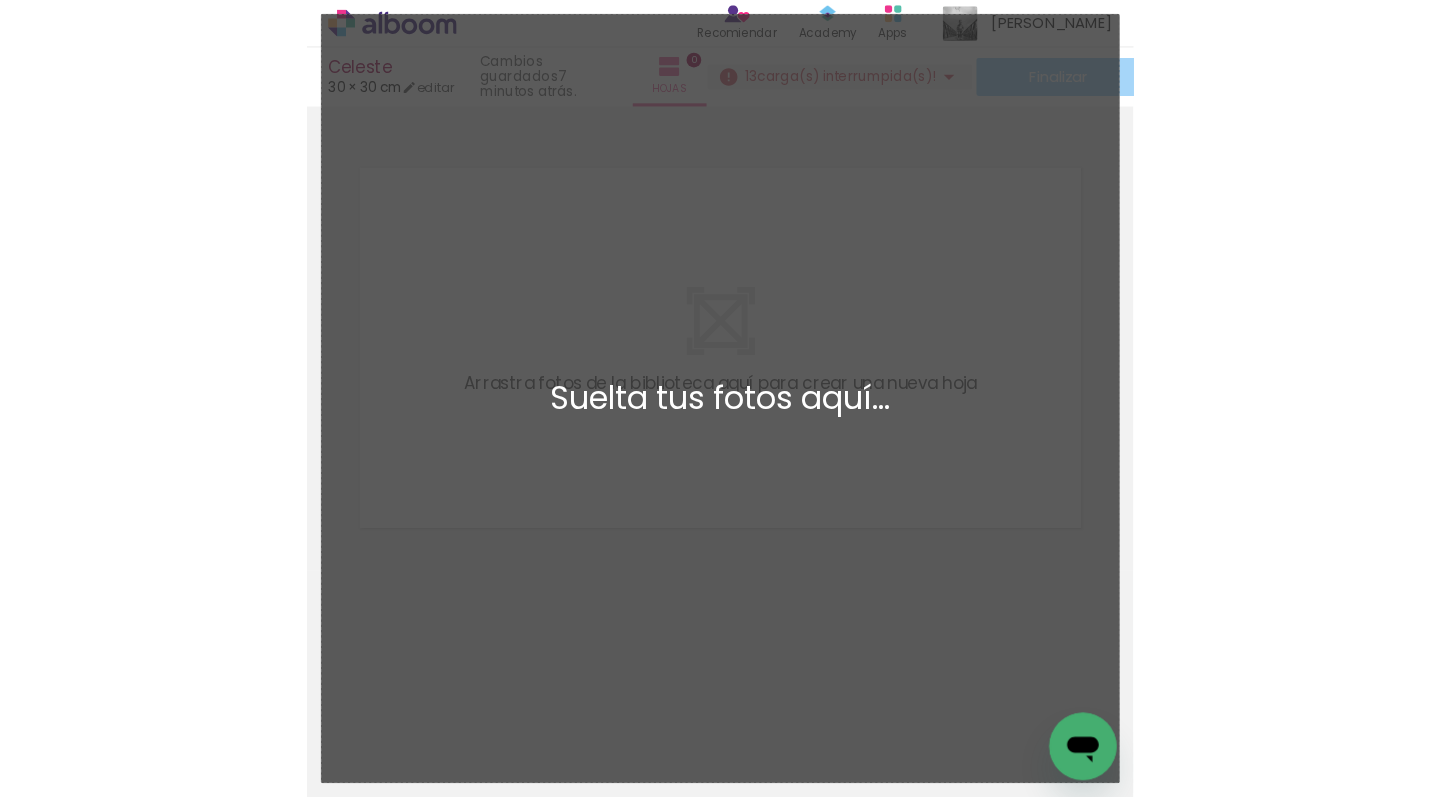 scroll, scrollTop: 0, scrollLeft: 0, axis: both 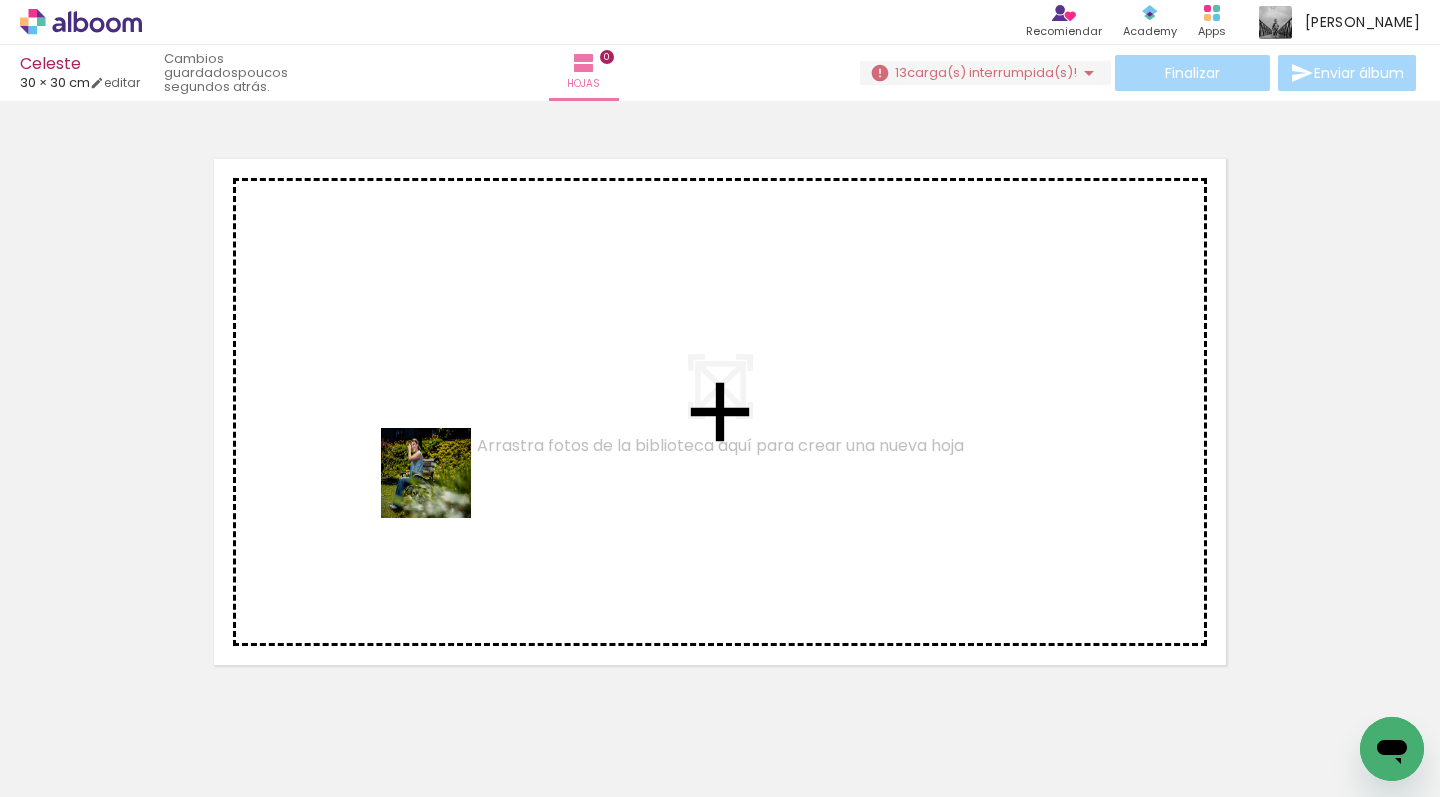 drag, startPoint x: 246, startPoint y: 702, endPoint x: 370, endPoint y: 737, distance: 128.84486 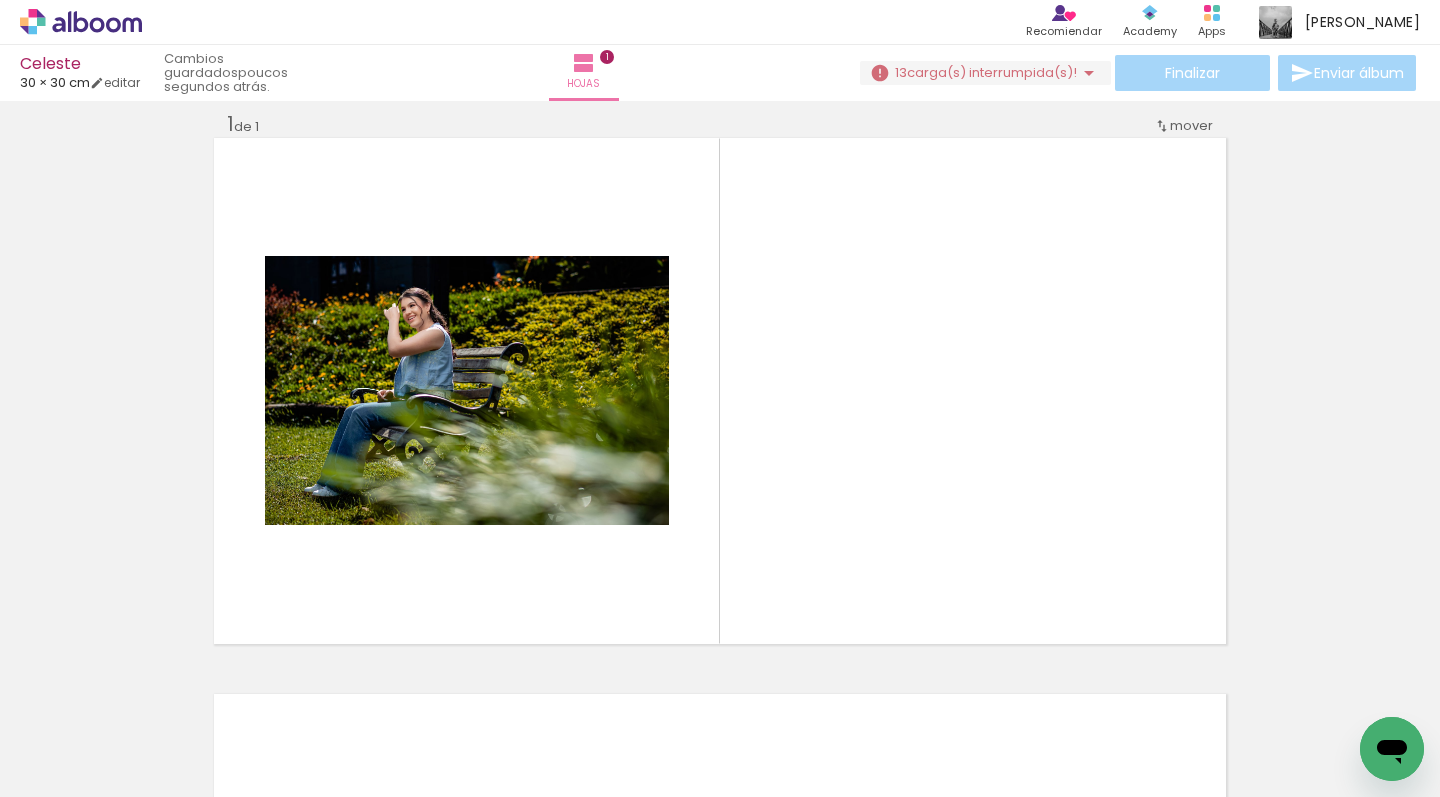 scroll, scrollTop: 25, scrollLeft: 0, axis: vertical 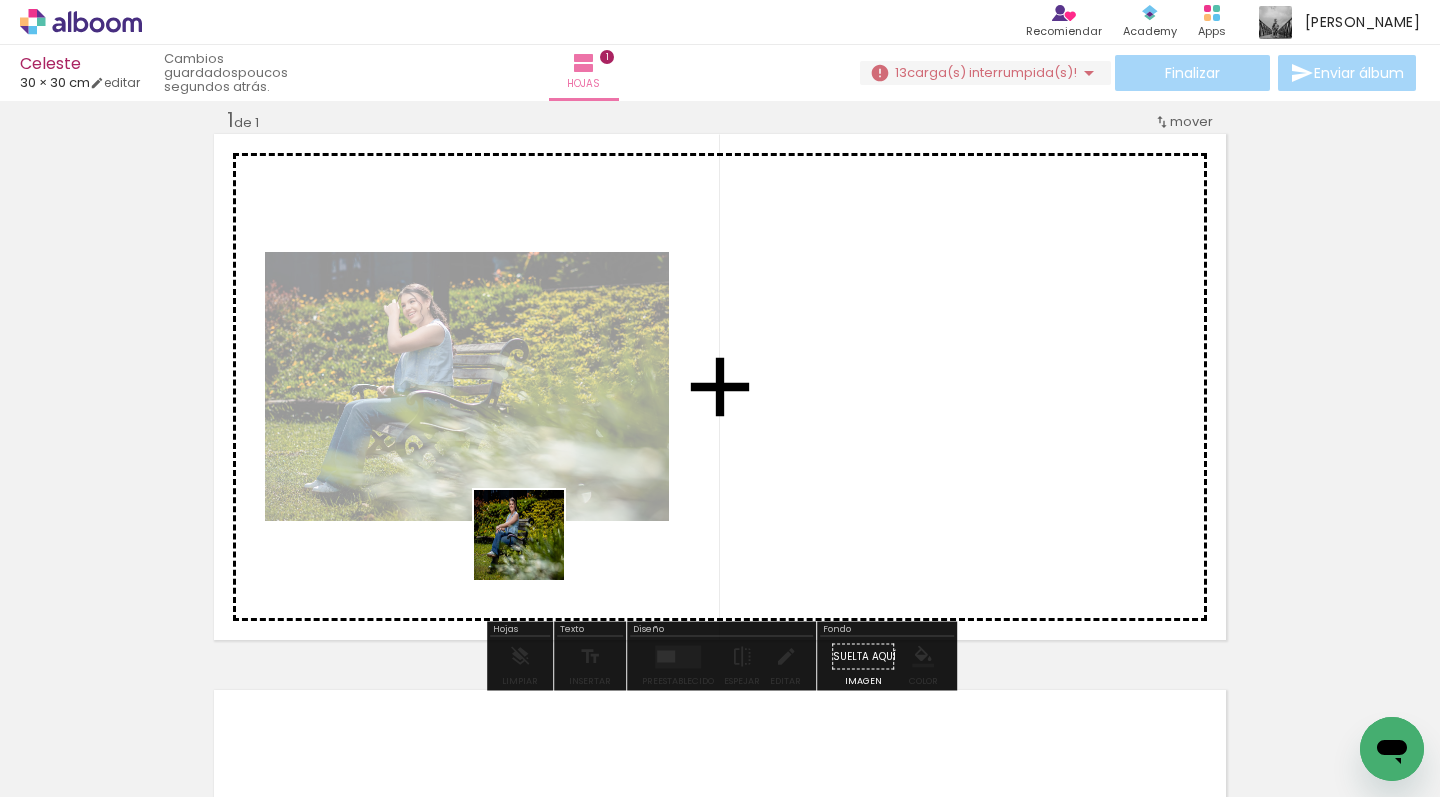 drag, startPoint x: 384, startPoint y: 678, endPoint x: 615, endPoint y: 519, distance: 280.43182 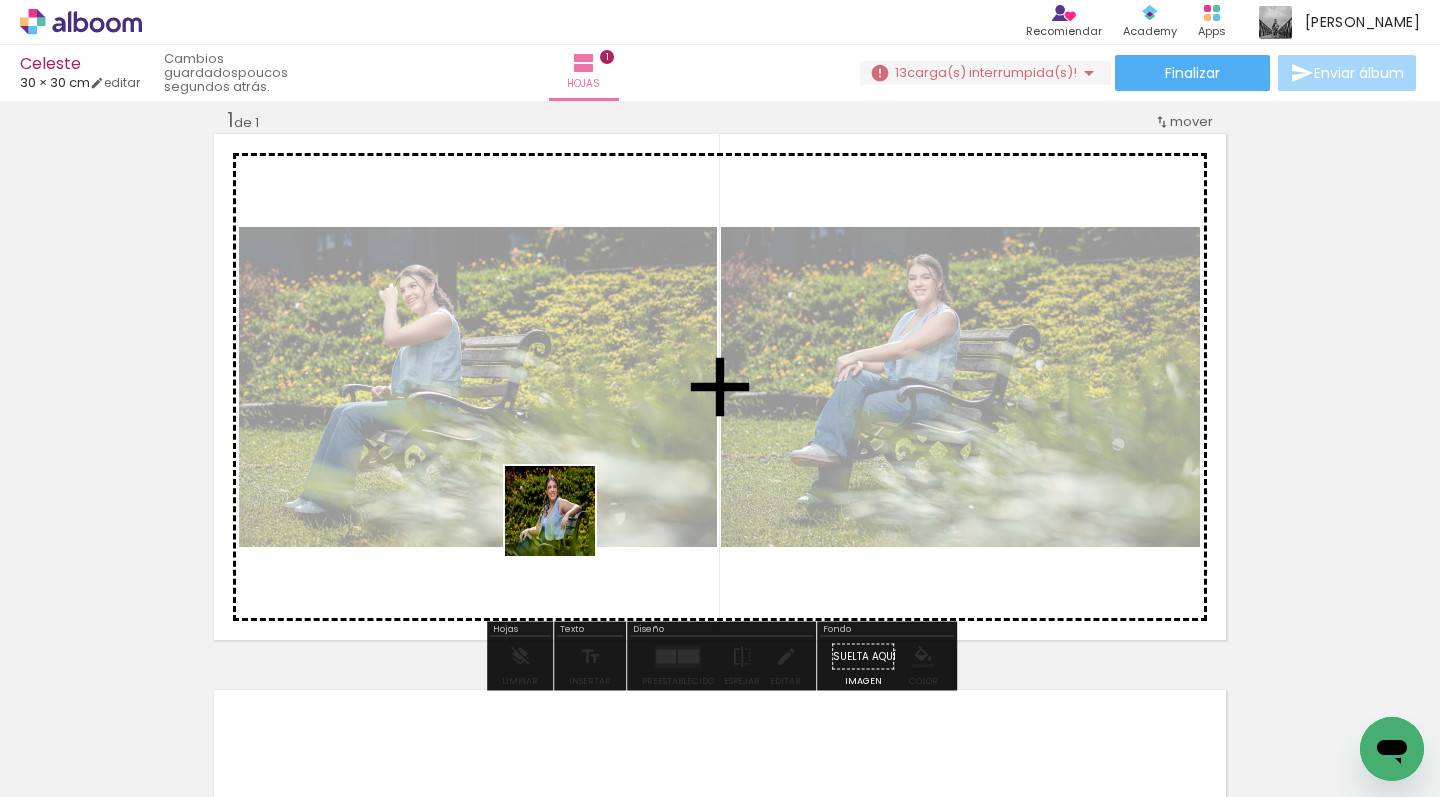 drag, startPoint x: 454, startPoint y: 696, endPoint x: 608, endPoint y: 462, distance: 280.12854 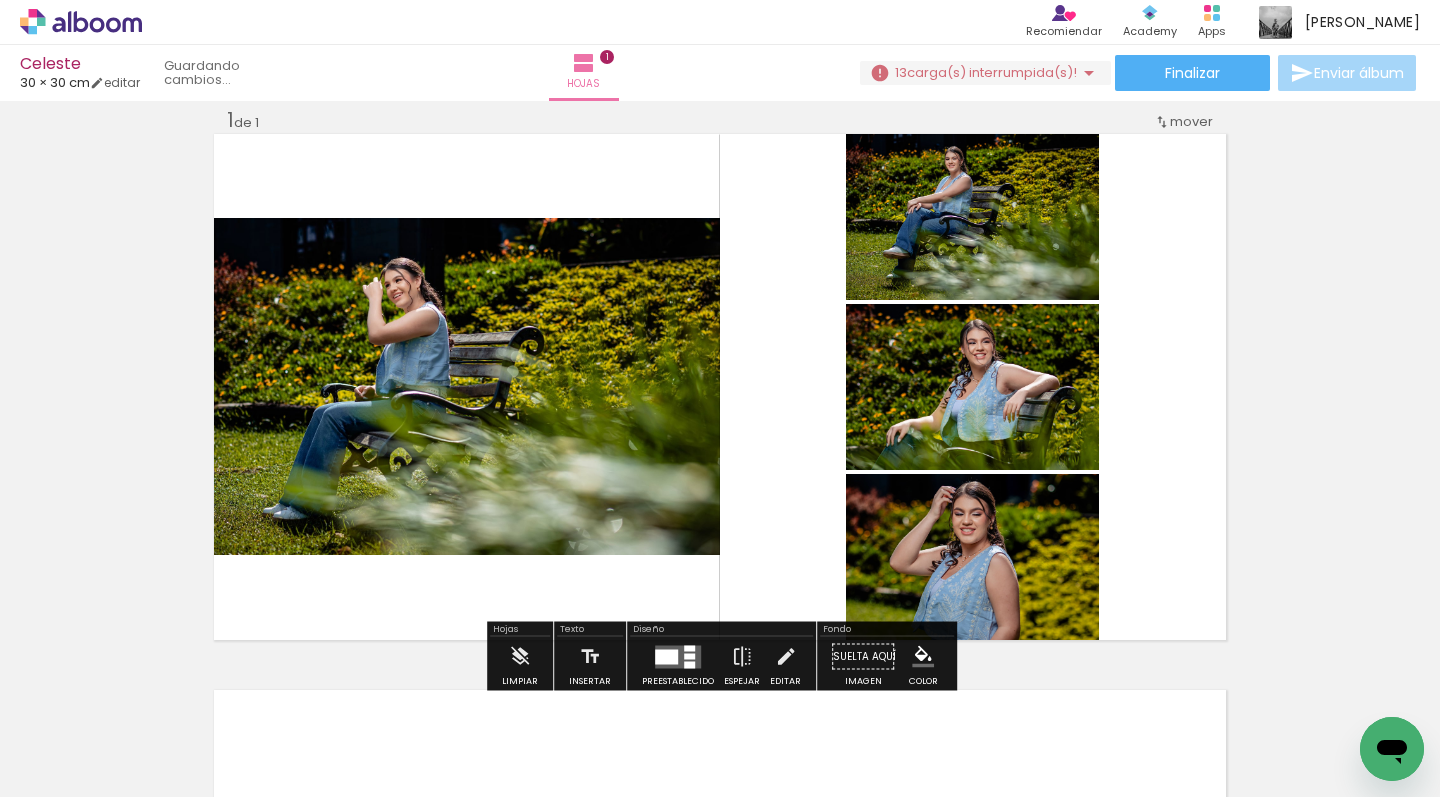 drag, startPoint x: 669, startPoint y: 619, endPoint x: 806, endPoint y: 450, distance: 217.5546 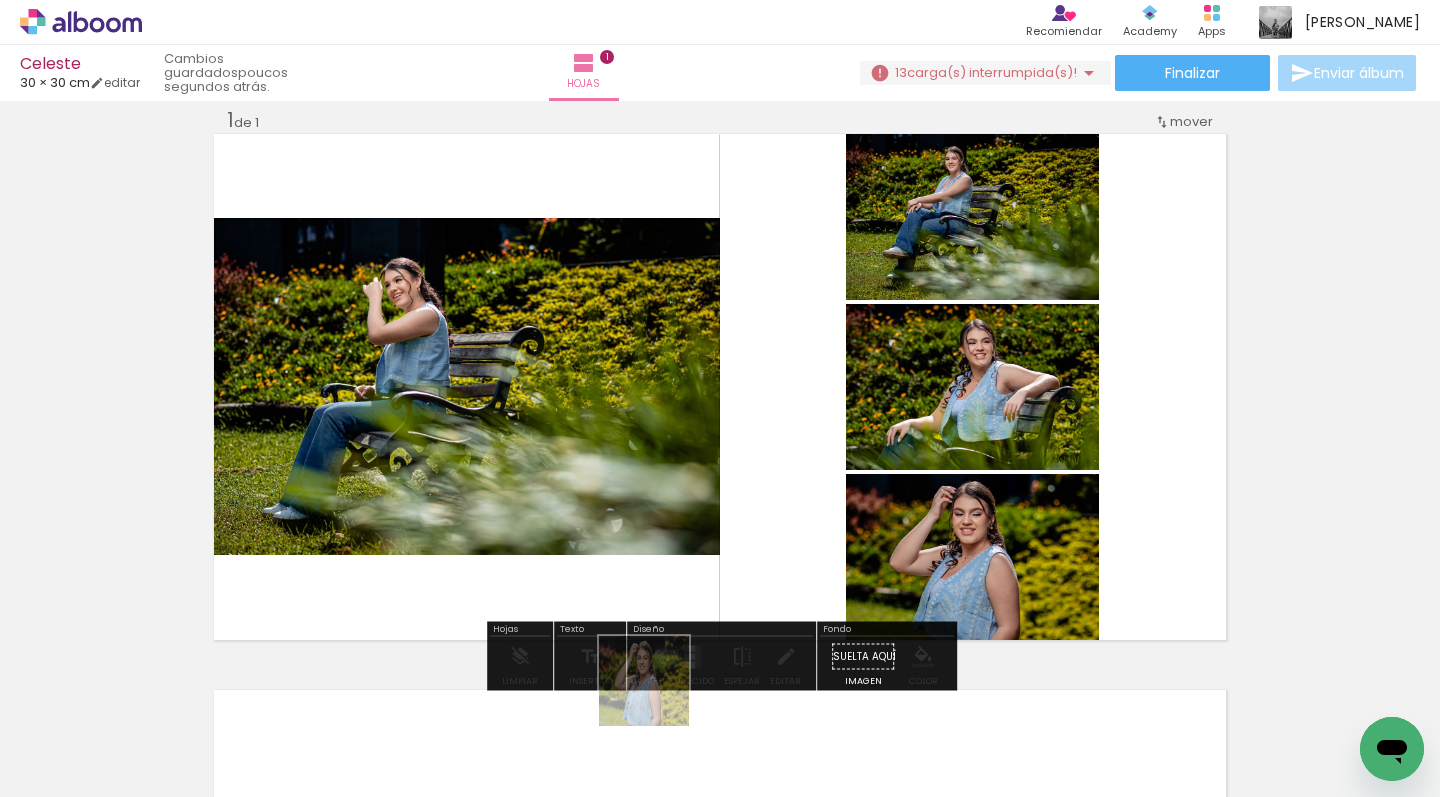drag, startPoint x: 659, startPoint y: 696, endPoint x: 835, endPoint y: 435, distance: 314.79675 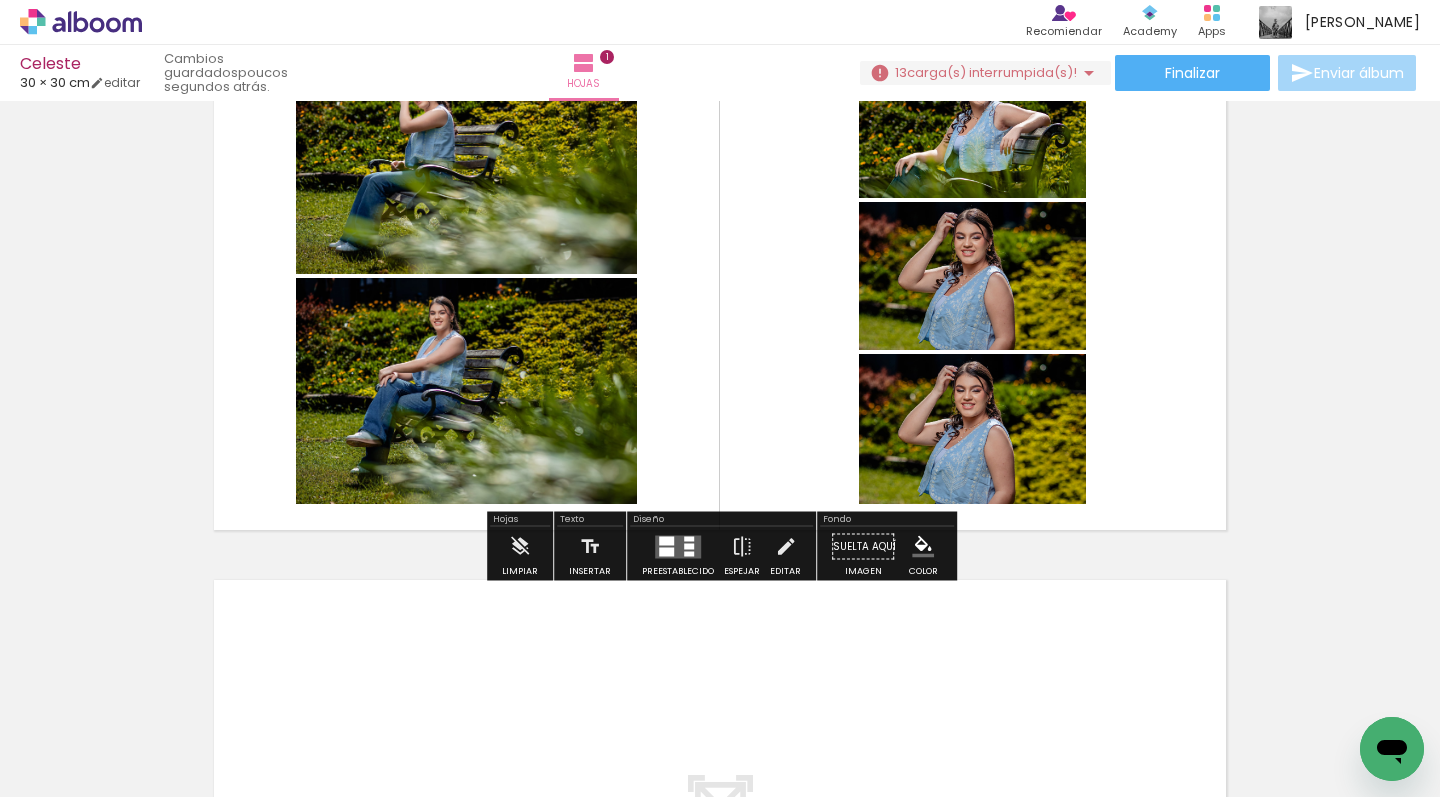 scroll, scrollTop: 122, scrollLeft: 0, axis: vertical 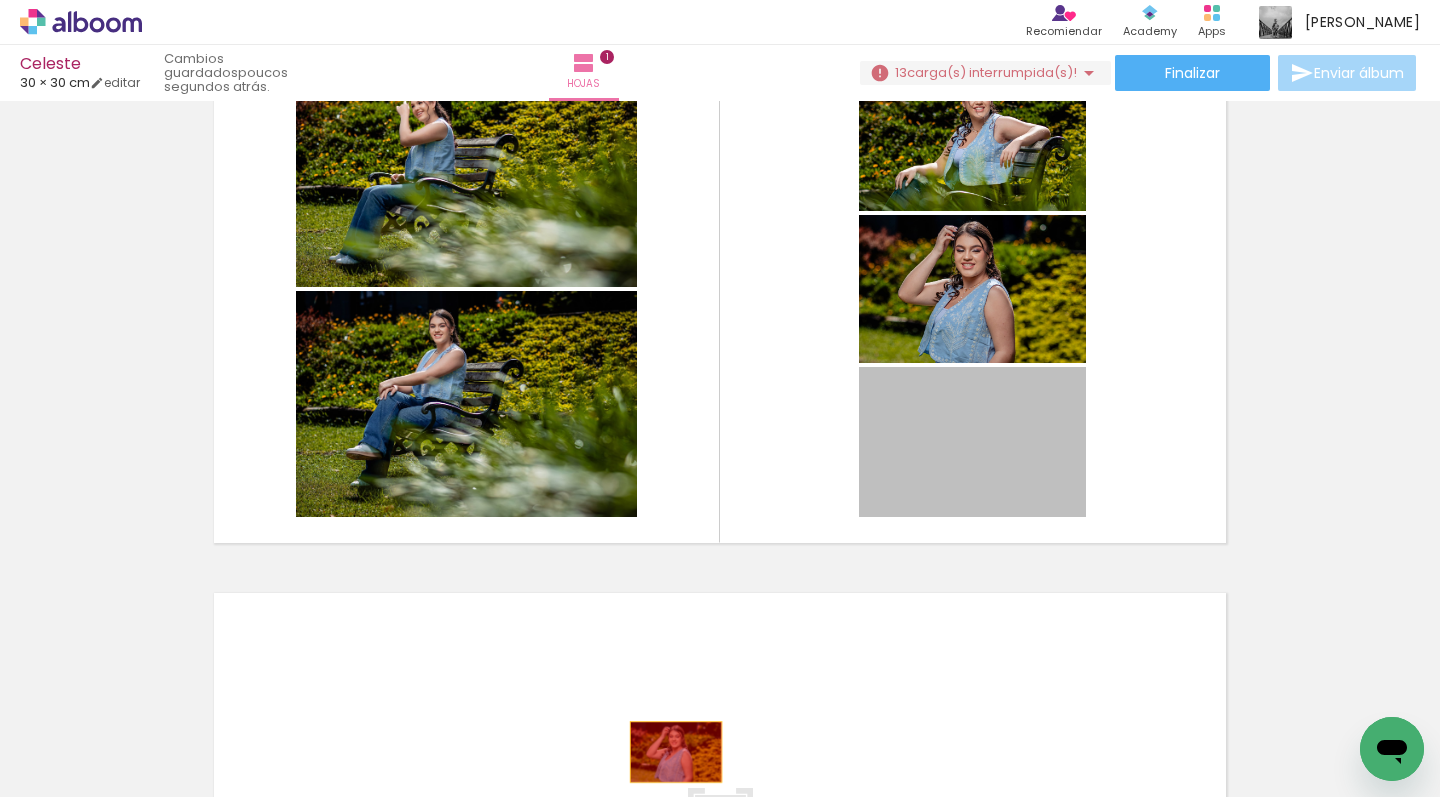 drag, startPoint x: 974, startPoint y: 456, endPoint x: 676, endPoint y: 749, distance: 417.91507 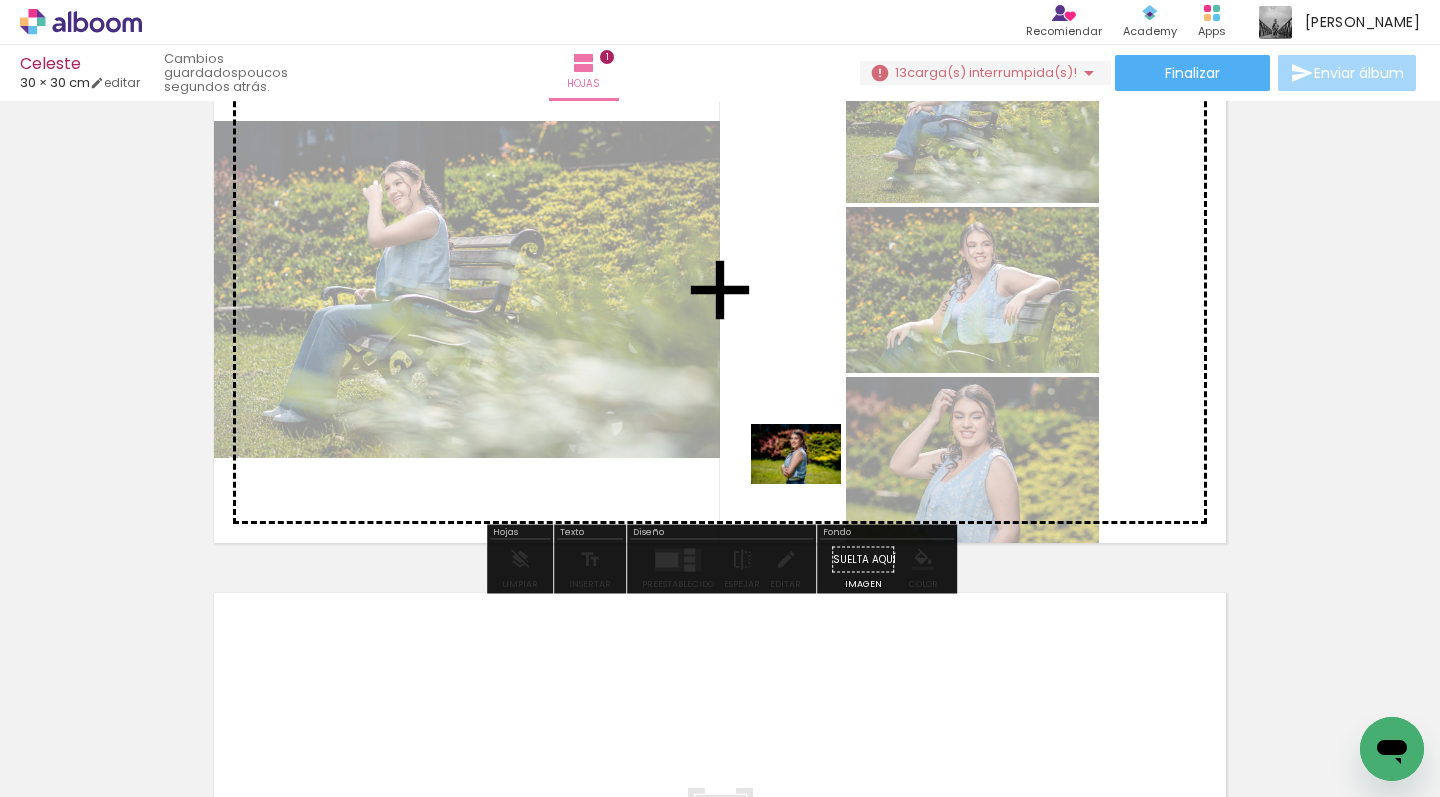 drag, startPoint x: 519, startPoint y: 737, endPoint x: 811, endPoint y: 483, distance: 387.01422 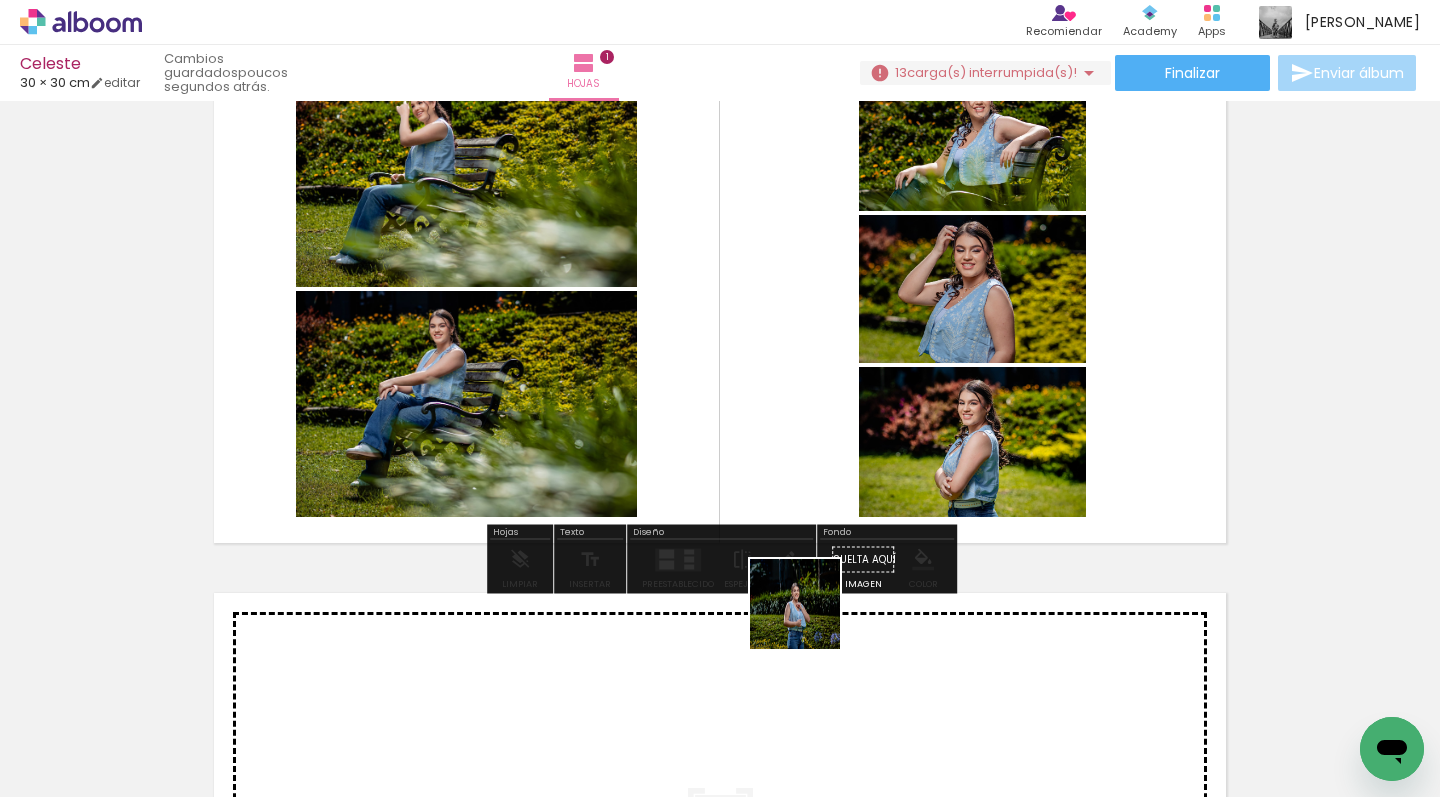 drag, startPoint x: 784, startPoint y: 714, endPoint x: 811, endPoint y: 616, distance: 101.65137 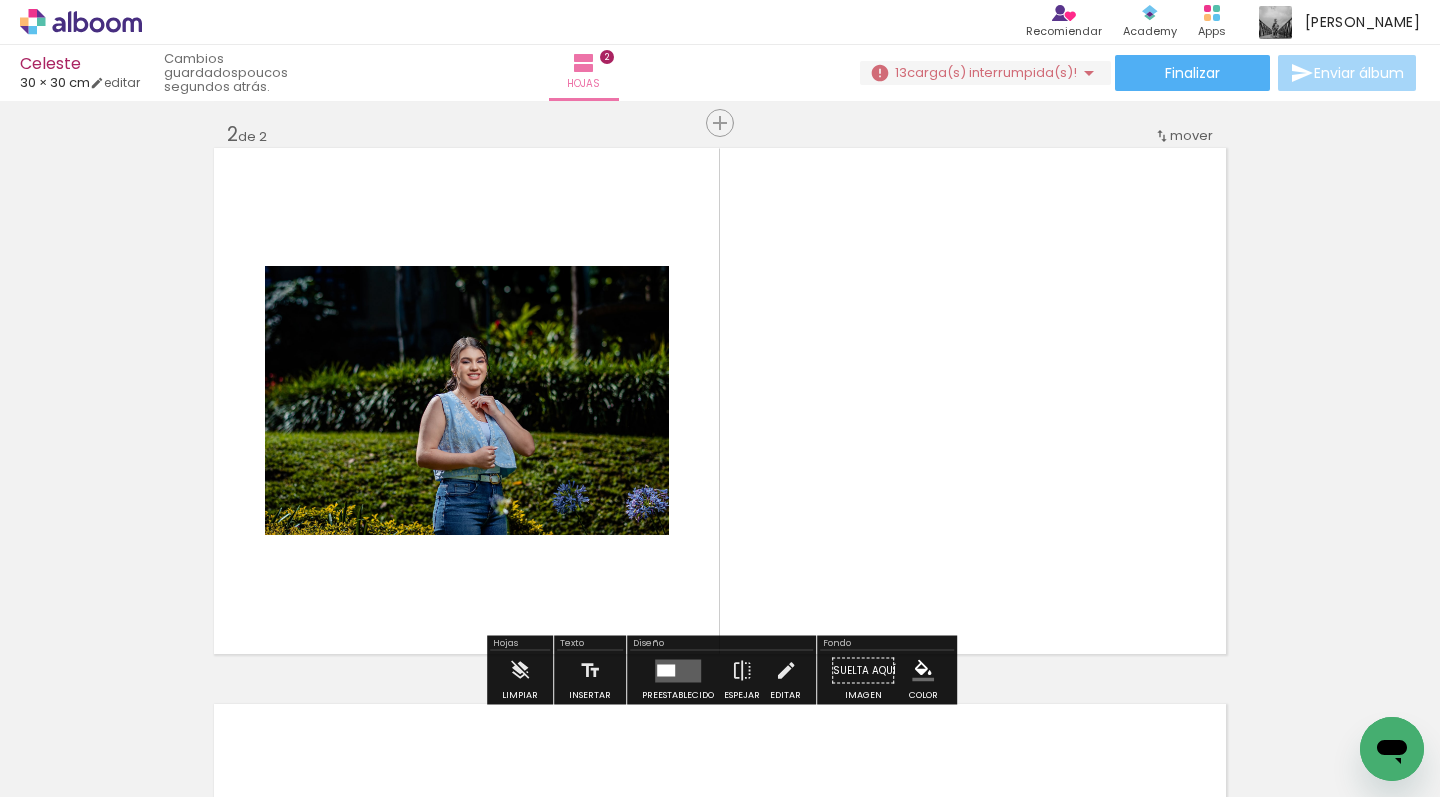 scroll, scrollTop: 581, scrollLeft: 0, axis: vertical 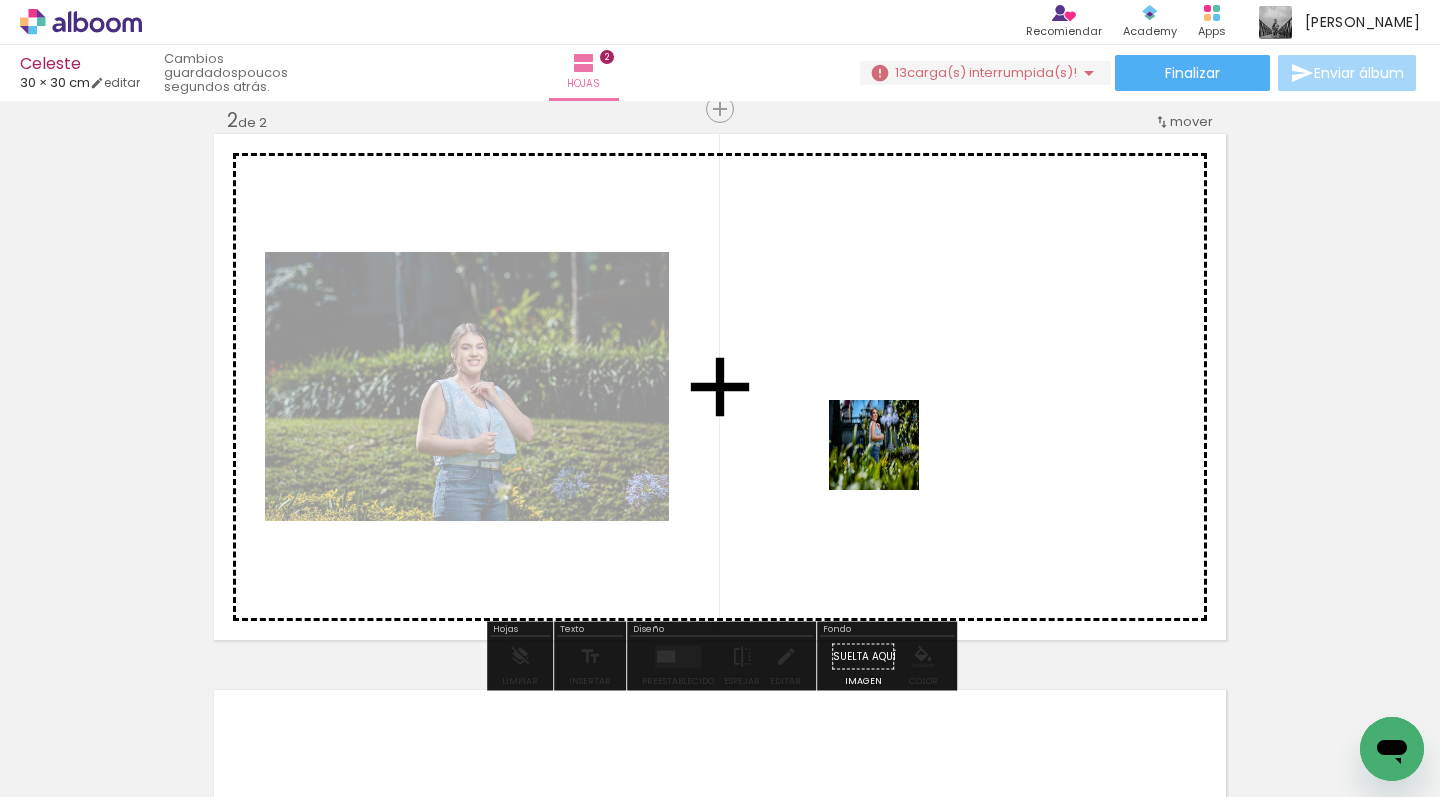 drag, startPoint x: 875, startPoint y: 641, endPoint x: 889, endPoint y: 451, distance: 190.51509 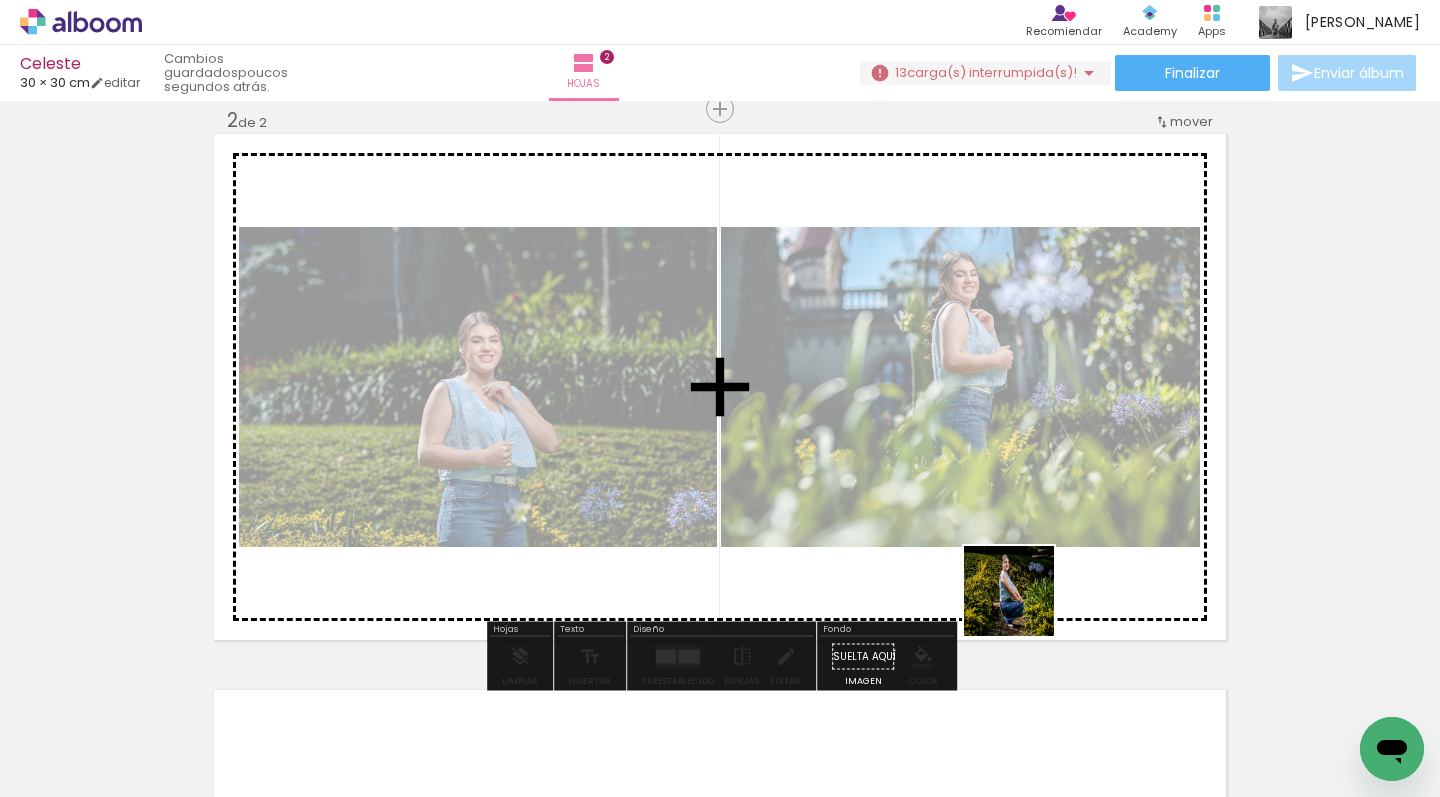 drag, startPoint x: 994, startPoint y: 723, endPoint x: 1029, endPoint y: 593, distance: 134.62912 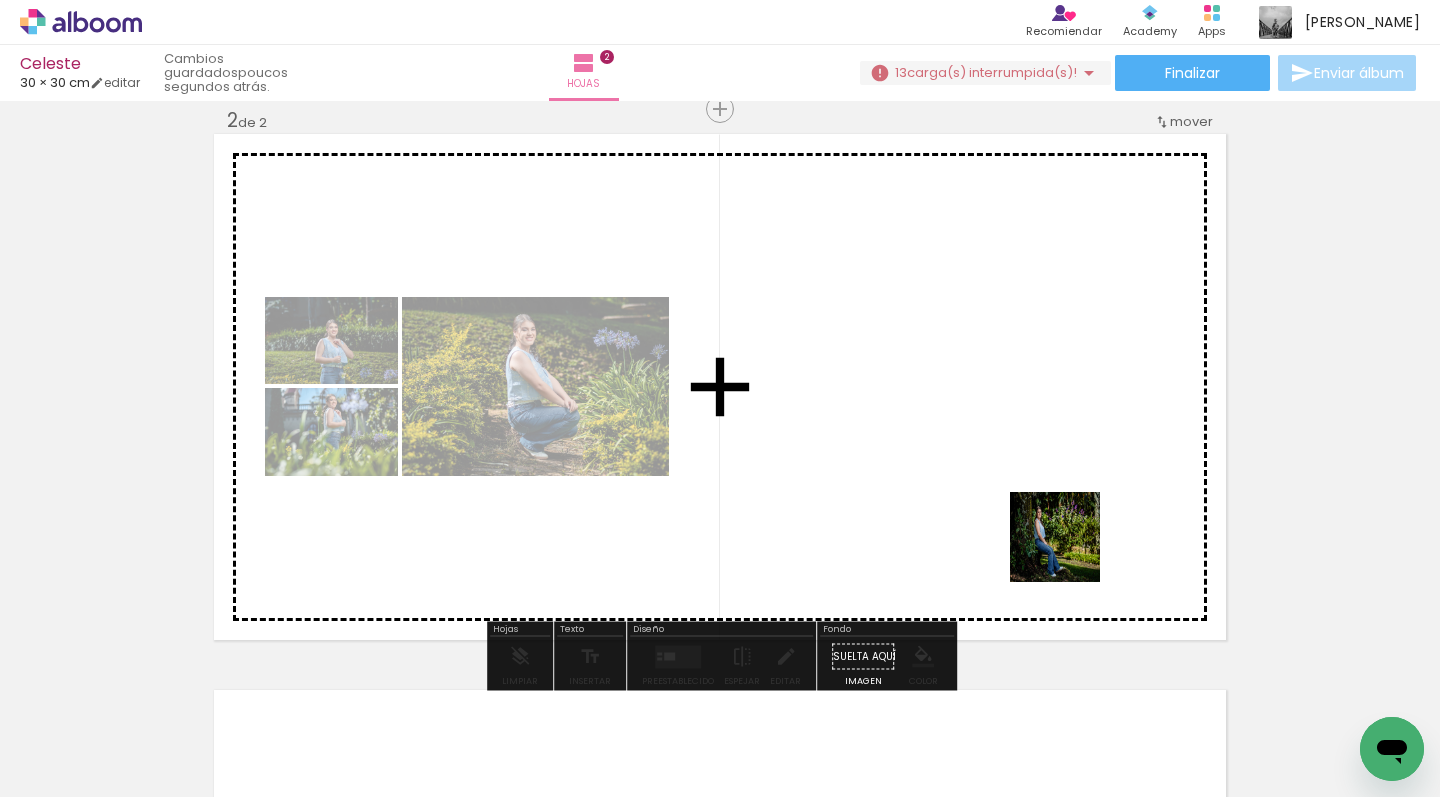 drag, startPoint x: 1070, startPoint y: 552, endPoint x: 1069, endPoint y: 504, distance: 48.010414 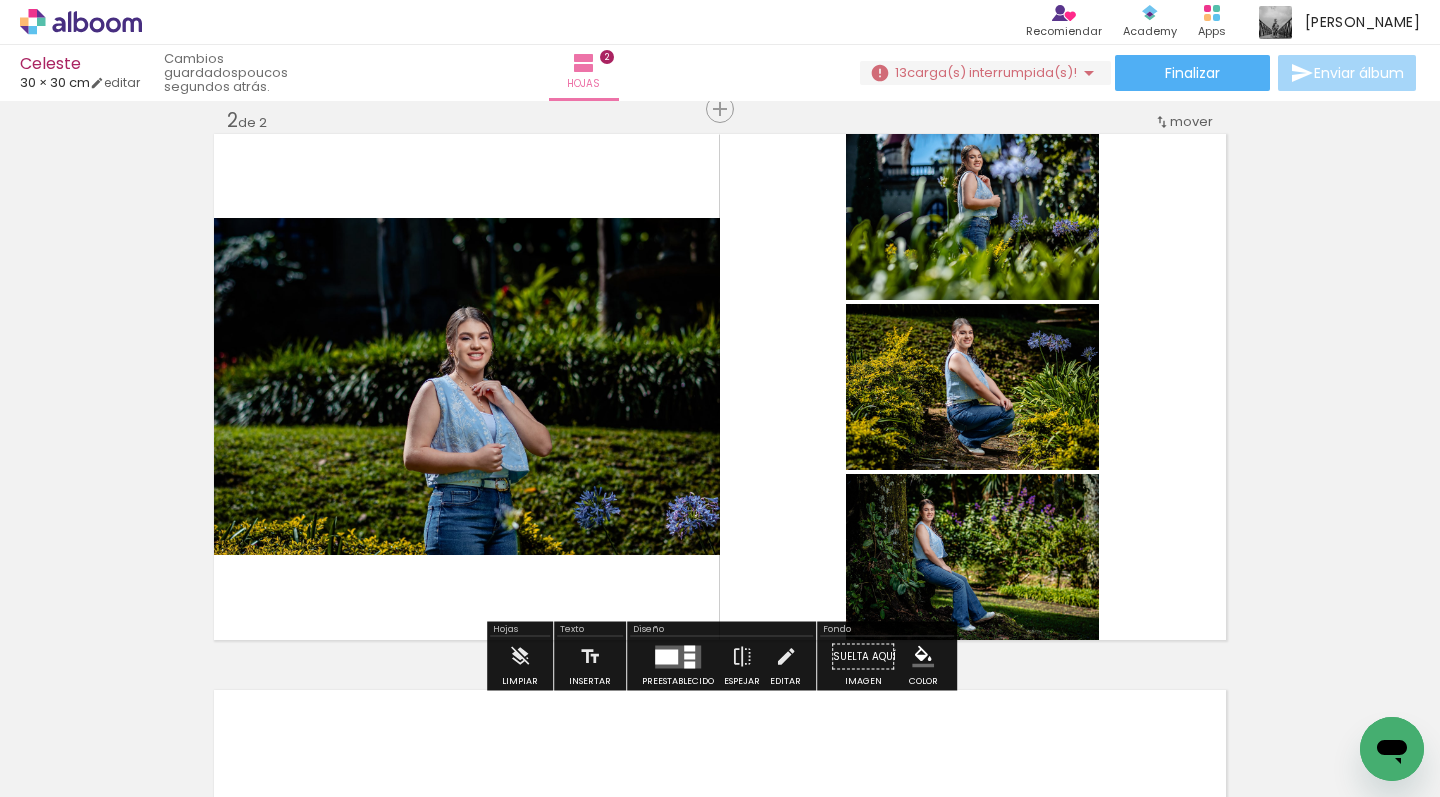 scroll, scrollTop: 0, scrollLeft: 536, axis: horizontal 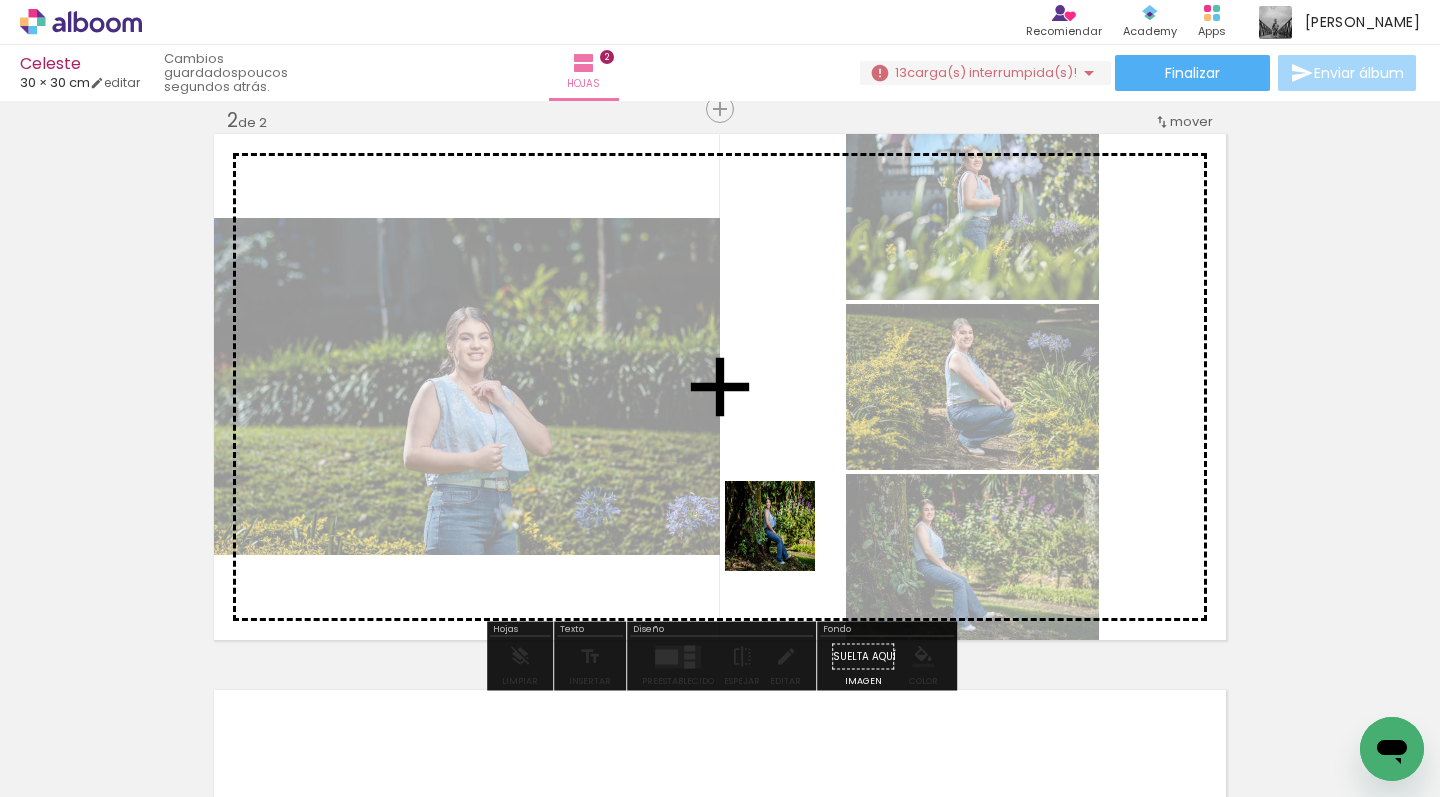 drag, startPoint x: 707, startPoint y: 737, endPoint x: 789, endPoint y: 535, distance: 218.00917 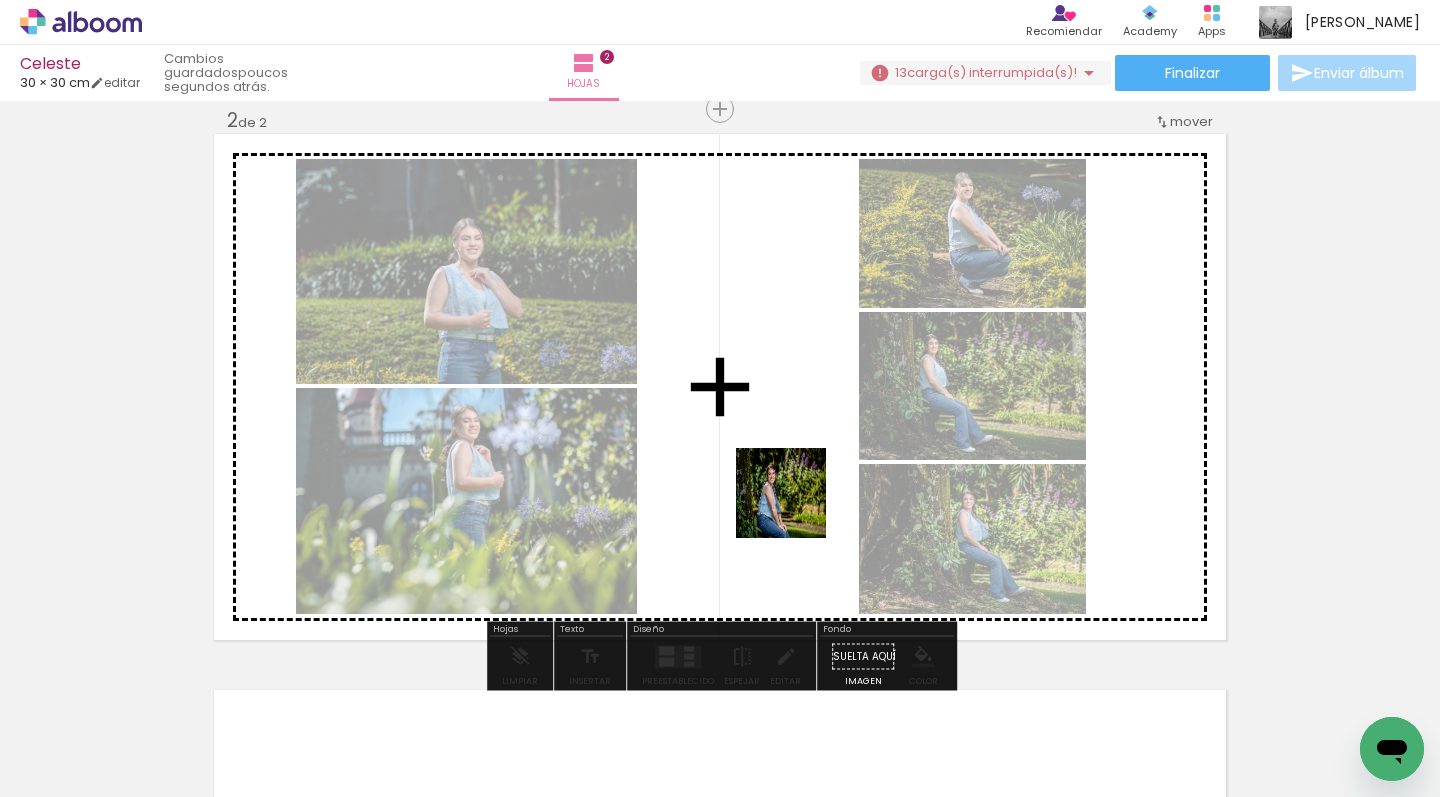 drag, startPoint x: 792, startPoint y: 717, endPoint x: 796, endPoint y: 480, distance: 237.03375 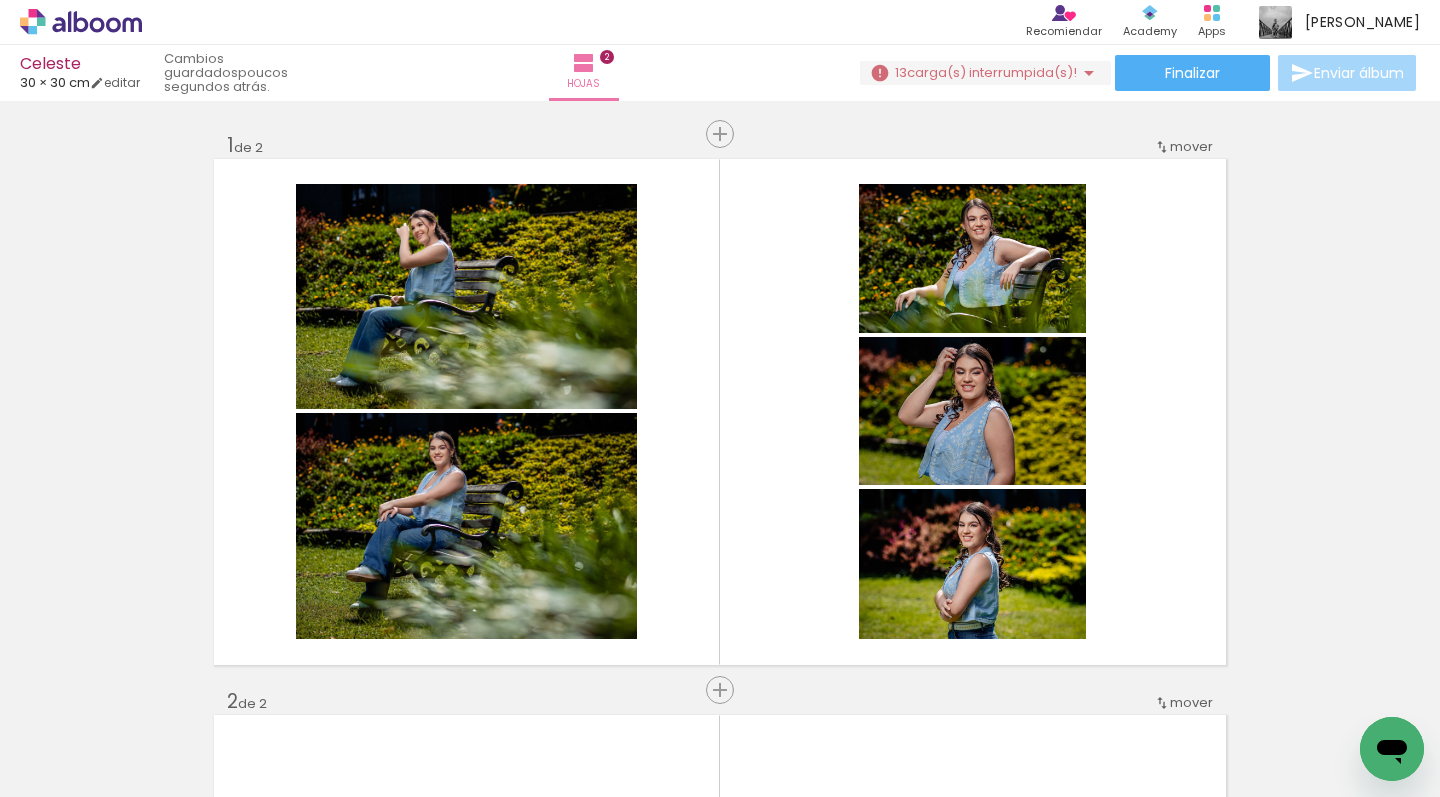 scroll, scrollTop: 0, scrollLeft: 0, axis: both 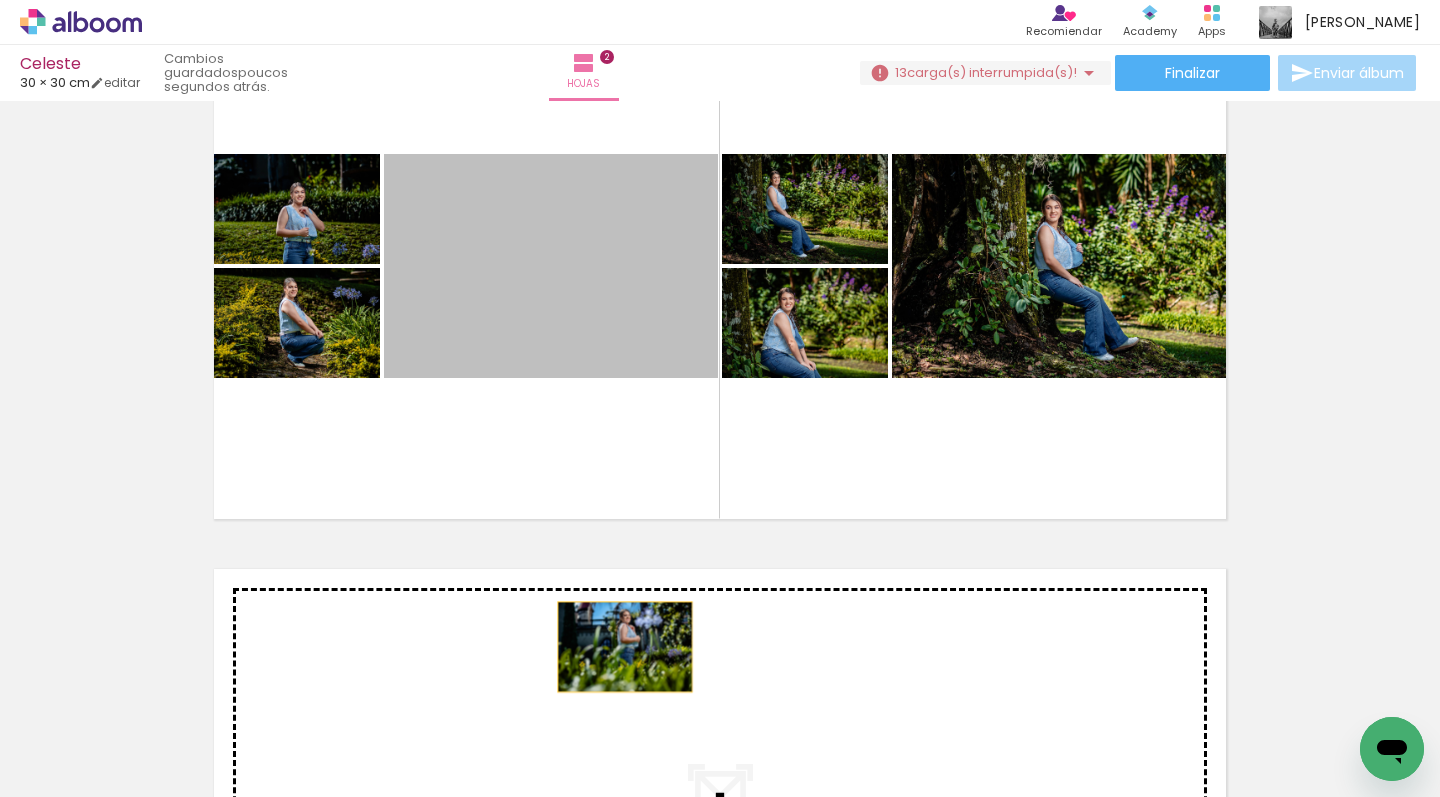 drag, startPoint x: 536, startPoint y: 301, endPoint x: 630, endPoint y: 638, distance: 349.86426 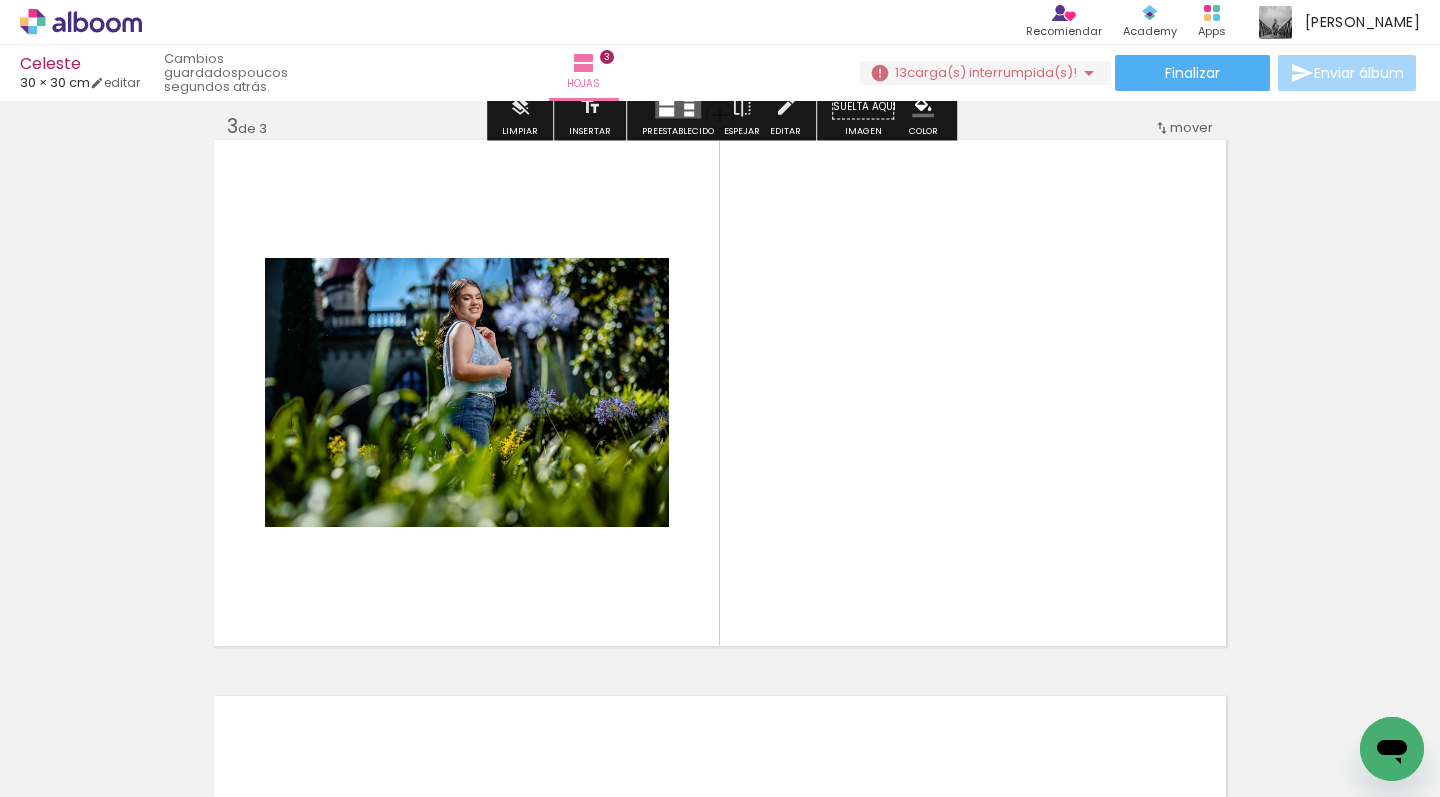 scroll, scrollTop: 1137, scrollLeft: 0, axis: vertical 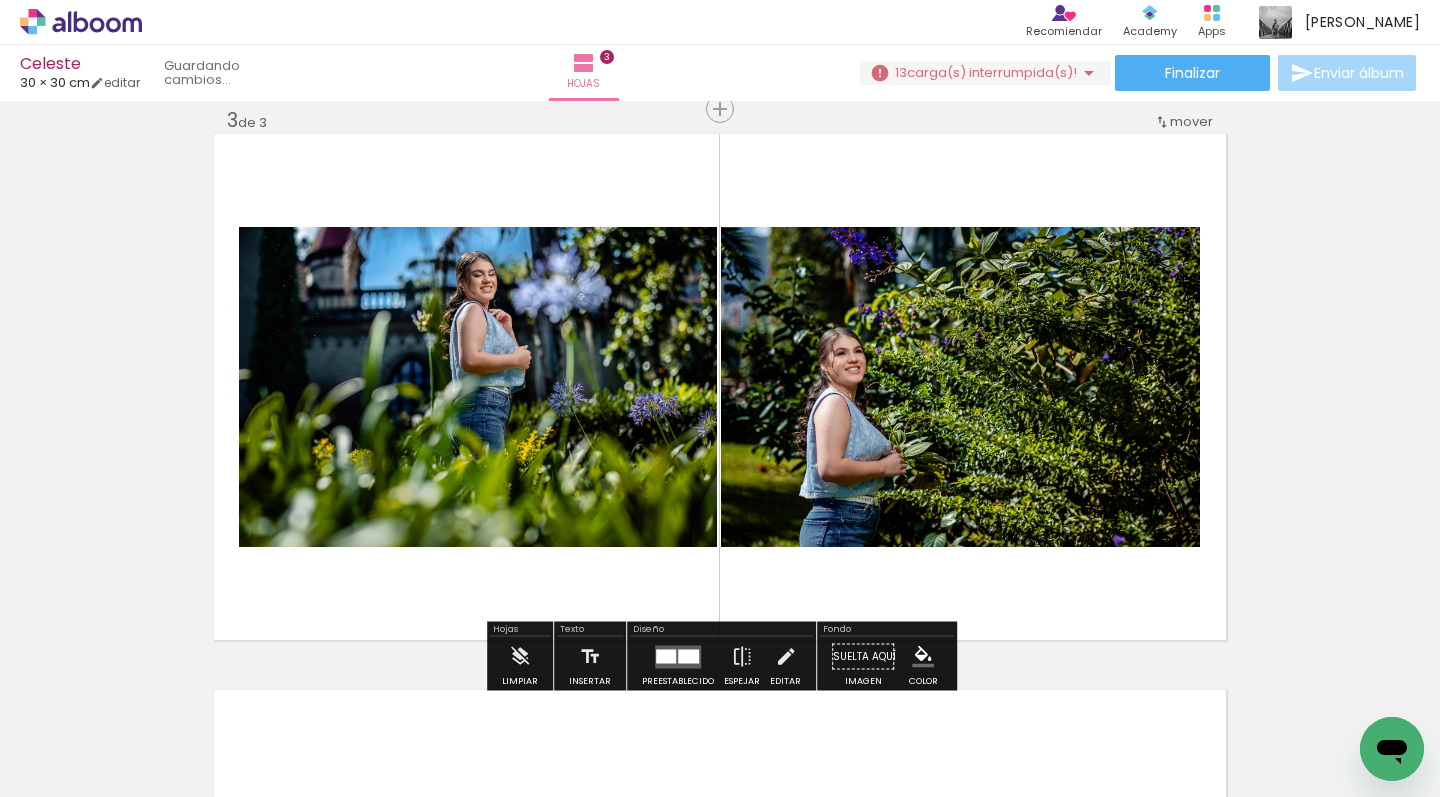 drag, startPoint x: 897, startPoint y: 718, endPoint x: 947, endPoint y: 445, distance: 277.541 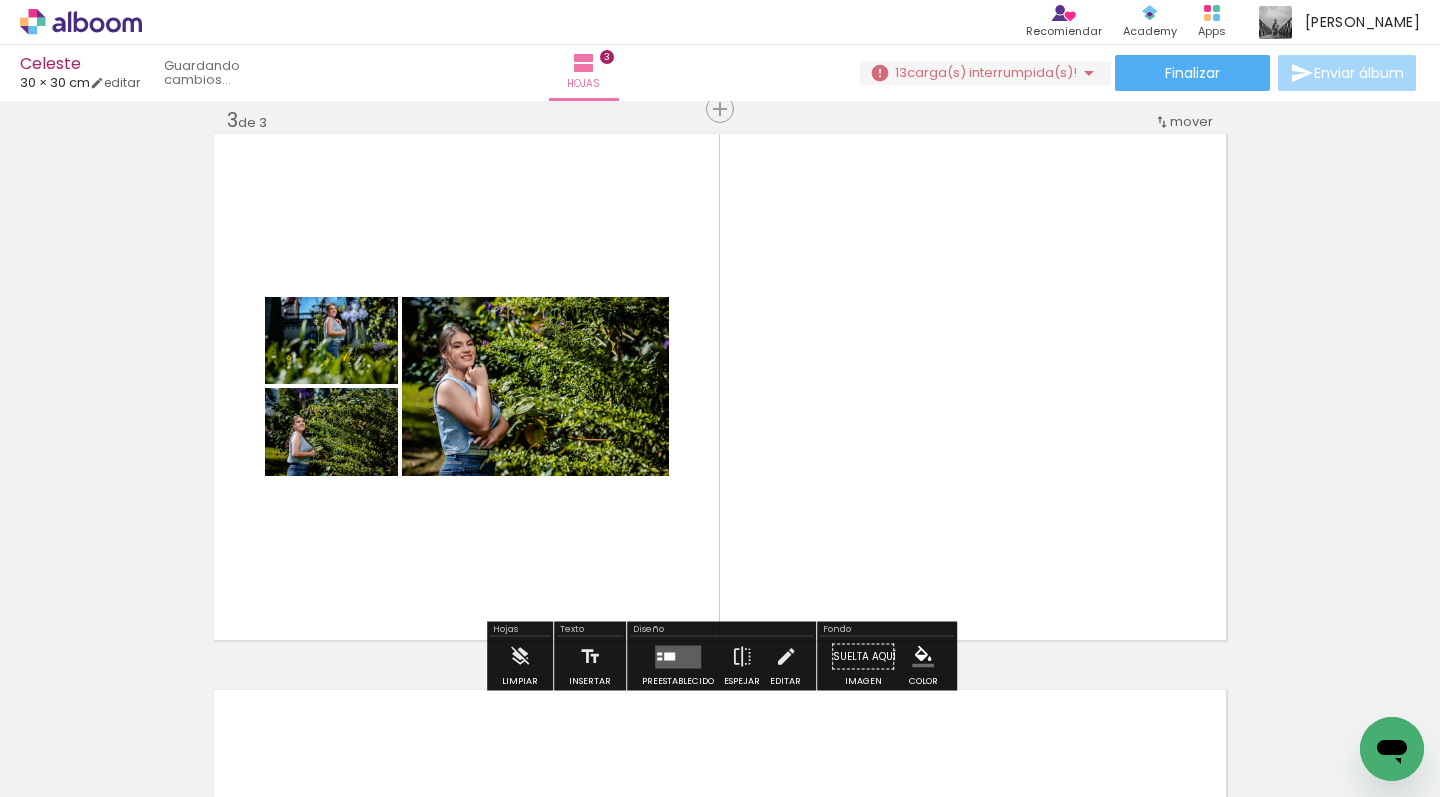 drag, startPoint x: 1000, startPoint y: 714, endPoint x: 983, endPoint y: 566, distance: 148.97314 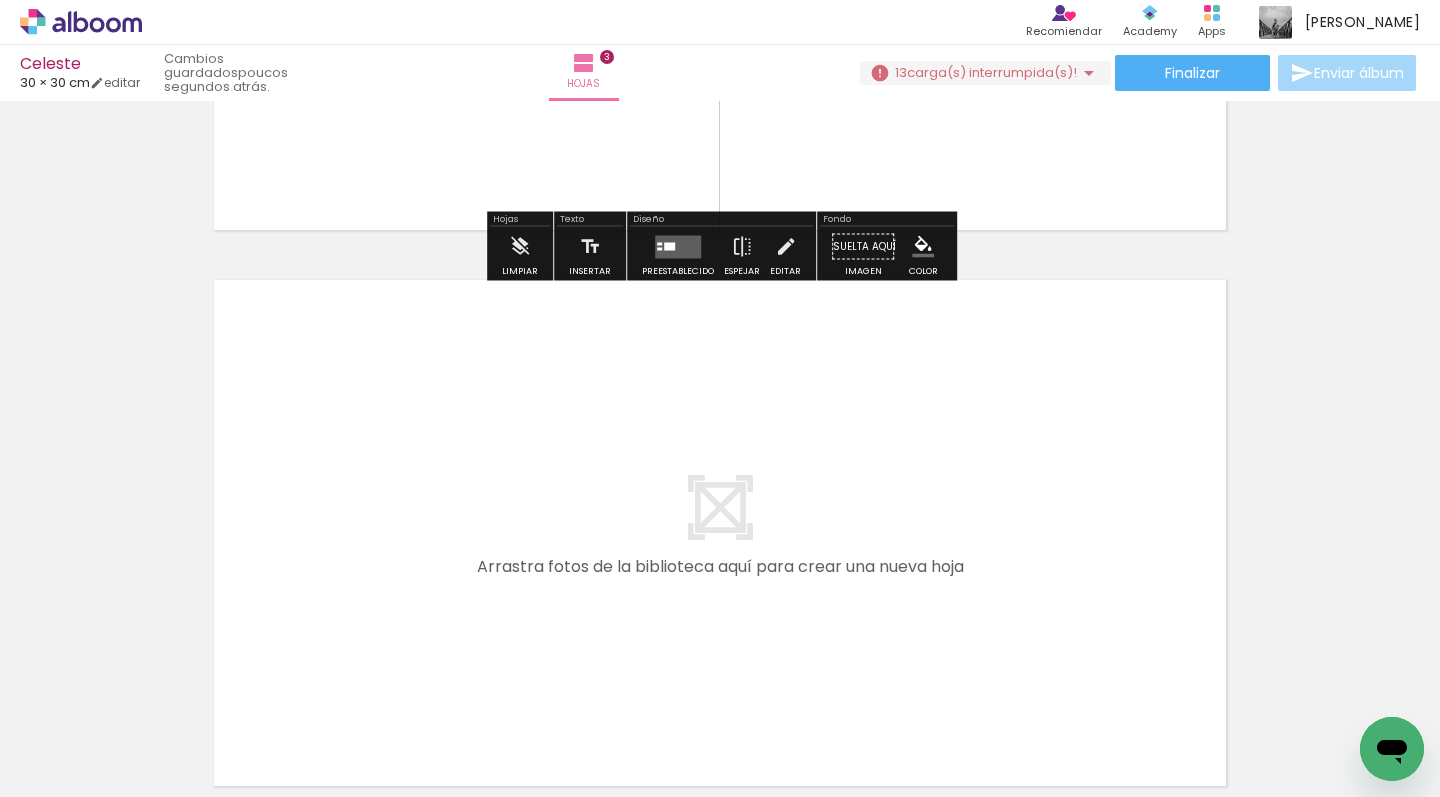 scroll, scrollTop: 1722, scrollLeft: 0, axis: vertical 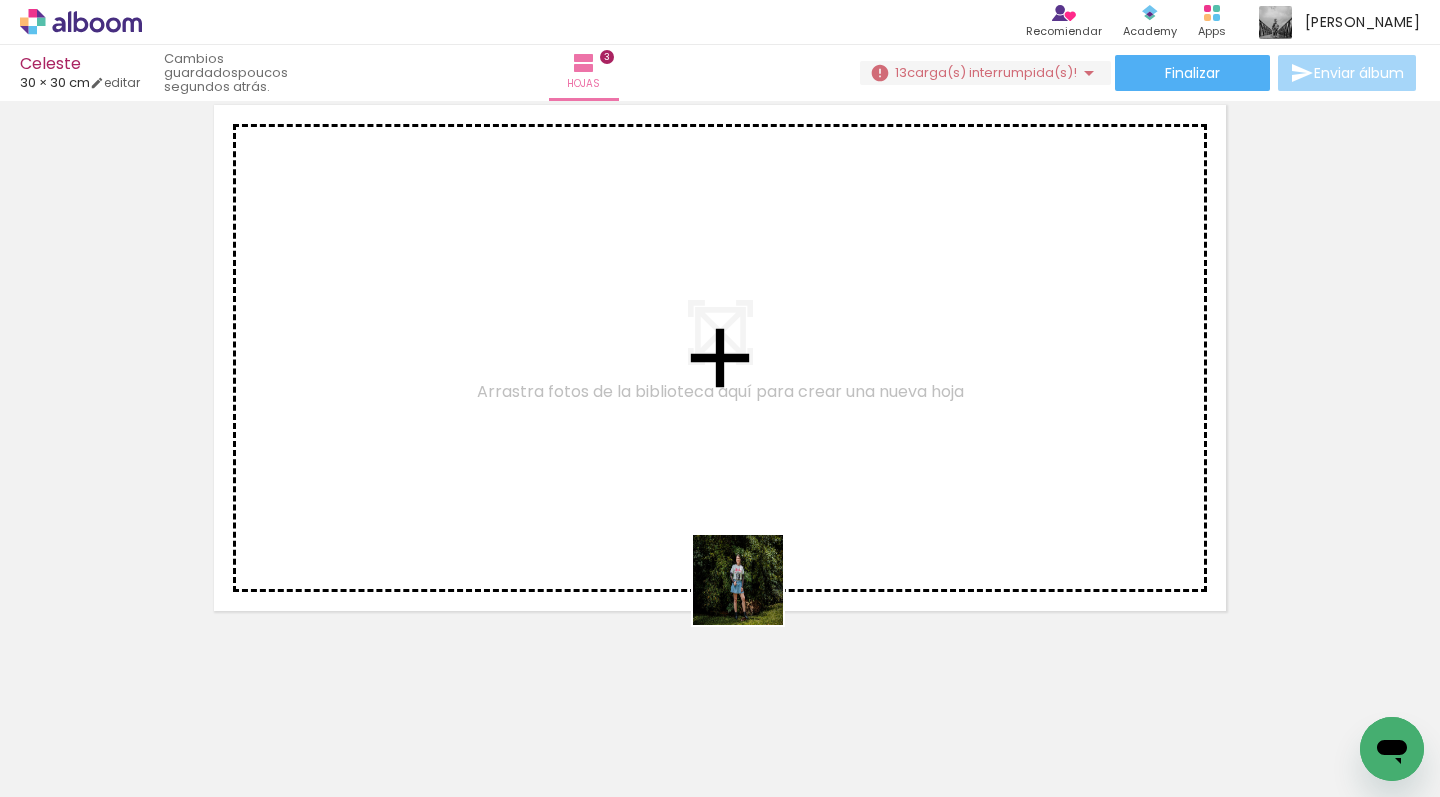 drag, startPoint x: 753, startPoint y: 595, endPoint x: 773, endPoint y: 550, distance: 49.24429 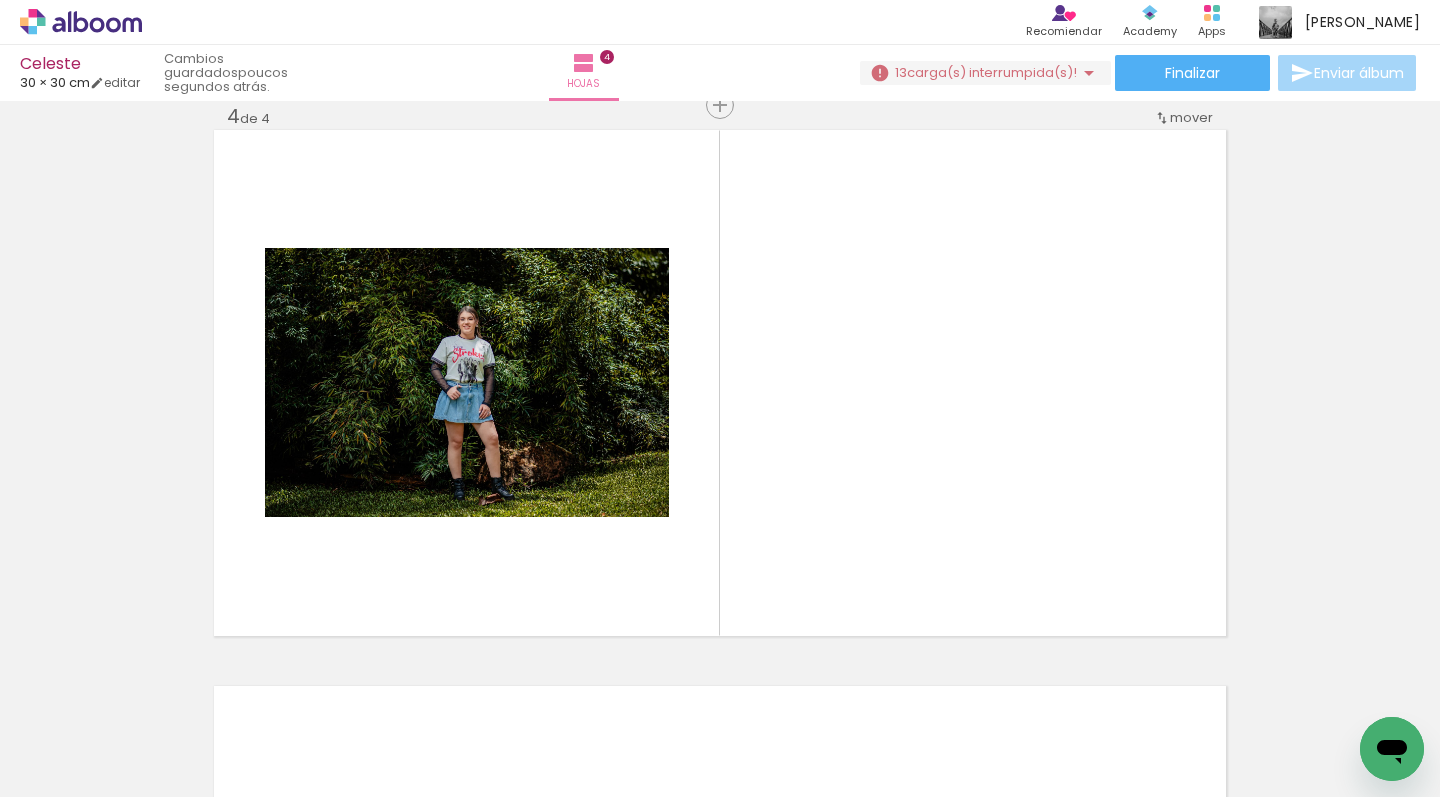 scroll, scrollTop: 1693, scrollLeft: 0, axis: vertical 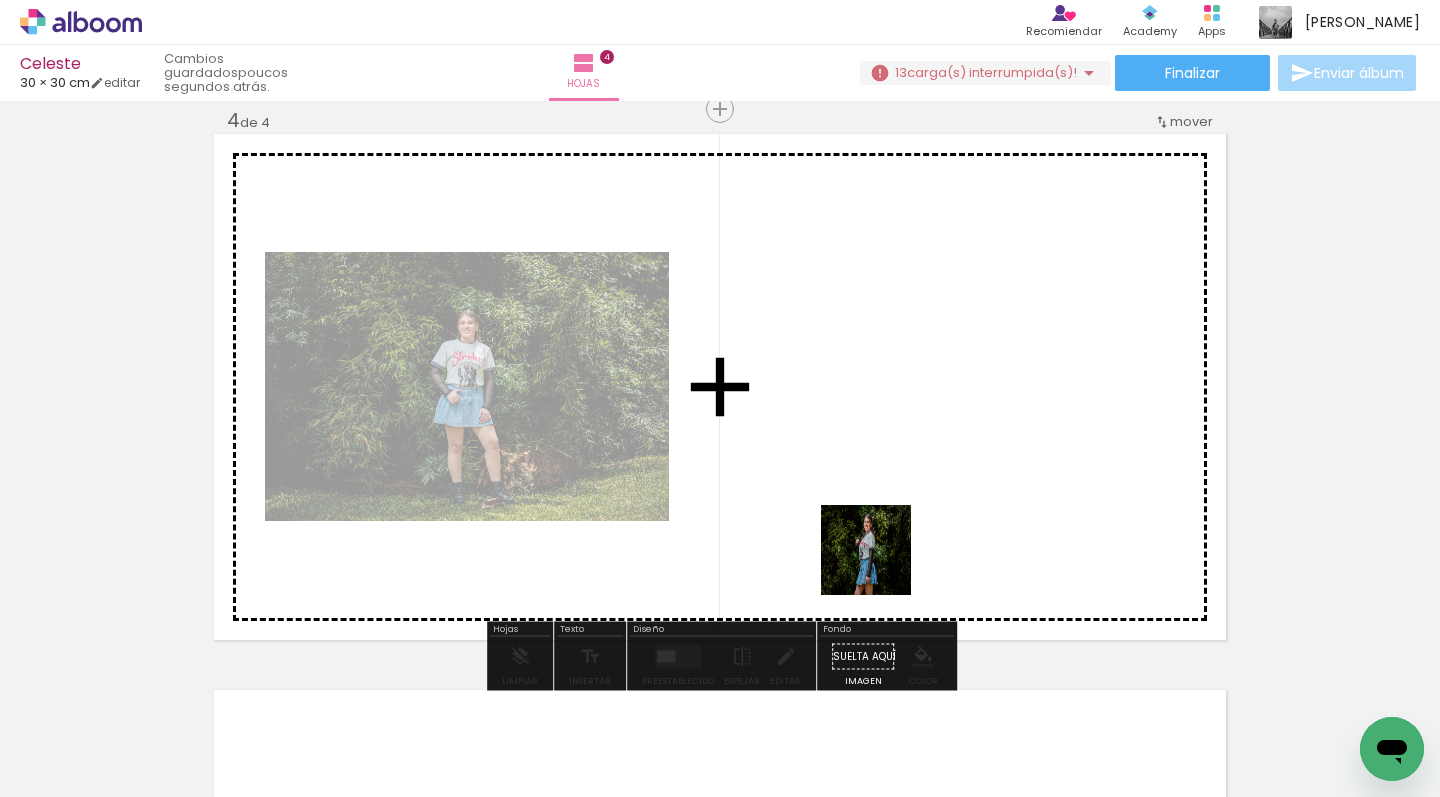 drag, startPoint x: 856, startPoint y: 678, endPoint x: 911, endPoint y: 477, distance: 208.38905 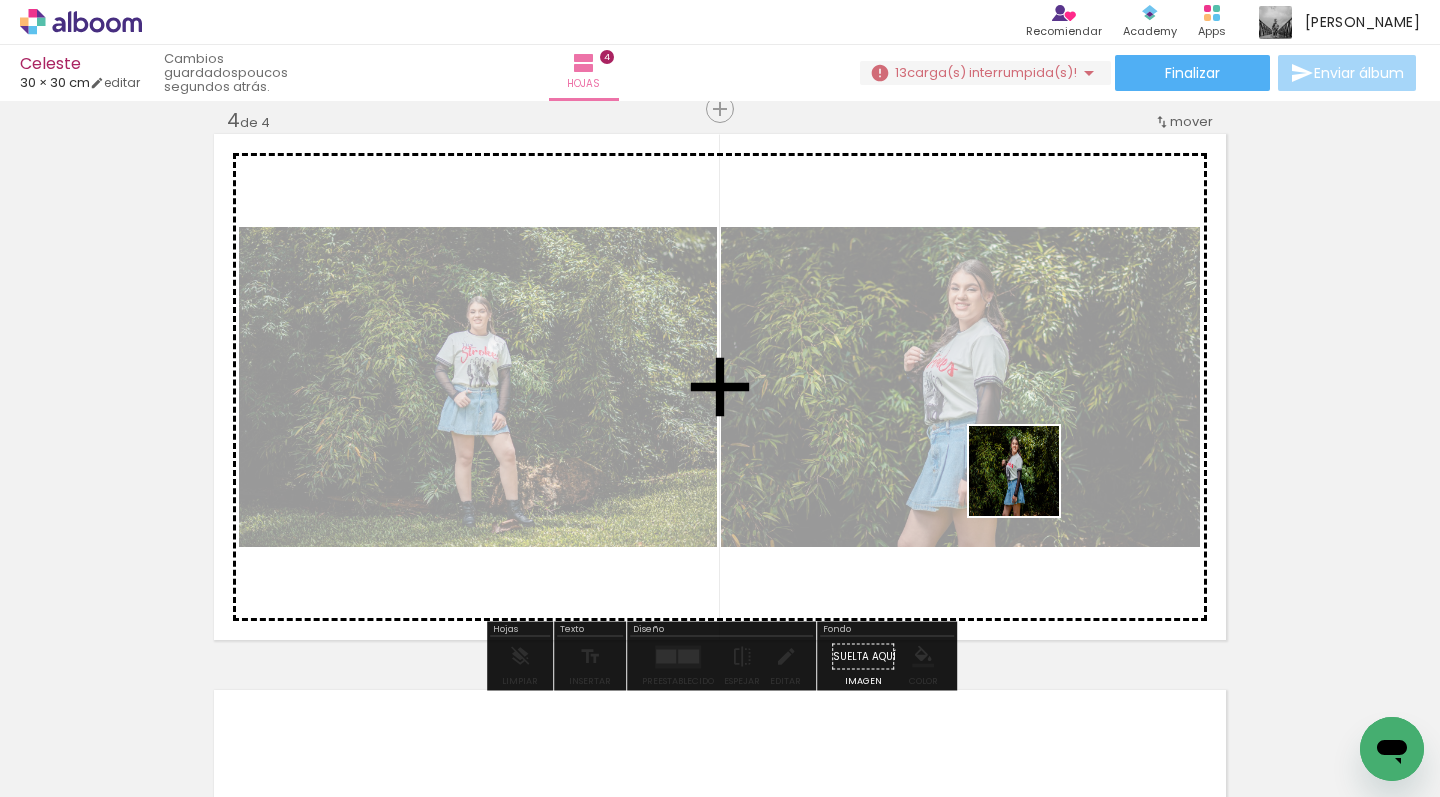 drag, startPoint x: 963, startPoint y: 665, endPoint x: 1030, endPoint y: 488, distance: 189.25644 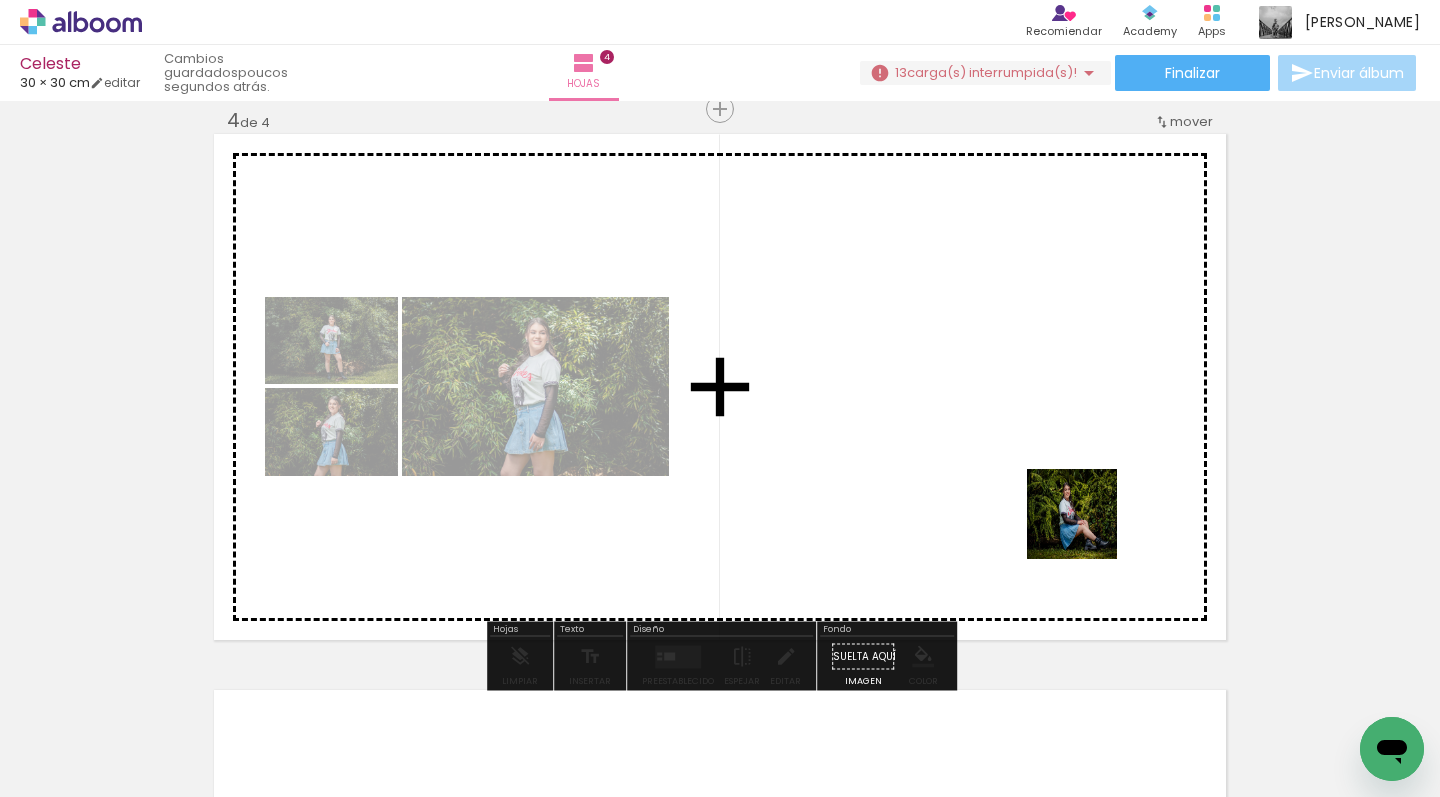 drag, startPoint x: 1073, startPoint y: 660, endPoint x: 1088, endPoint y: 527, distance: 133.84319 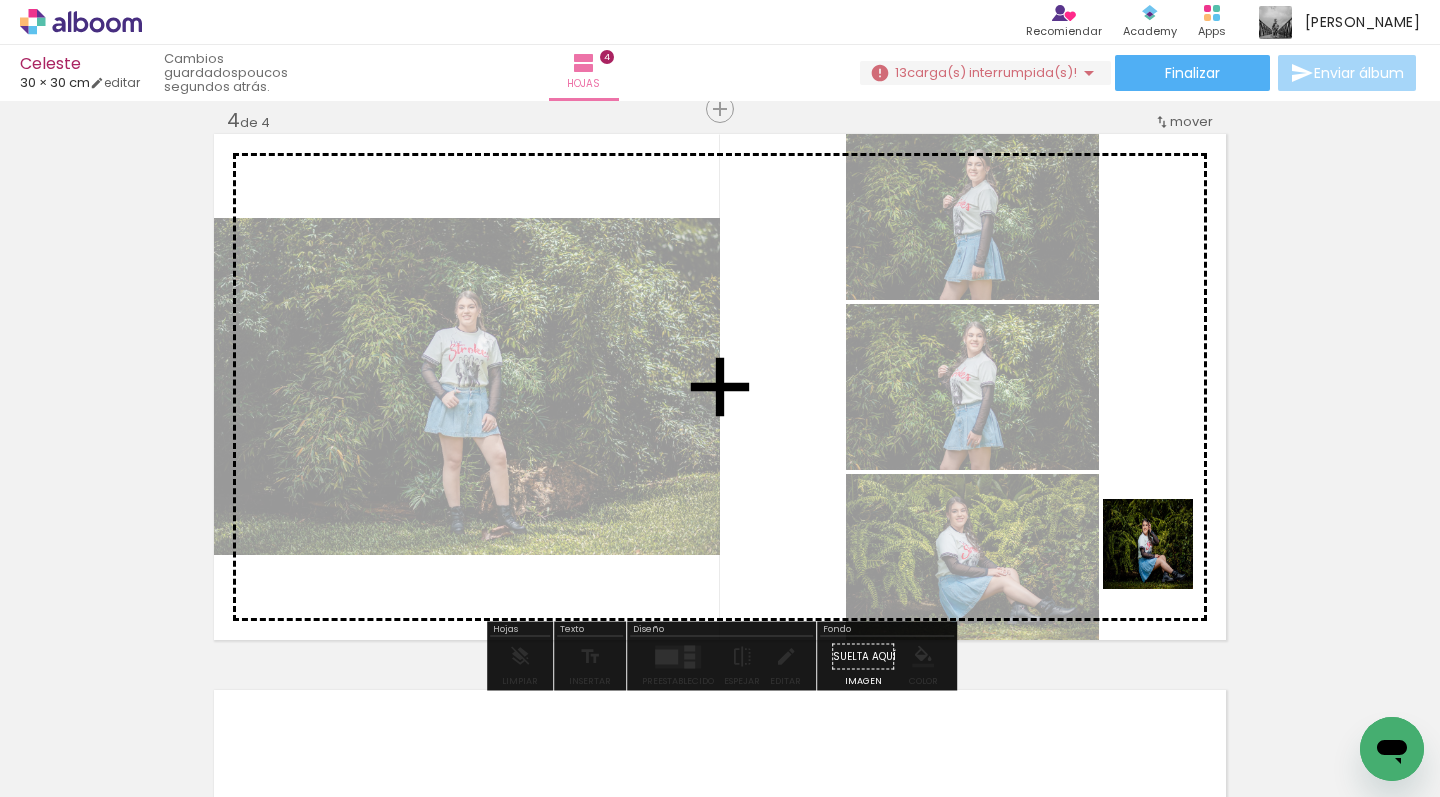 drag, startPoint x: 1167, startPoint y: 581, endPoint x: 1161, endPoint y: 542, distance: 39.45884 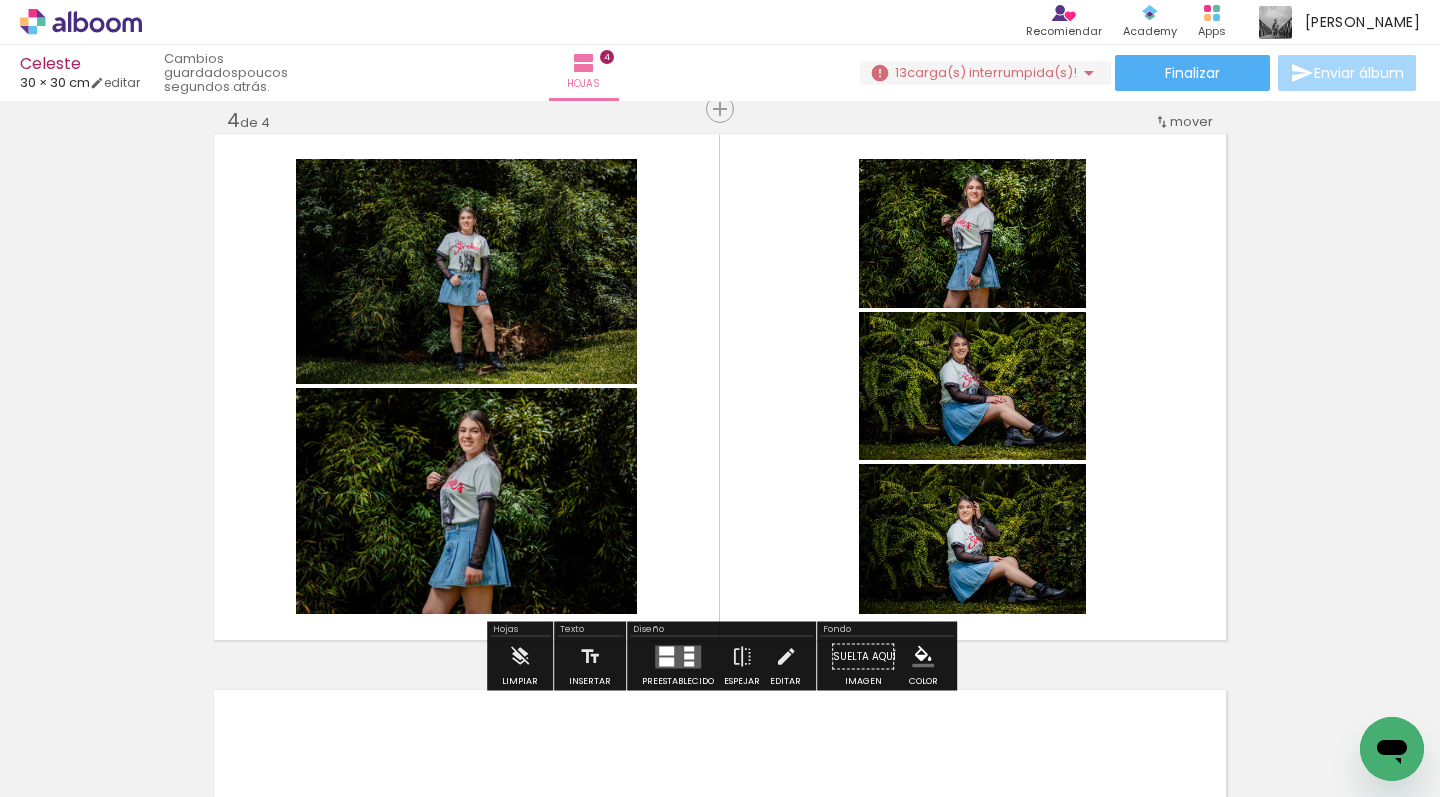 scroll, scrollTop: 0, scrollLeft: 2951, axis: horizontal 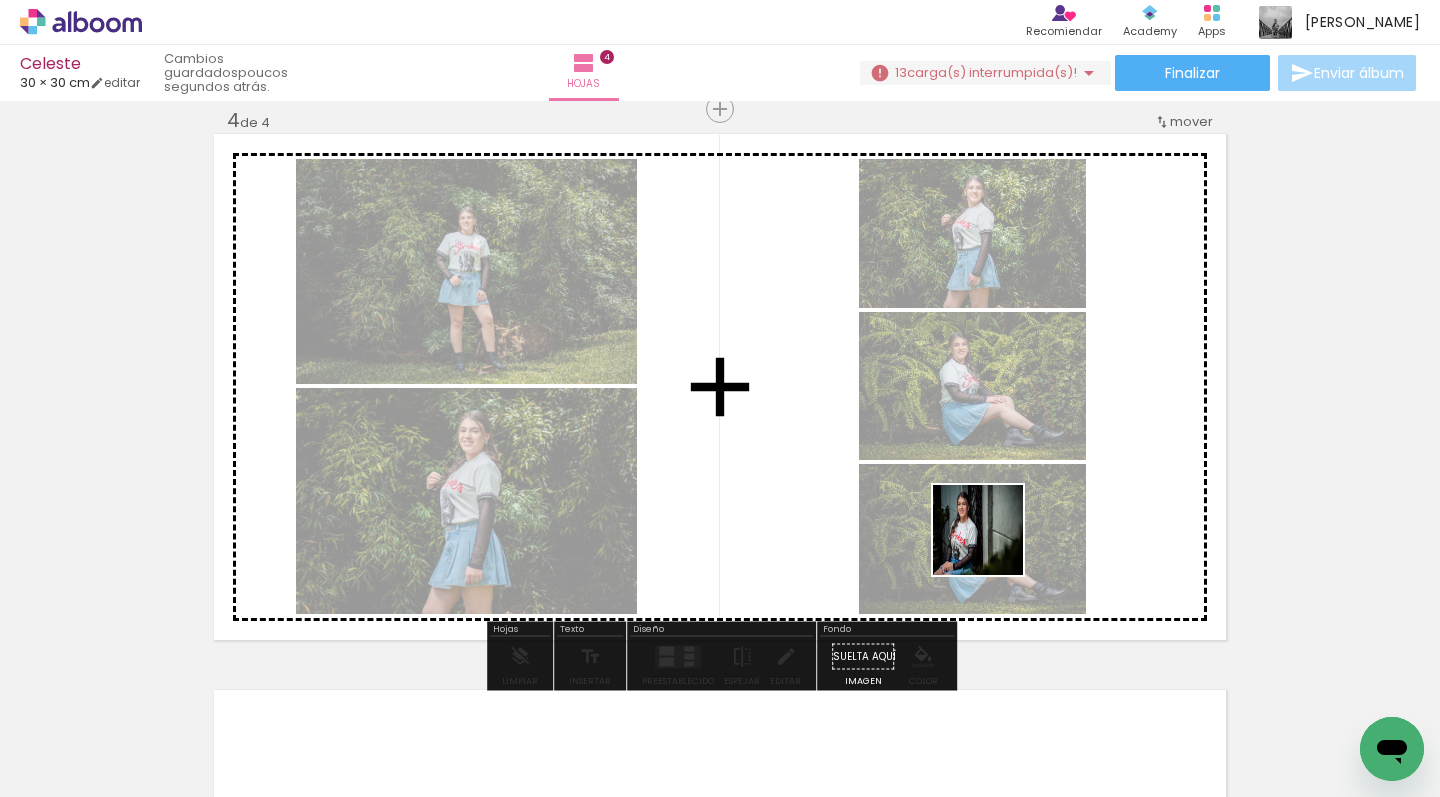 drag, startPoint x: 914, startPoint y: 699, endPoint x: 997, endPoint y: 542, distance: 177.58942 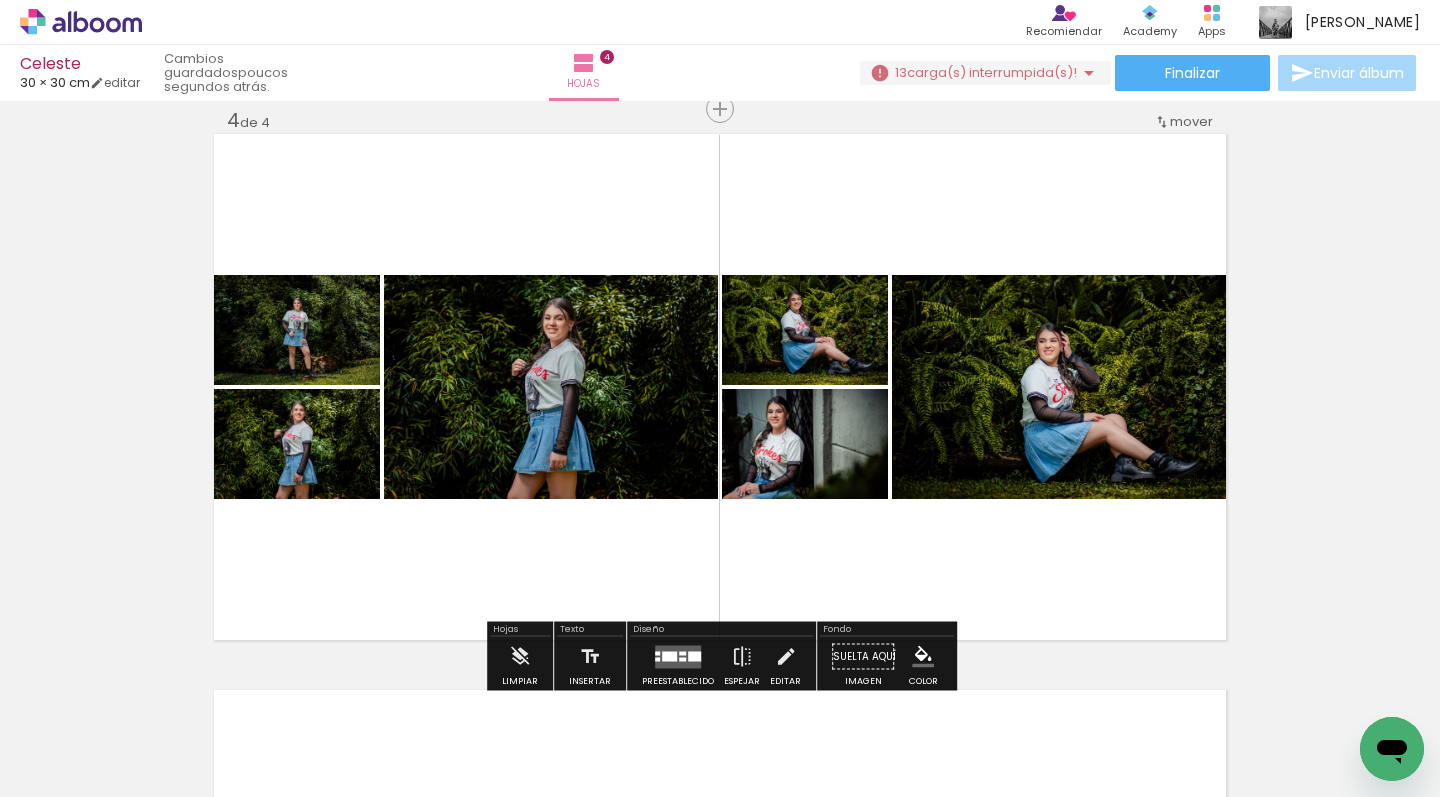 scroll, scrollTop: 1694, scrollLeft: 0, axis: vertical 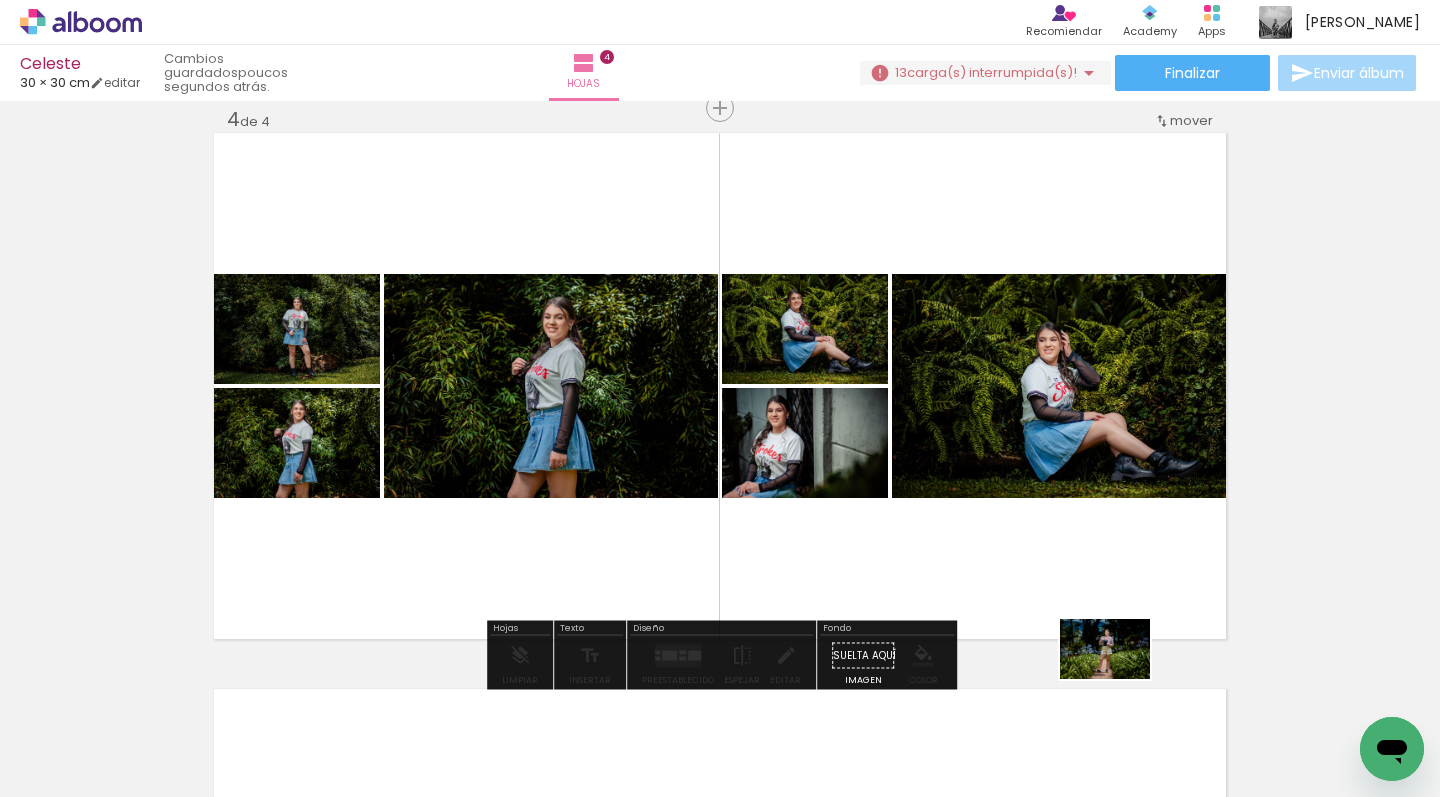 drag, startPoint x: 1105, startPoint y: 711, endPoint x: 1119, endPoint y: 679, distance: 34.928497 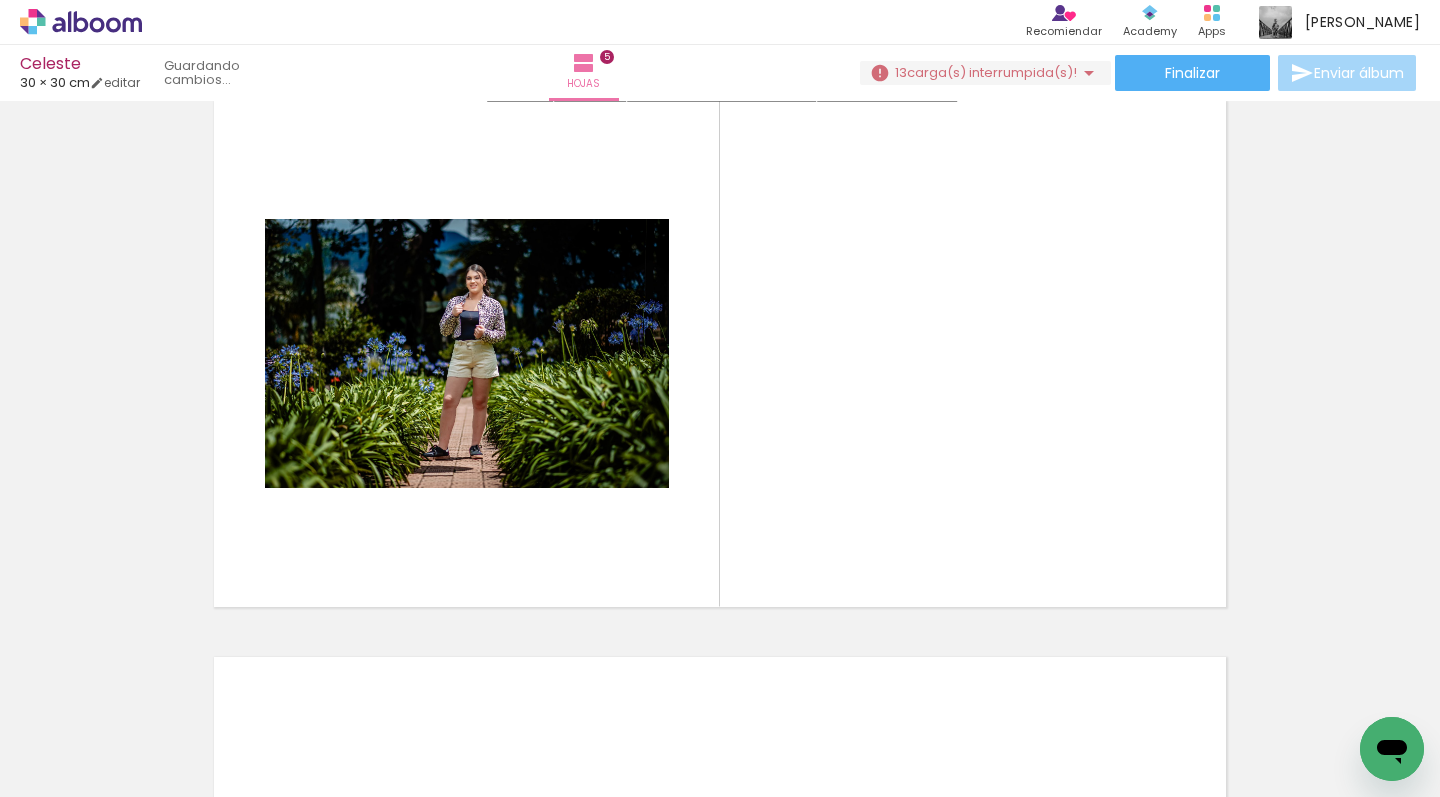 drag, startPoint x: 1053, startPoint y: 754, endPoint x: 1094, endPoint y: 498, distance: 259.26242 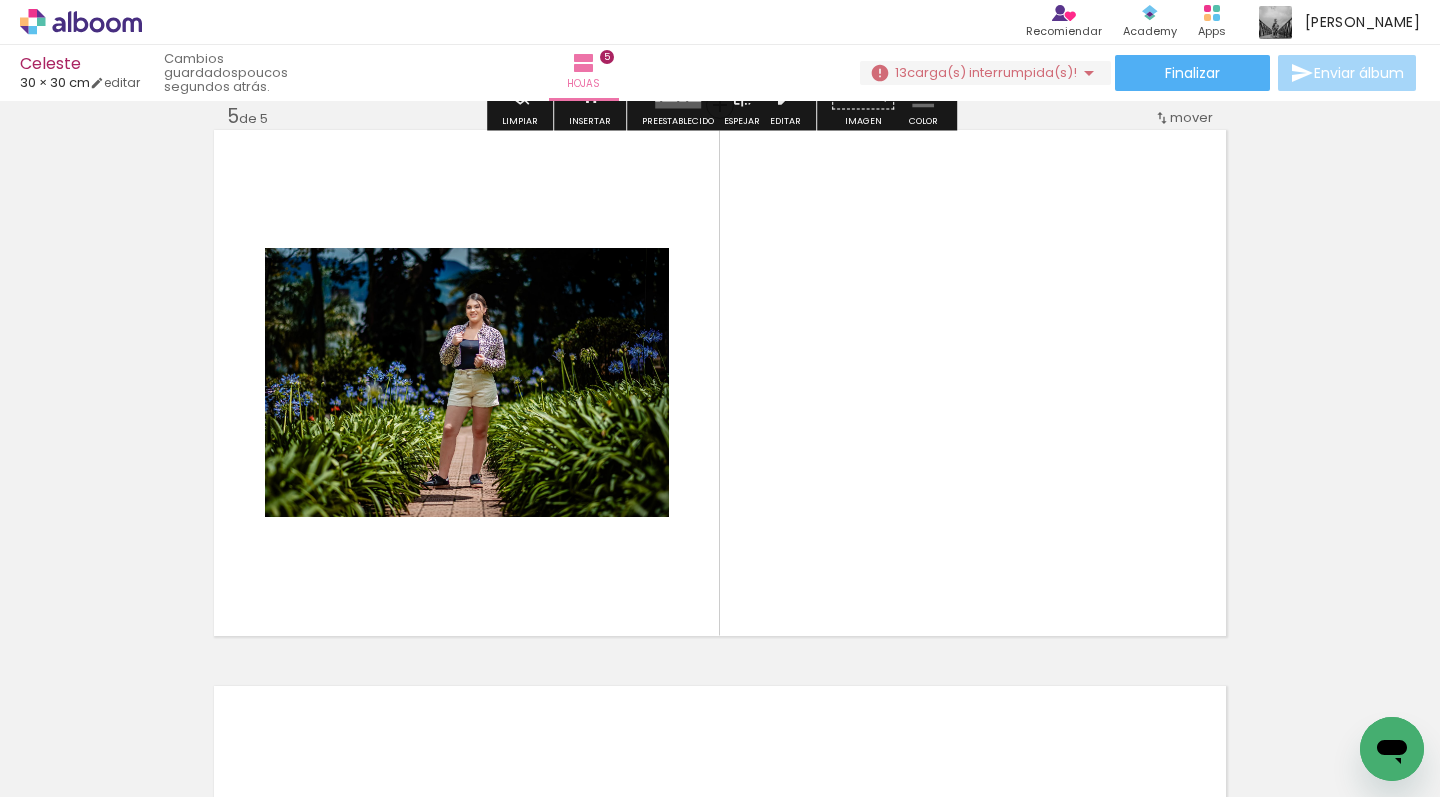 scroll, scrollTop: 2249, scrollLeft: 0, axis: vertical 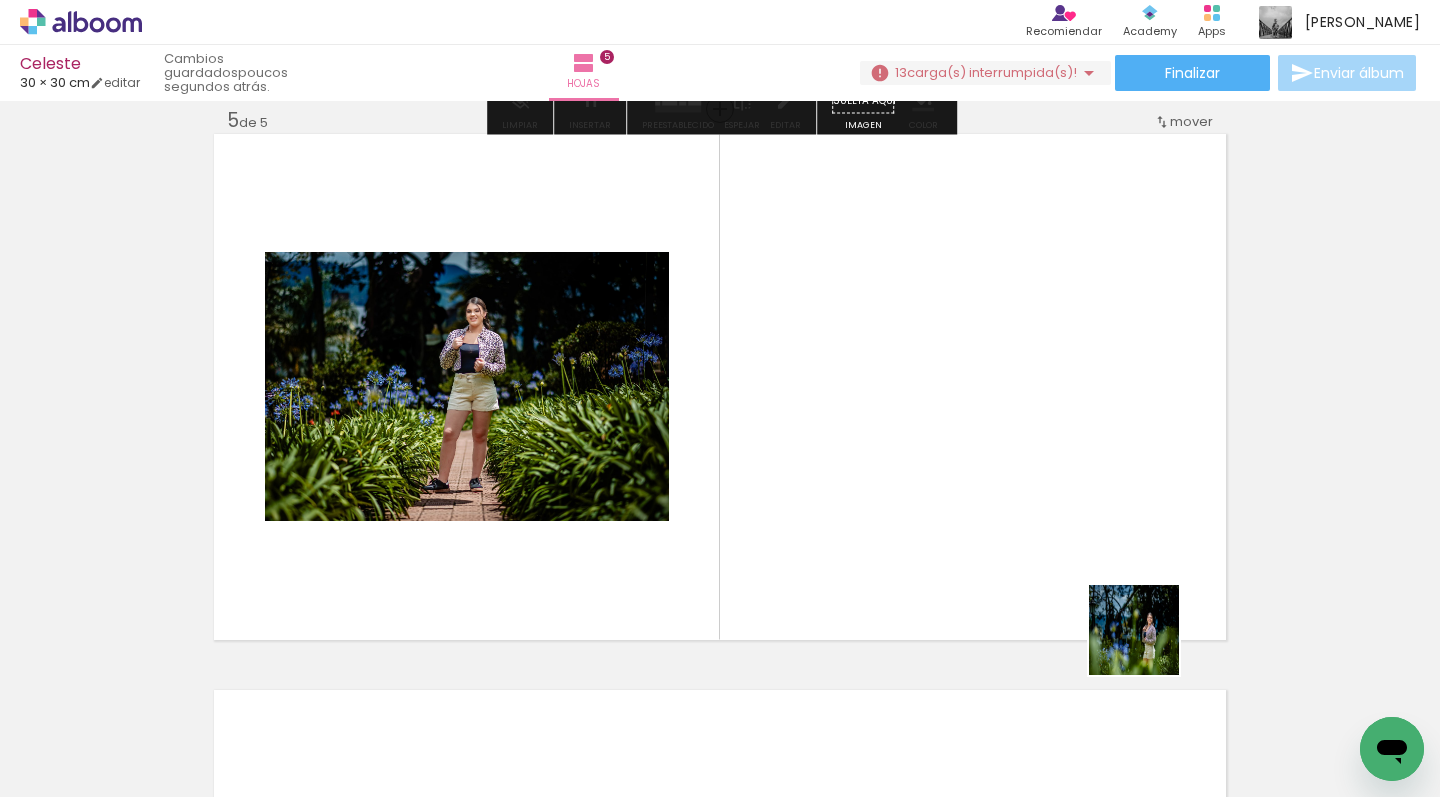drag, startPoint x: 1160, startPoint y: 685, endPoint x: 1118, endPoint y: 526, distance: 164.45364 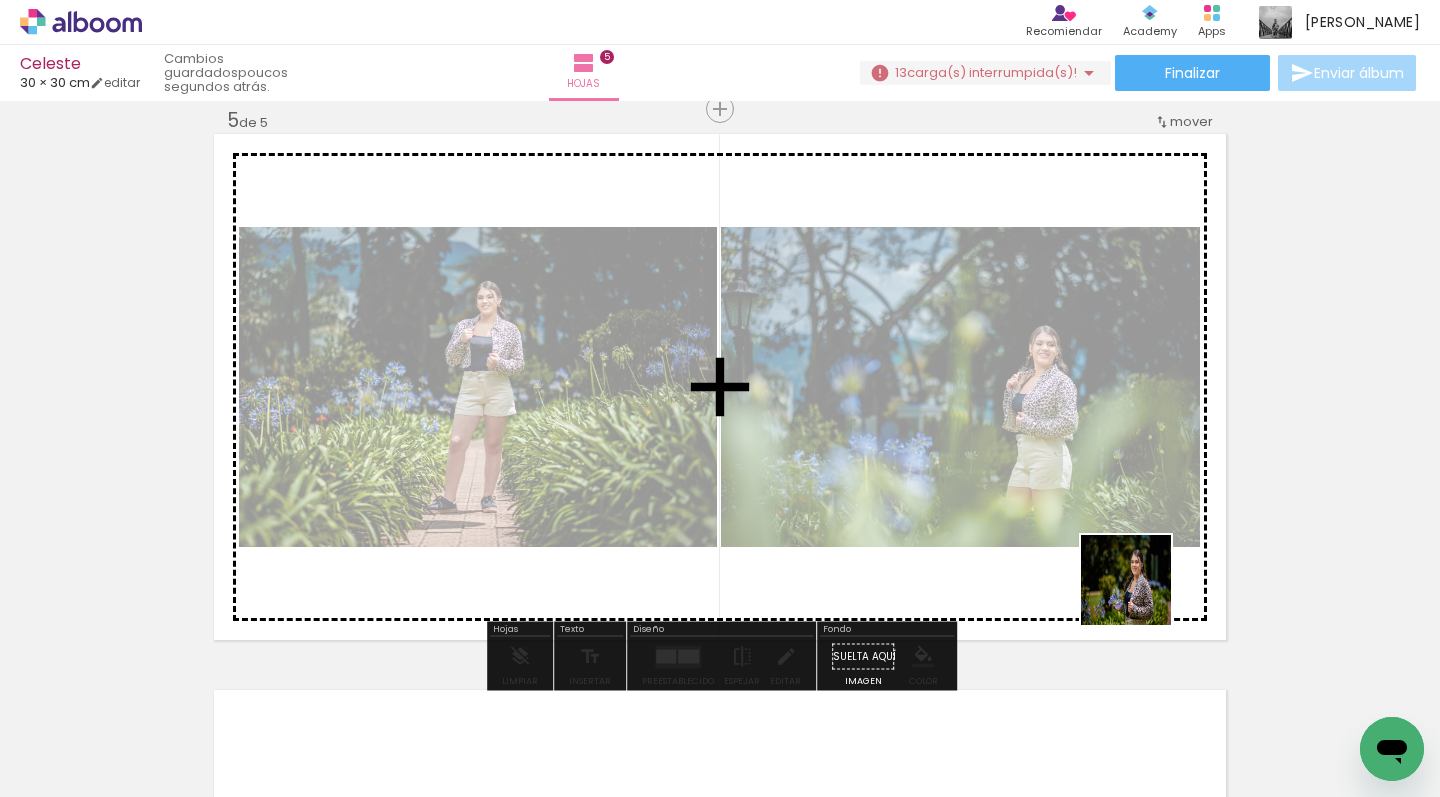 drag, startPoint x: 1230, startPoint y: 652, endPoint x: 1141, endPoint y: 595, distance: 105.68822 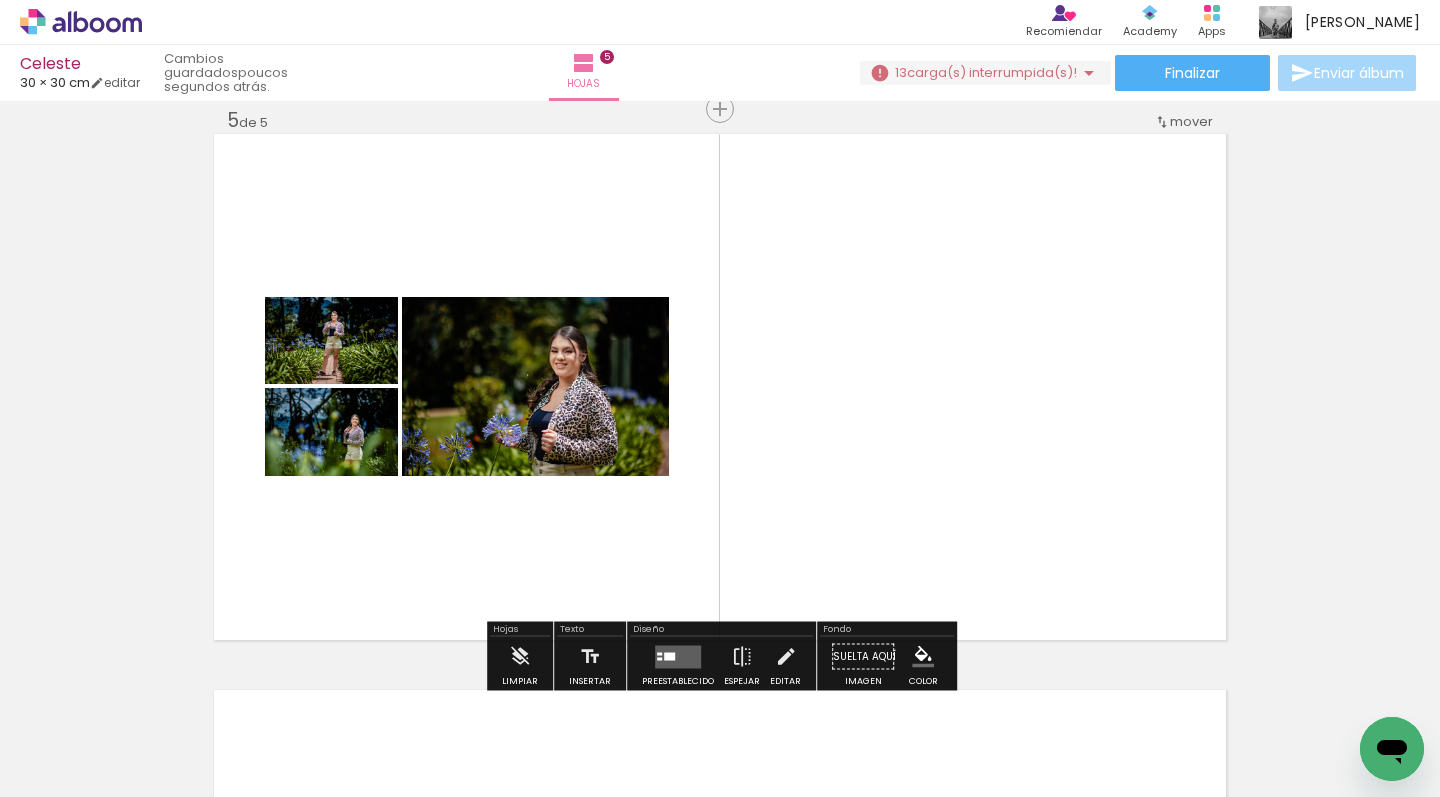 scroll, scrollTop: 0, scrollLeft: 3610, axis: horizontal 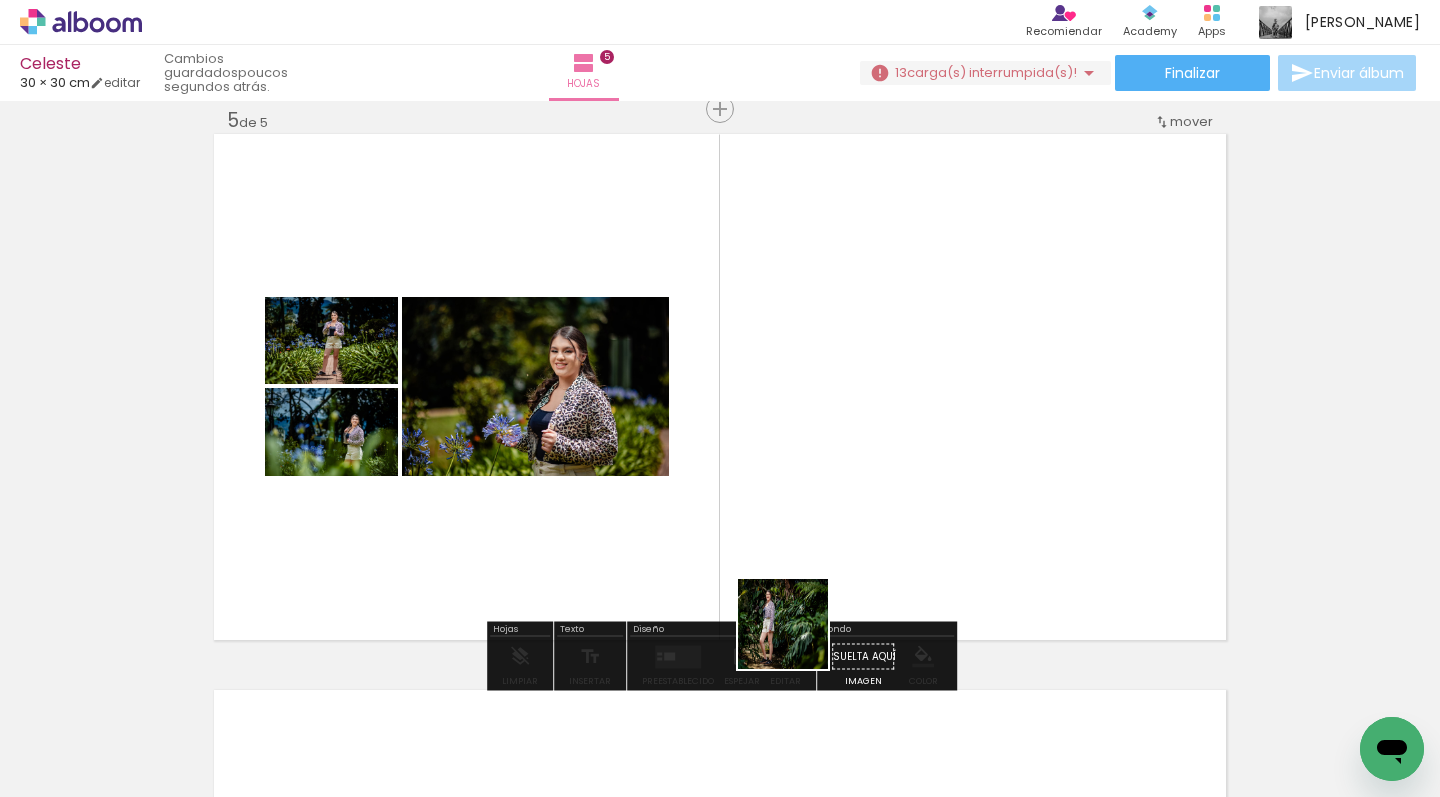 drag, startPoint x: 741, startPoint y: 729, endPoint x: 854, endPoint y: 572, distance: 193.43733 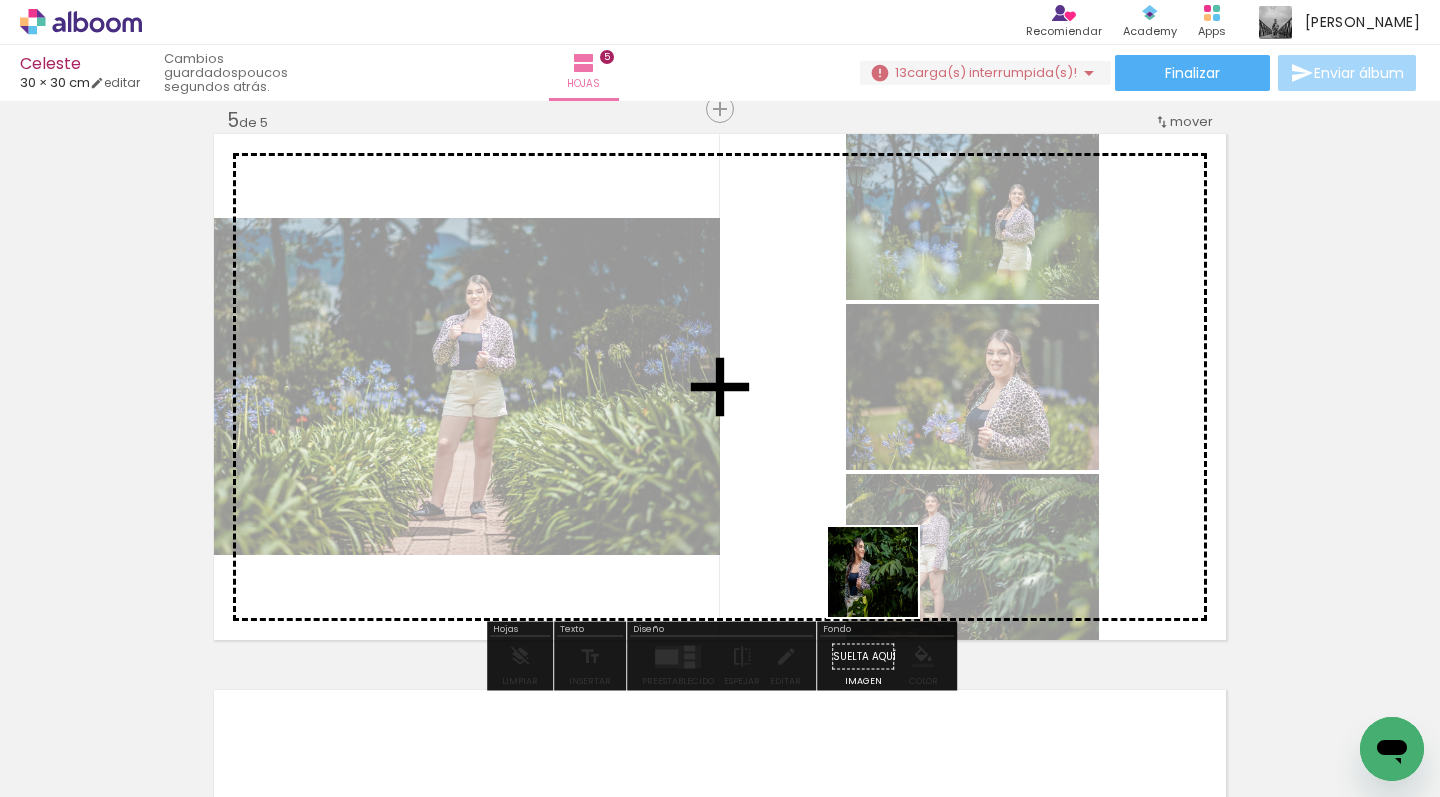 drag, startPoint x: 849, startPoint y: 701, endPoint x: 902, endPoint y: 529, distance: 179.98056 